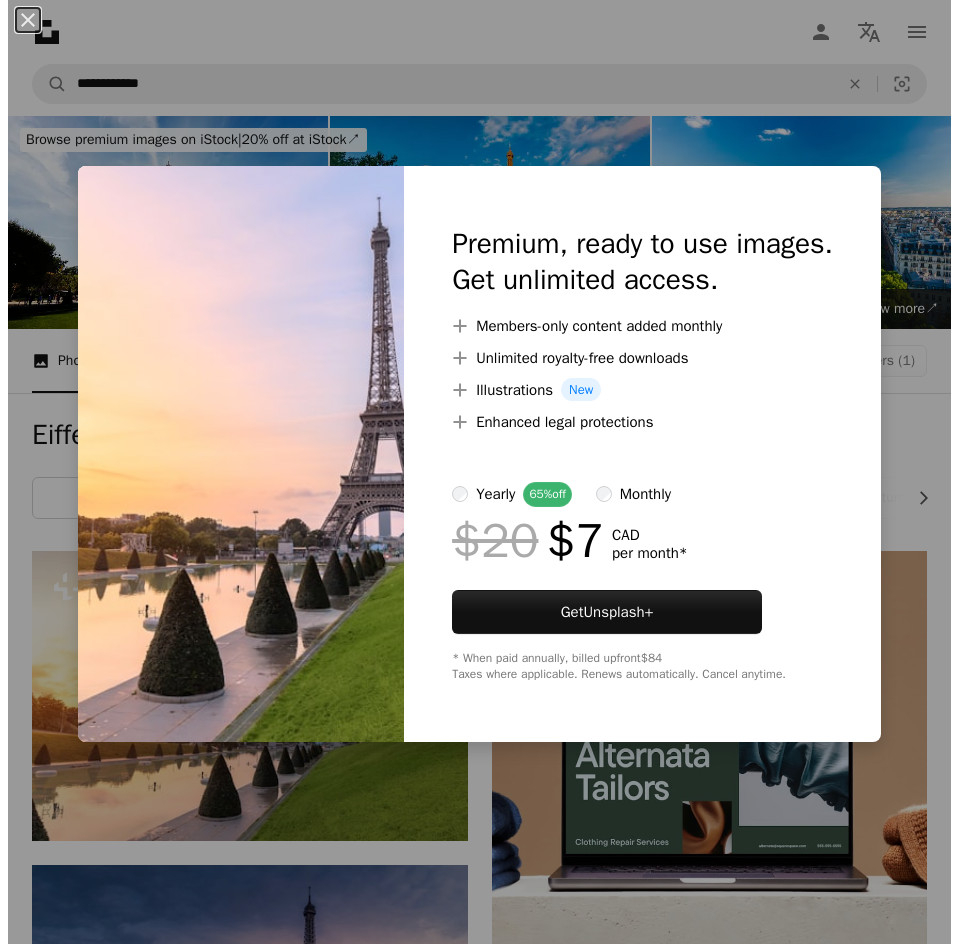 scroll, scrollTop: 139, scrollLeft: 0, axis: vertical 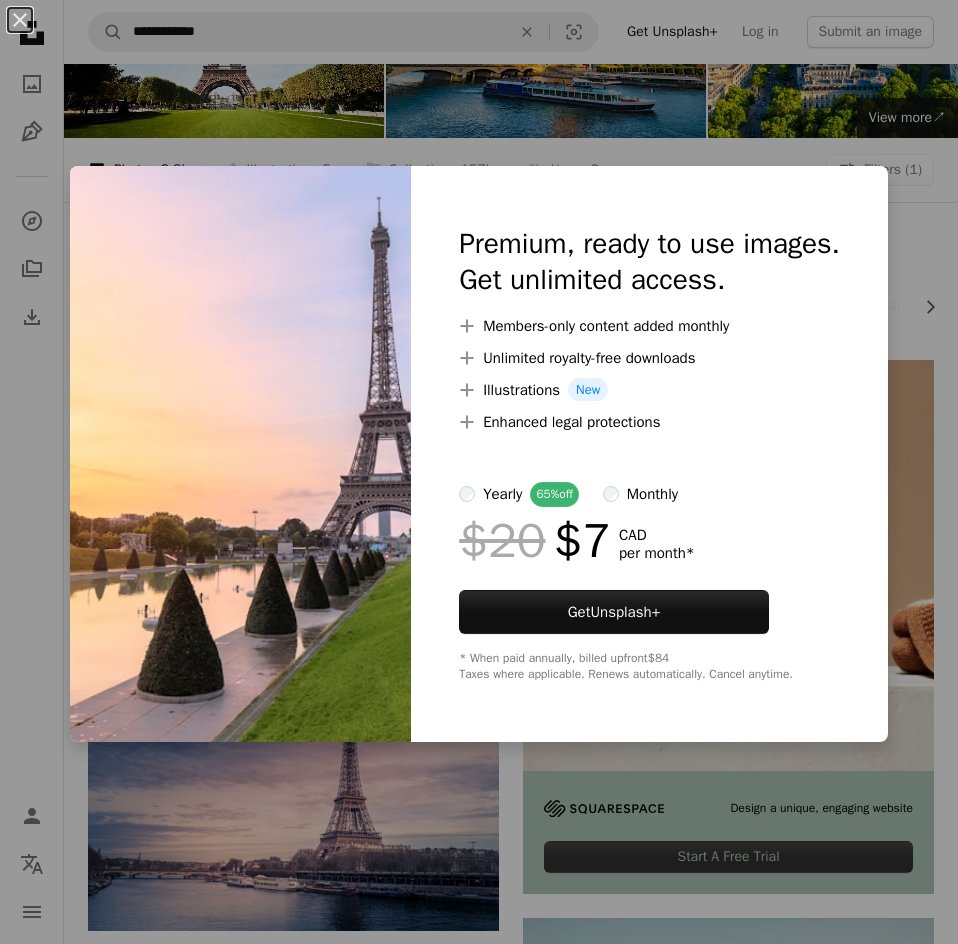 click on "An X shape Premium, ready to use images. Get unlimited access. A plus sign Members-only content added monthly A plus sign Unlimited royalty-free downloads A plus sign Illustrations  New A plus sign Enhanced legal protections yearly 65%  off monthly $20   $7 CAD per month * Get  Unsplash+ * When paid annually, billed upfront  $84 Taxes where applicable. Renews automatically. Cancel anytime." at bounding box center [479, 472] 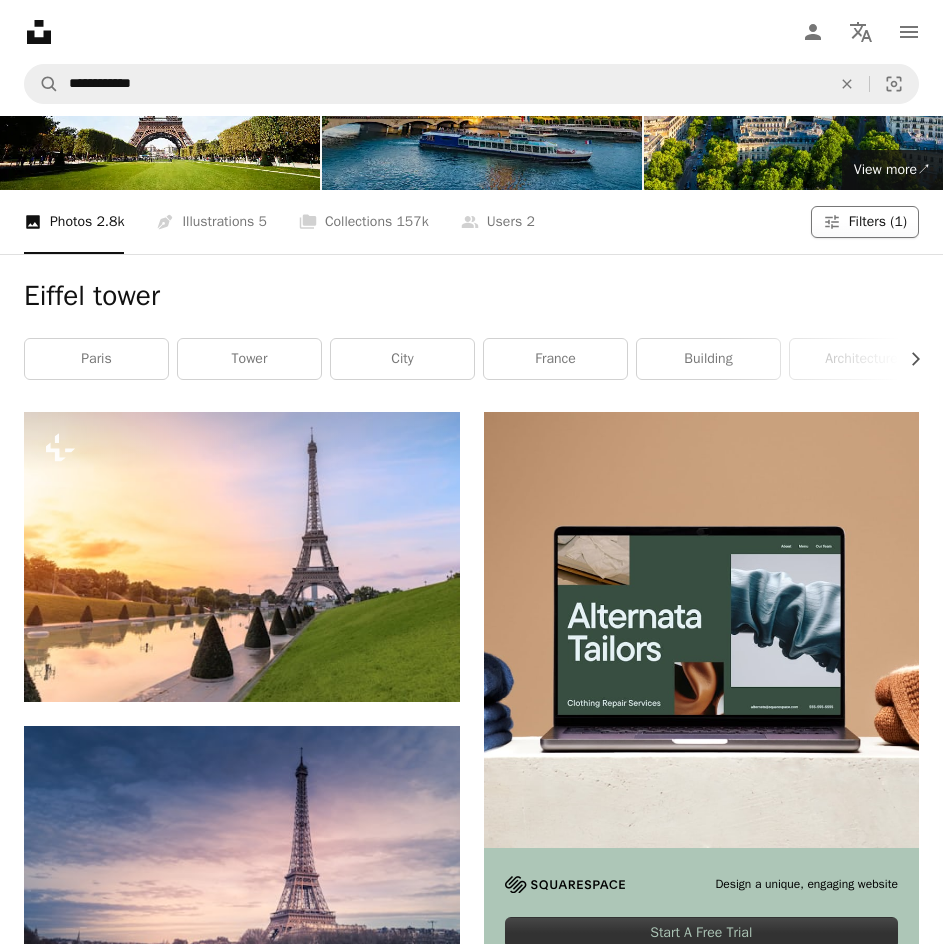 click on "Filters" 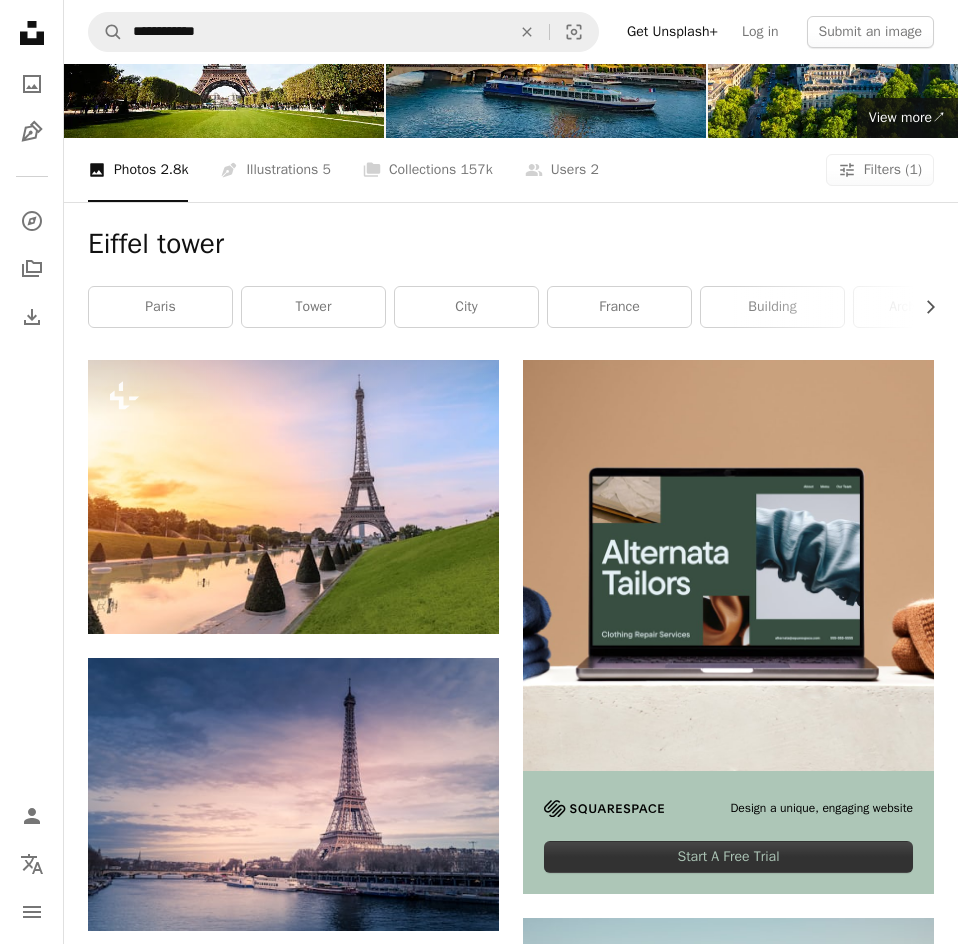 click on "Free" at bounding box center (479, 5276) 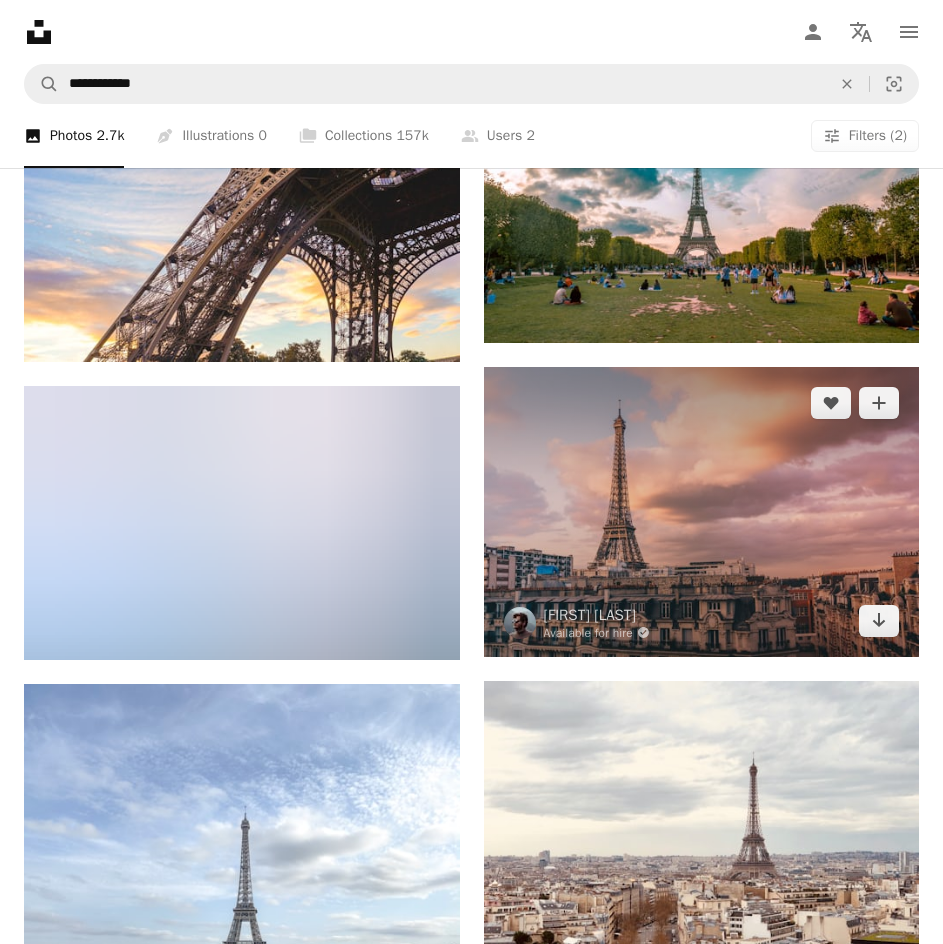 scroll, scrollTop: 2709, scrollLeft: 0, axis: vertical 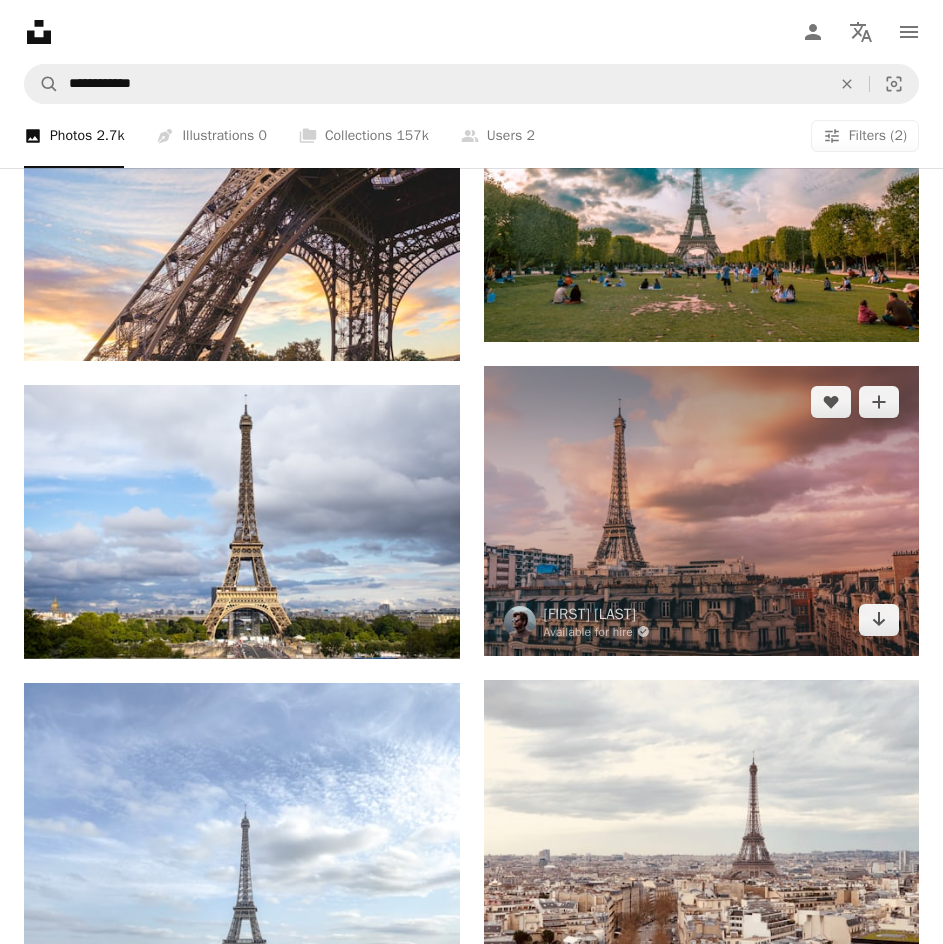 drag, startPoint x: 679, startPoint y: 267, endPoint x: 628, endPoint y: 242, distance: 56.797886 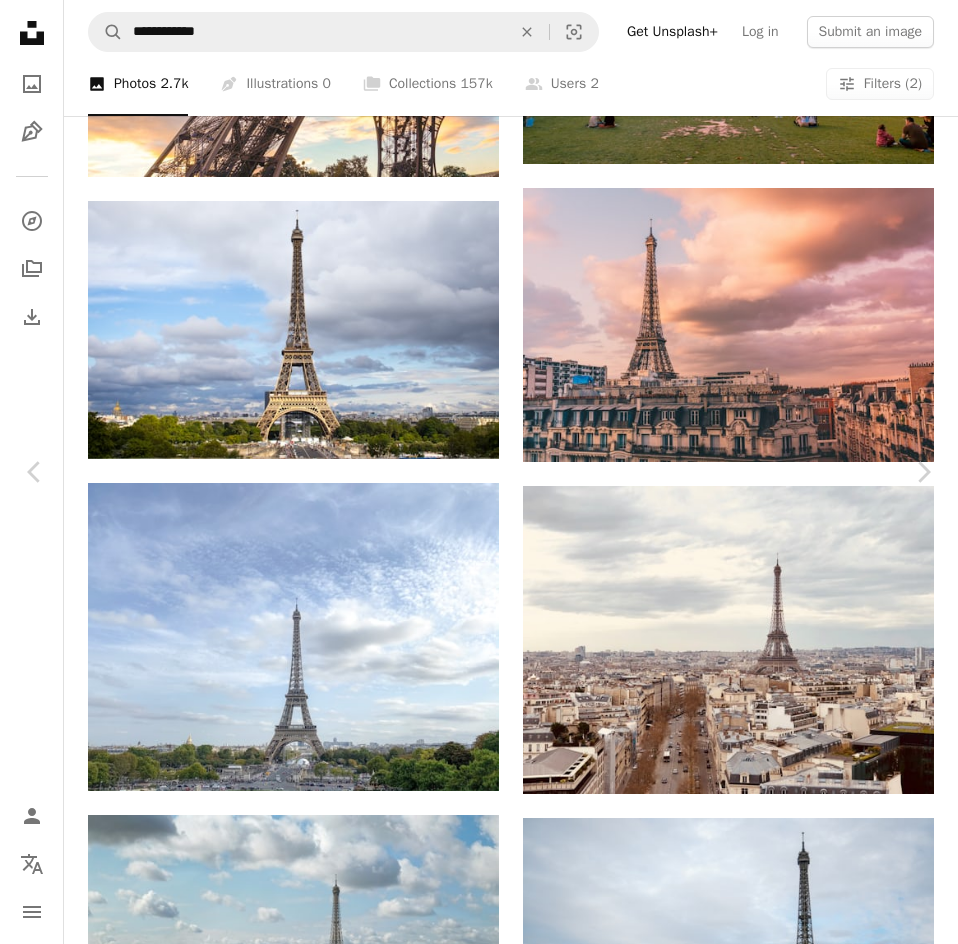 click on "Chevron down" 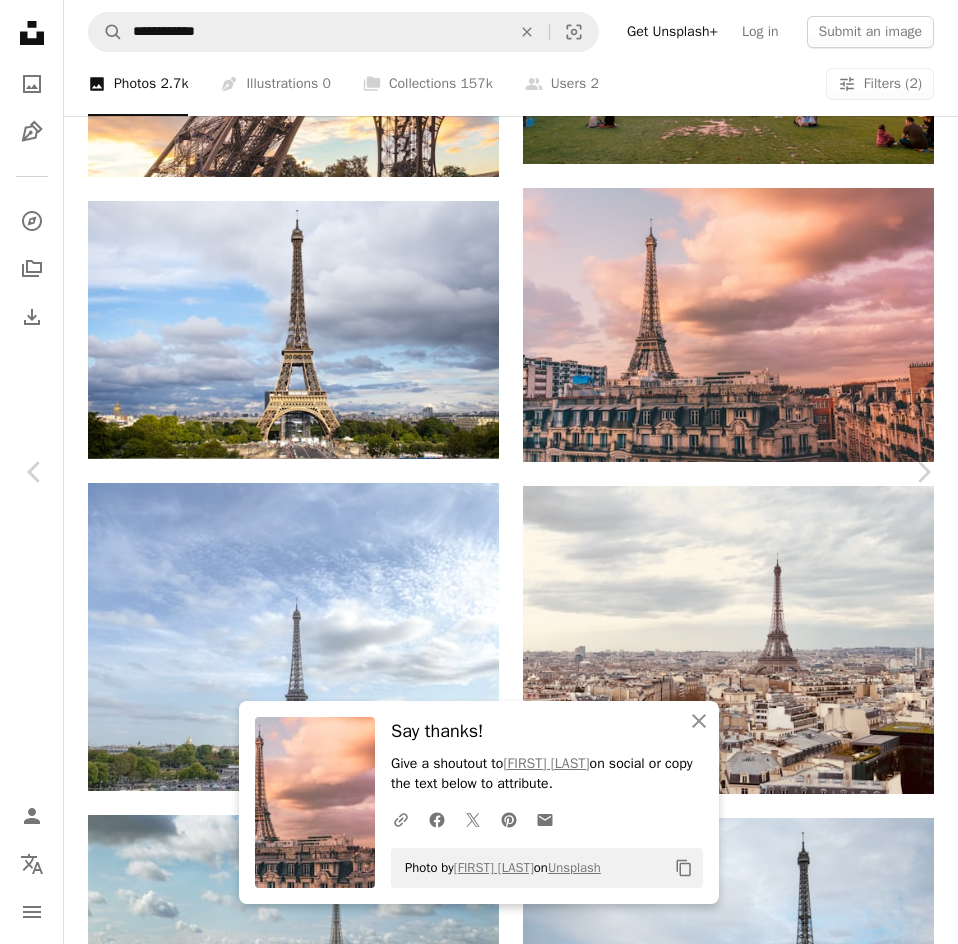 click on "Photo by  [FIRST] [LAST]  on  Unsplash
Copy content [FIRST] [LAST] Available for hire A checkmark inside of a circle A heart A plus sign Download free Chevron down Zoom in Views 433,990 Downloads 4,715 A forward-right arrow Share Info icon Info More Actions The Eiffel Tower stands tall against a pink-hued sunset, surrounded by [CITY]'s charming rooftops, capturing the essence of the City of Love's timeless elegance. A map marker Tour Eiffel - Parc du Champ-de-Mars, [CITY], [COUNTRY] Calendar outlined Published on  March 4, 2021 Camera SONY, ILCE-6300 Safety Free to use under the  Unsplash License travel architecture sunset clouds [CITY] urban eiffel tower buildings romantic europe cityscape skyline evening pink sky golden hour landmark historic  |  Mo" at bounding box center (479, 5692) 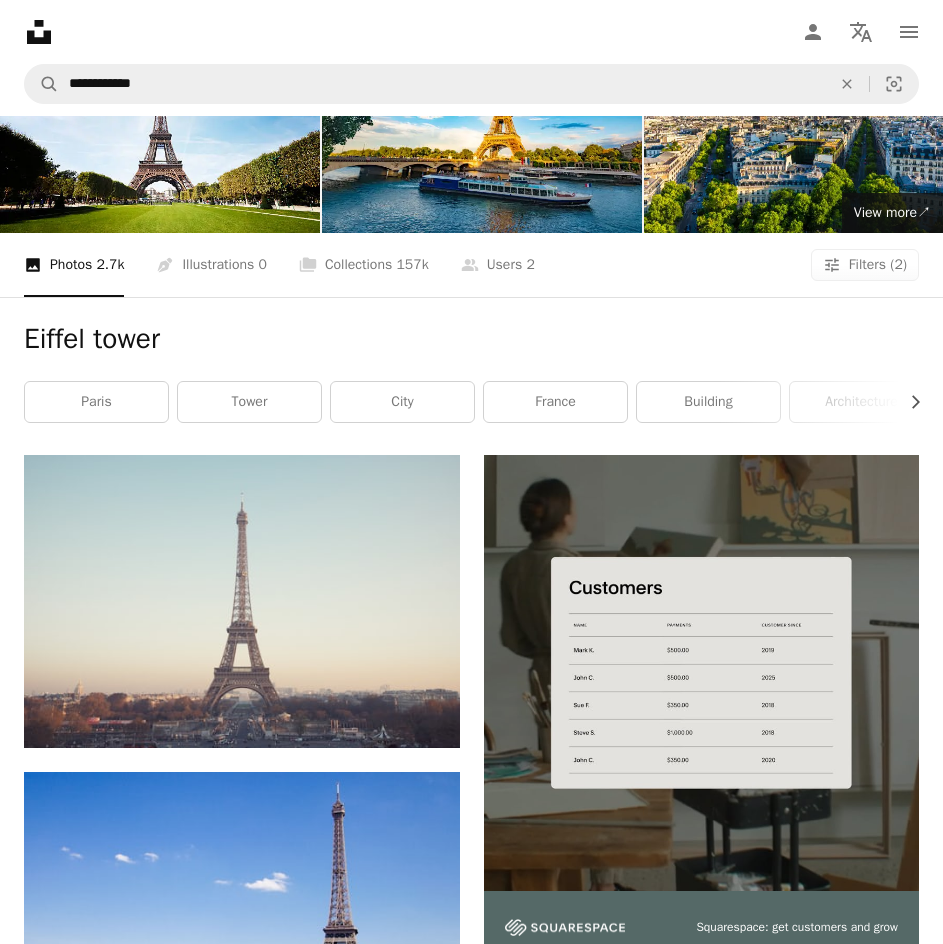 scroll, scrollTop: 0, scrollLeft: 0, axis: both 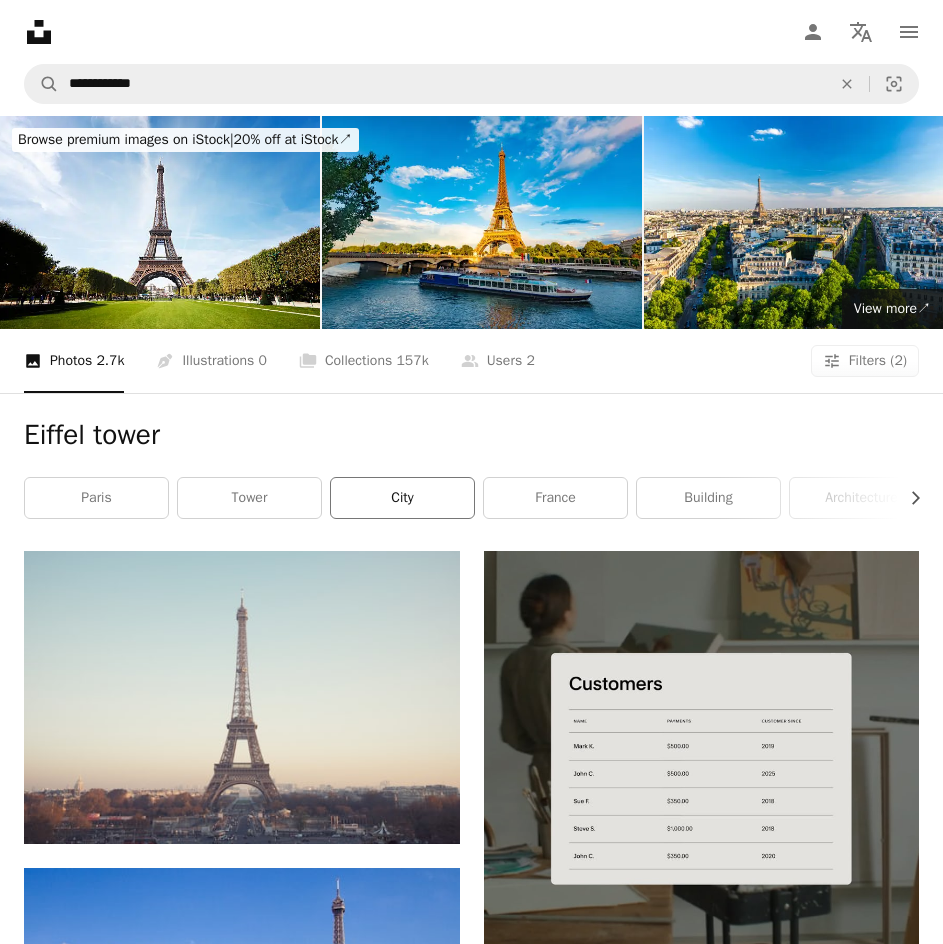 click on "city" at bounding box center [402, 498] 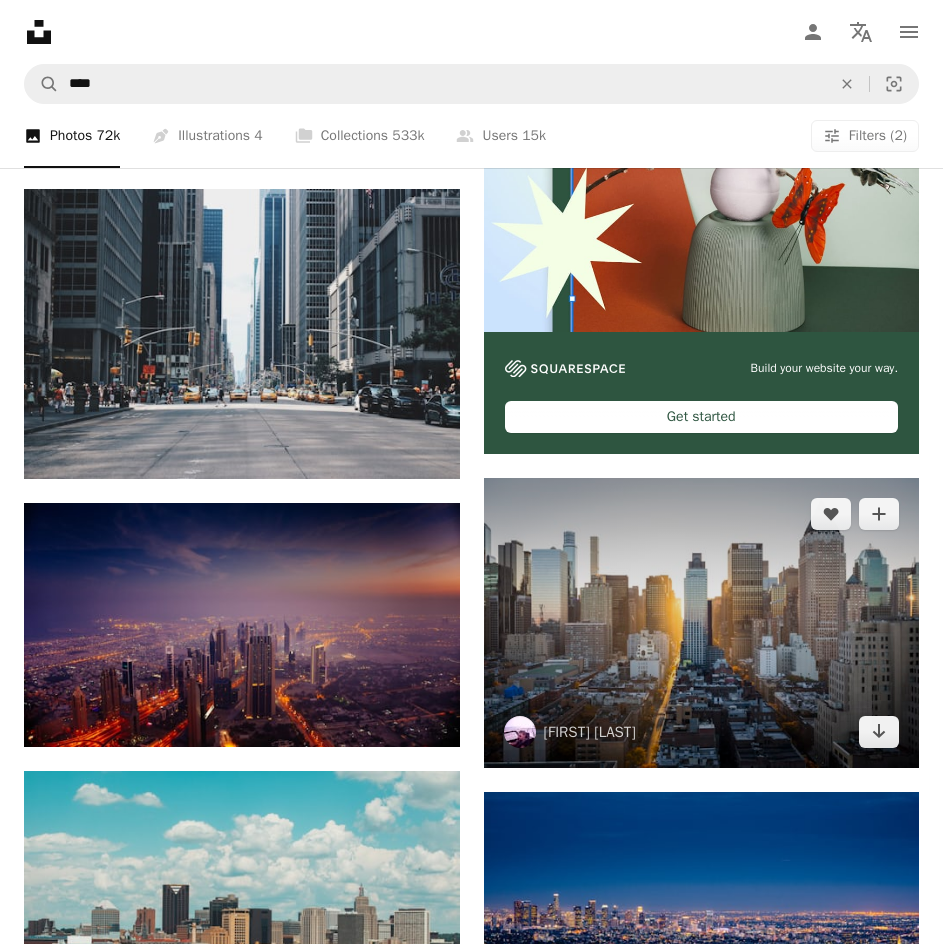 scroll, scrollTop: 650, scrollLeft: 0, axis: vertical 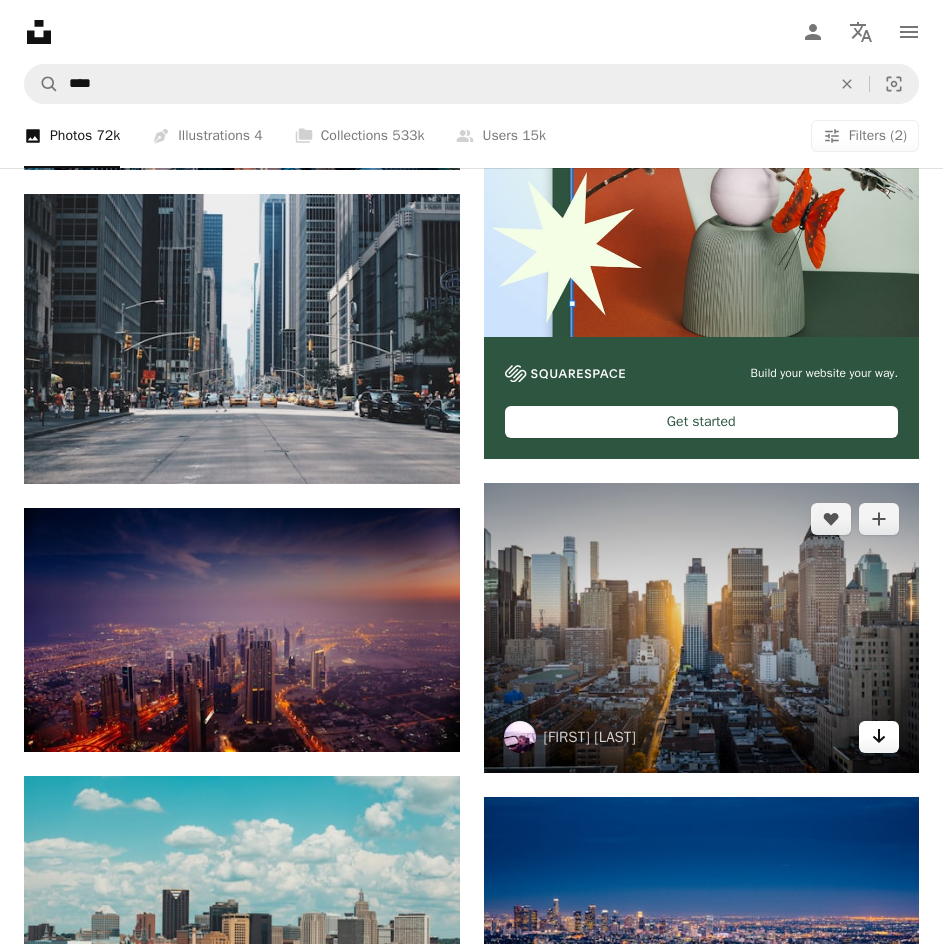 click on "Arrow pointing down" 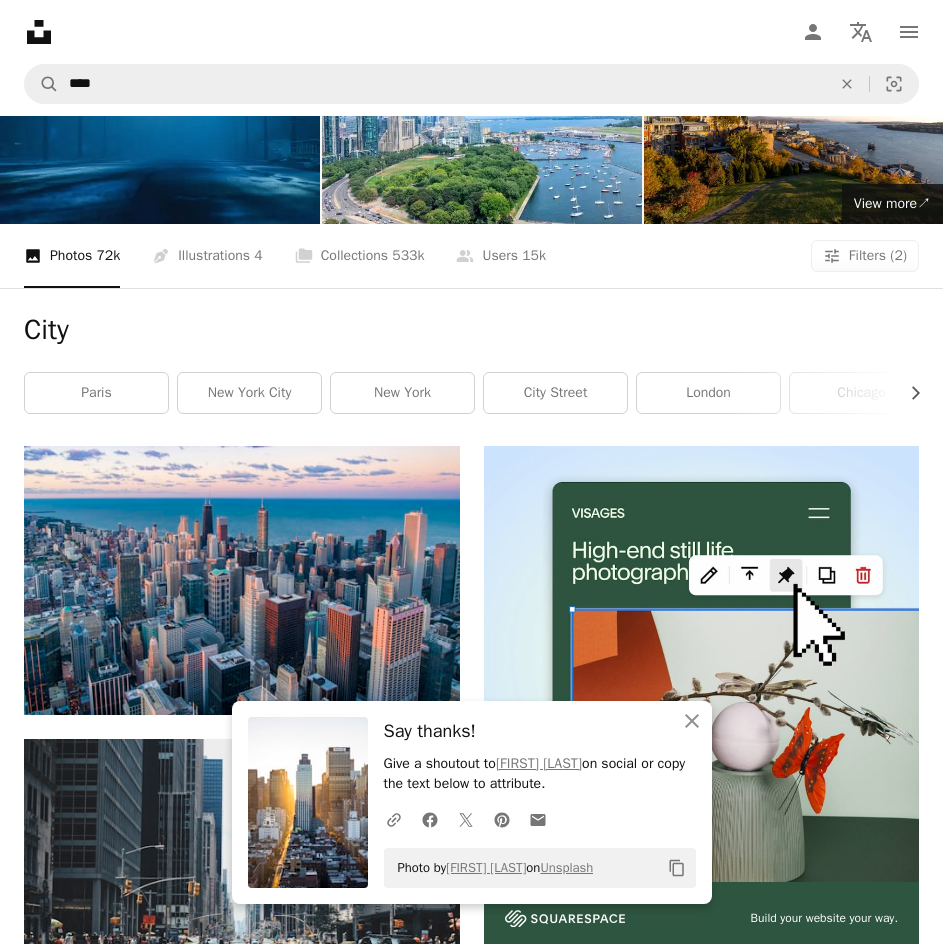 scroll, scrollTop: 104, scrollLeft: 0, axis: vertical 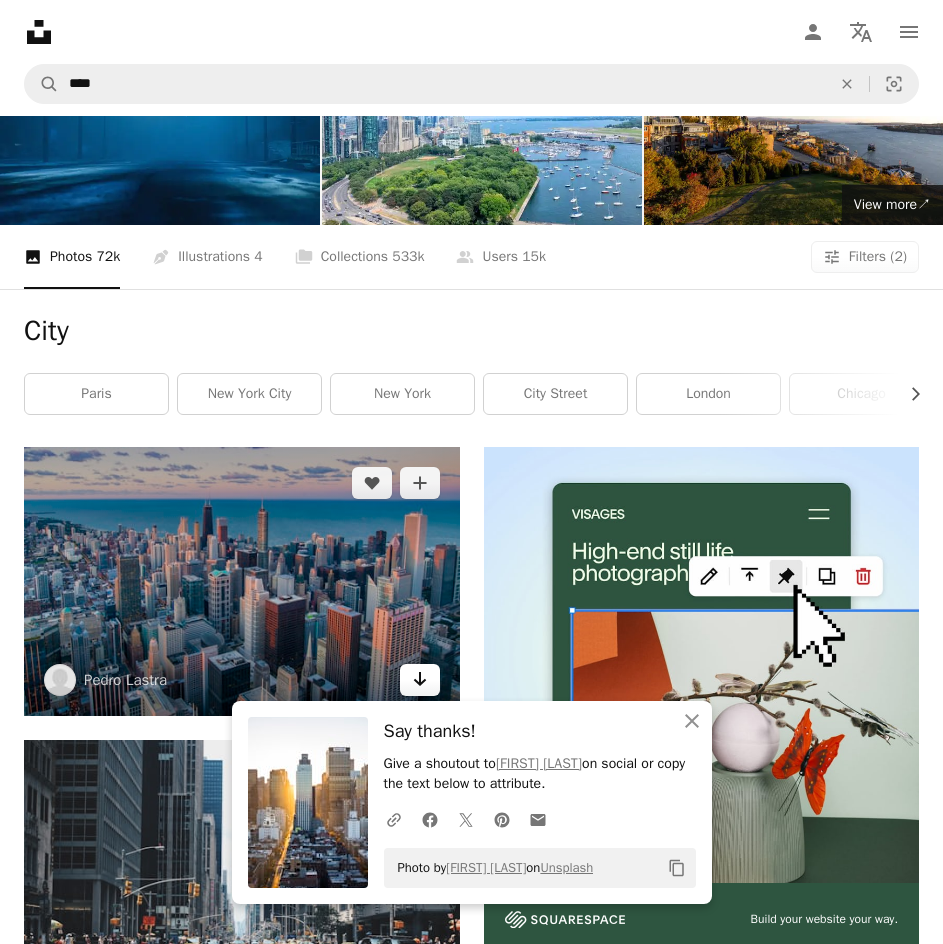 click on "Arrow pointing down" 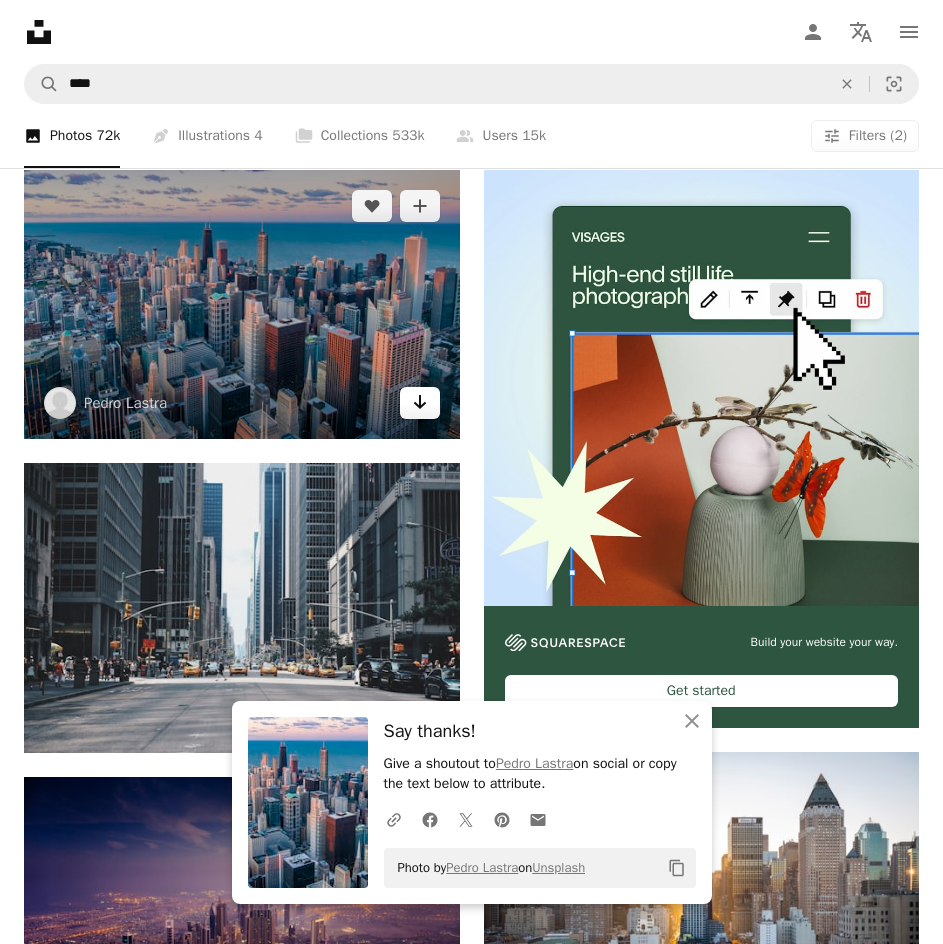 scroll, scrollTop: 495, scrollLeft: 0, axis: vertical 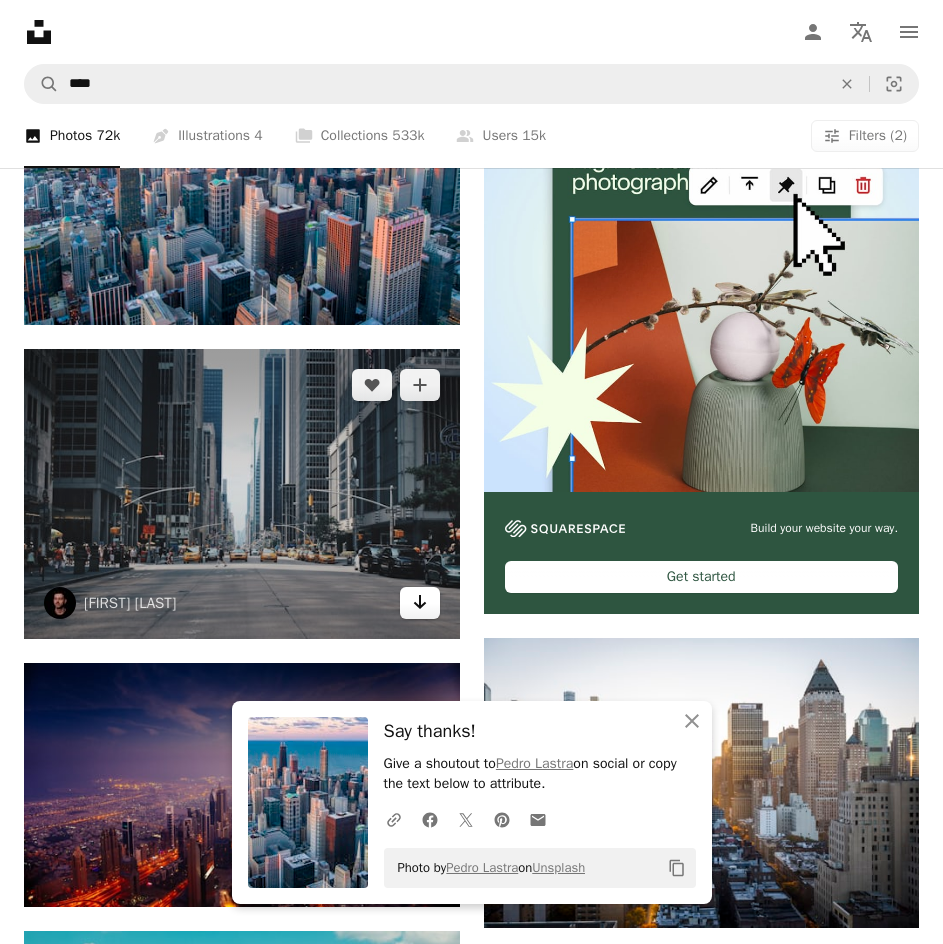 click 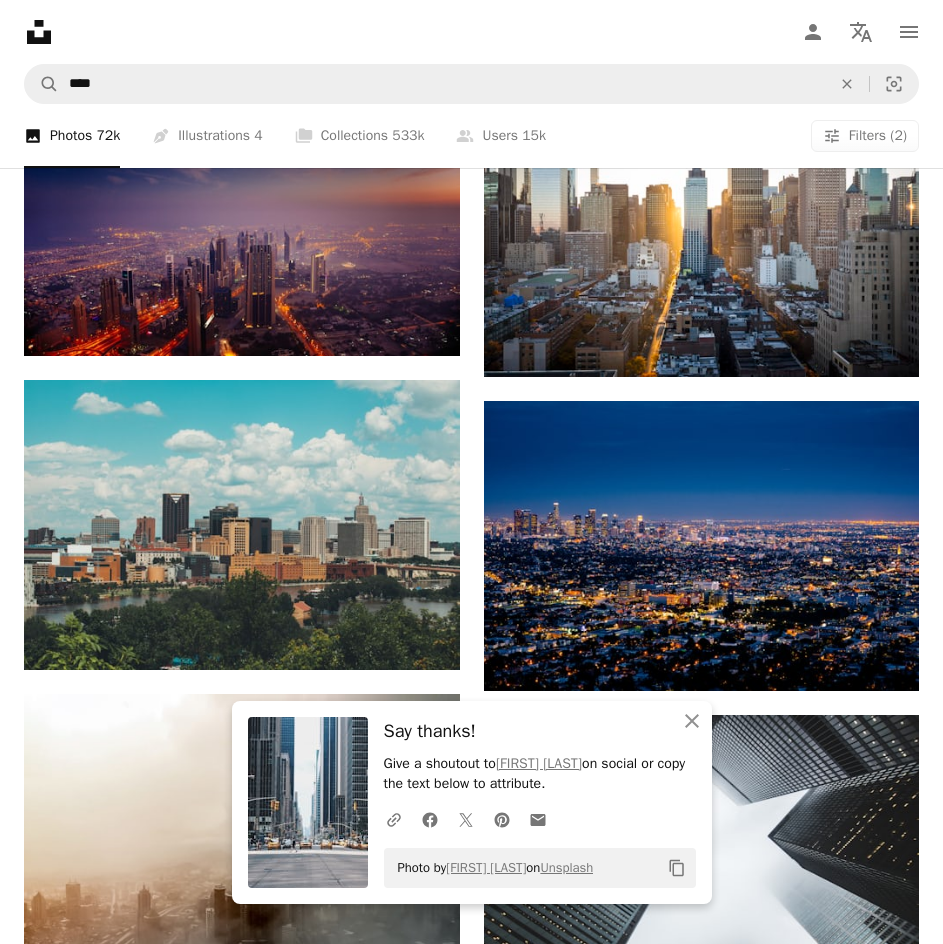 scroll, scrollTop: 1051, scrollLeft: 0, axis: vertical 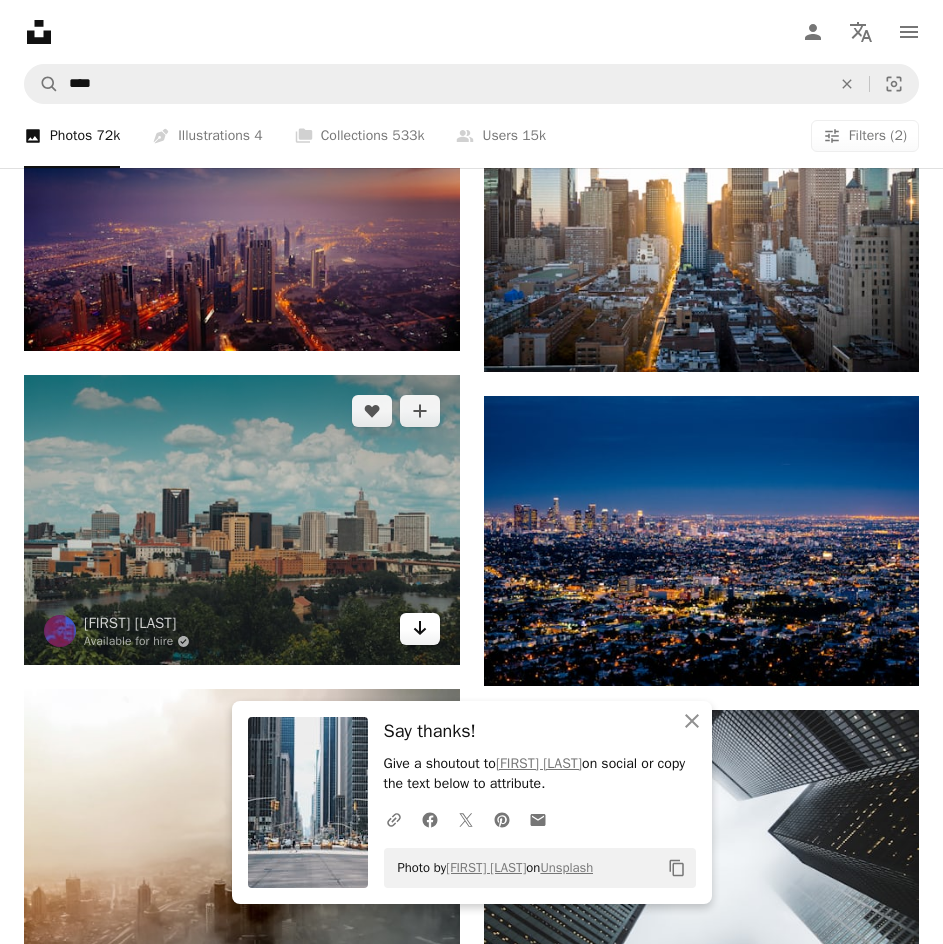 click on "Arrow pointing down" at bounding box center (420, 629) 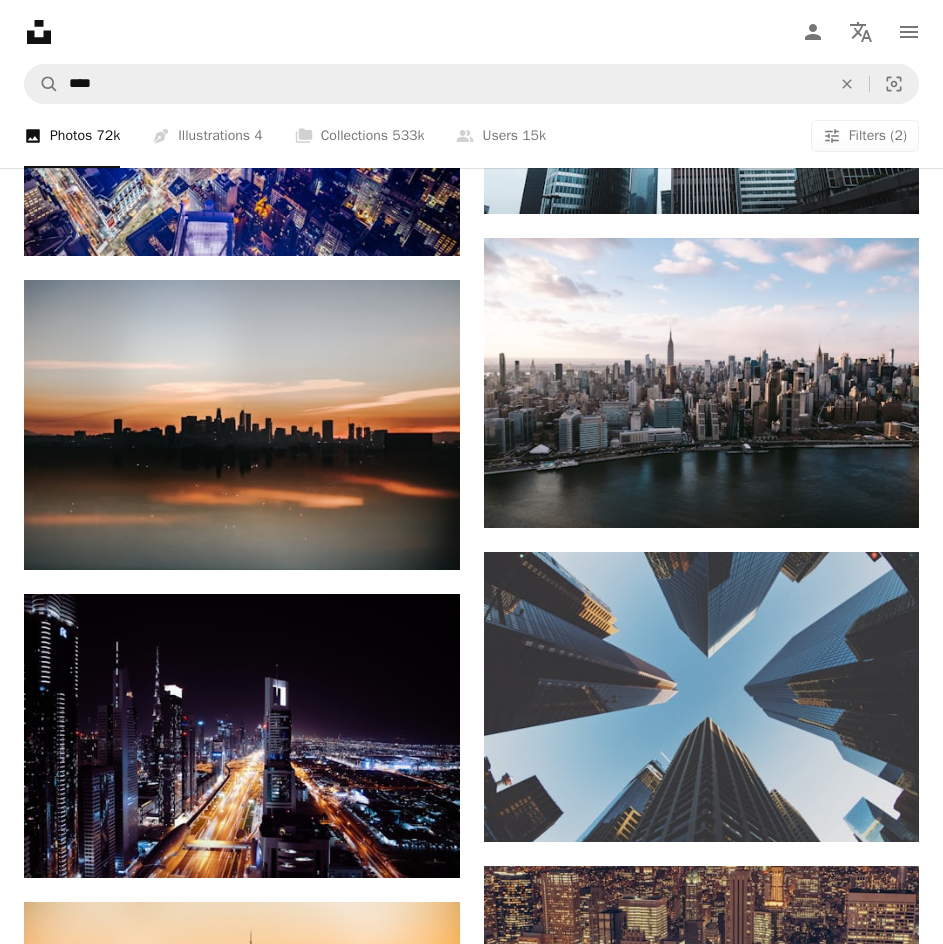scroll, scrollTop: 2446, scrollLeft: 0, axis: vertical 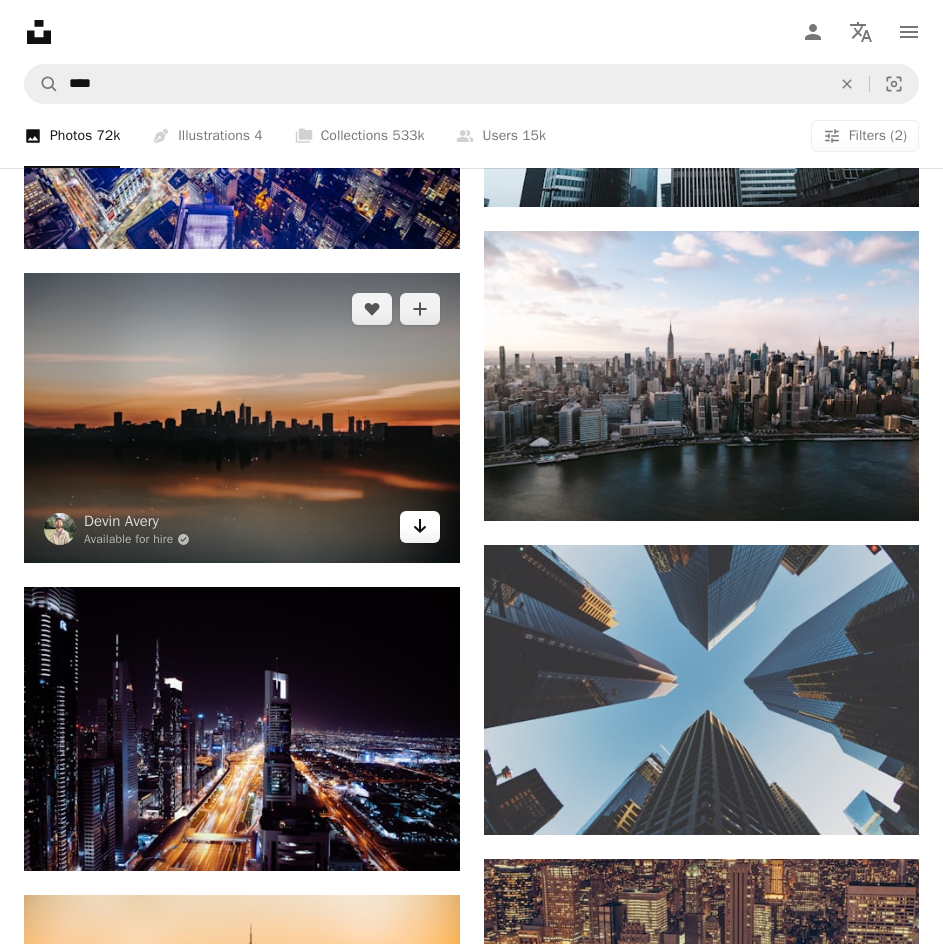 click on "Arrow pointing down" 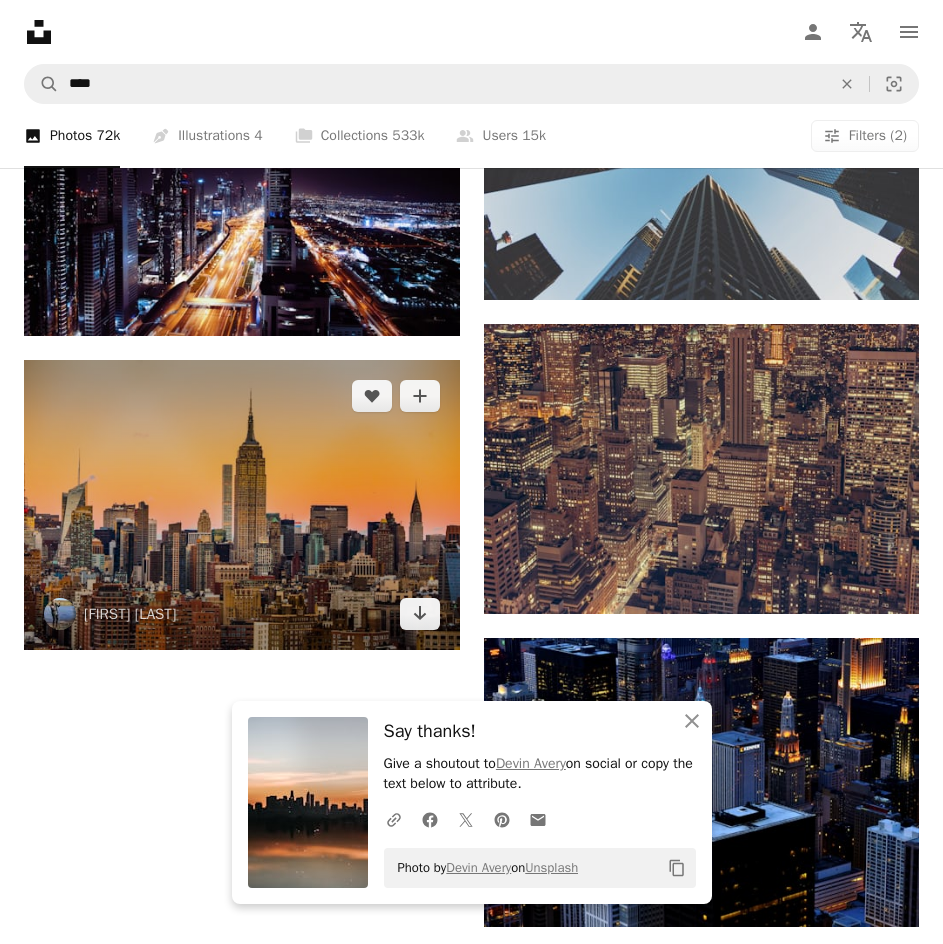 scroll, scrollTop: 2982, scrollLeft: 0, axis: vertical 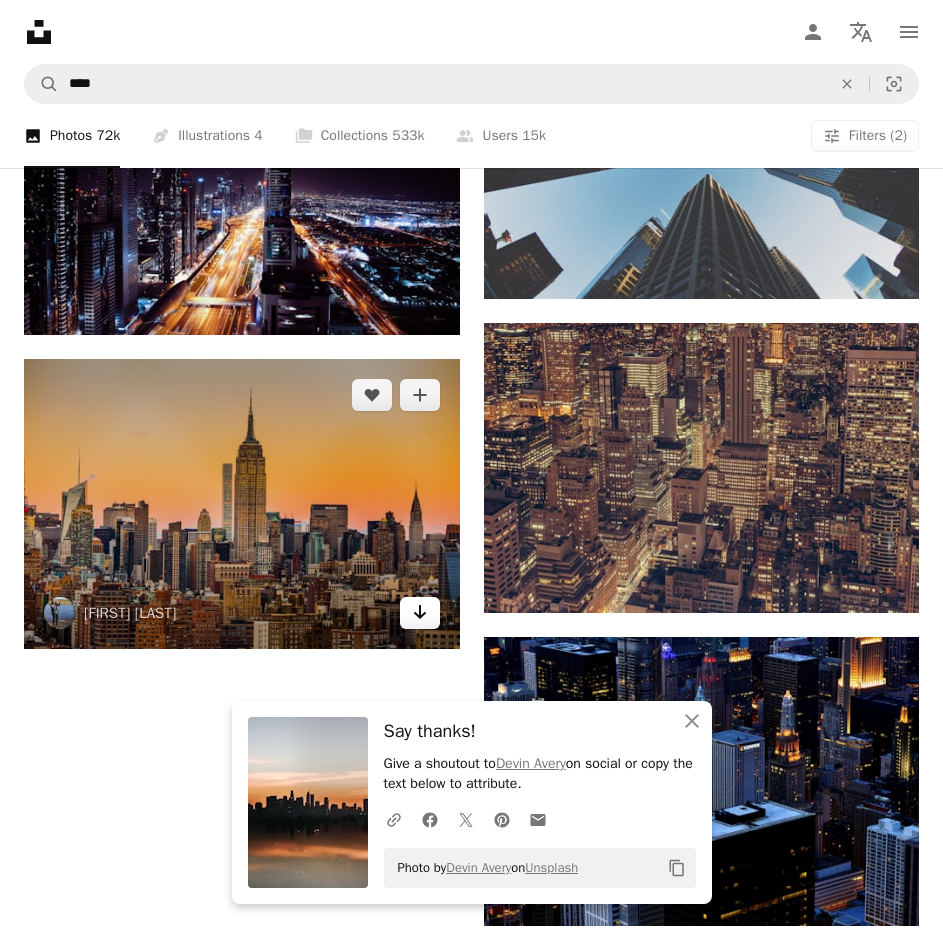 click on "Arrow pointing down" at bounding box center [420, 613] 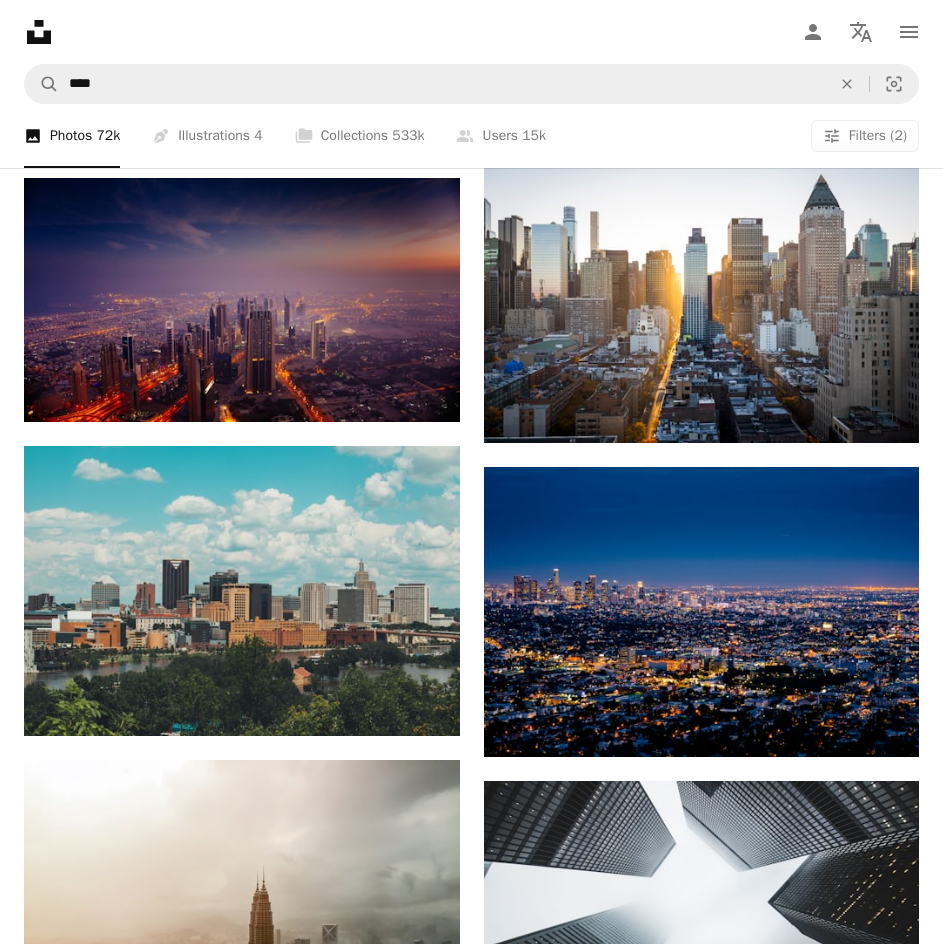 scroll, scrollTop: 0, scrollLeft: 0, axis: both 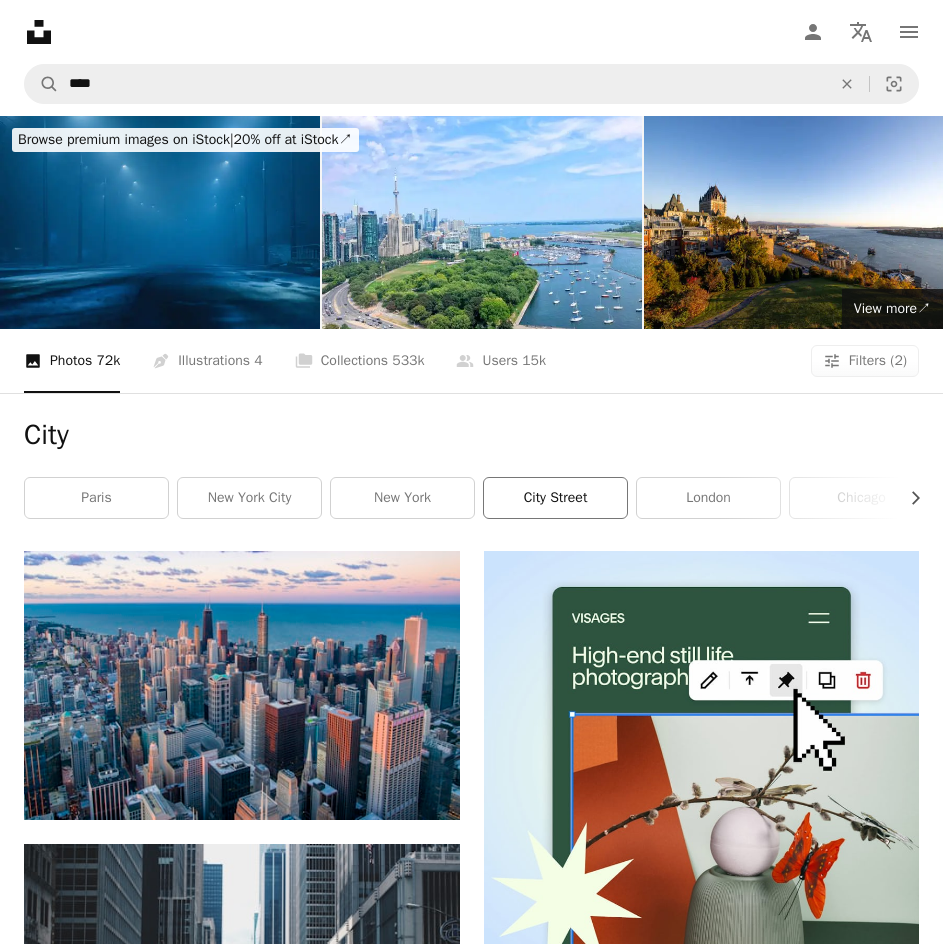 click on "city street" at bounding box center (555, 498) 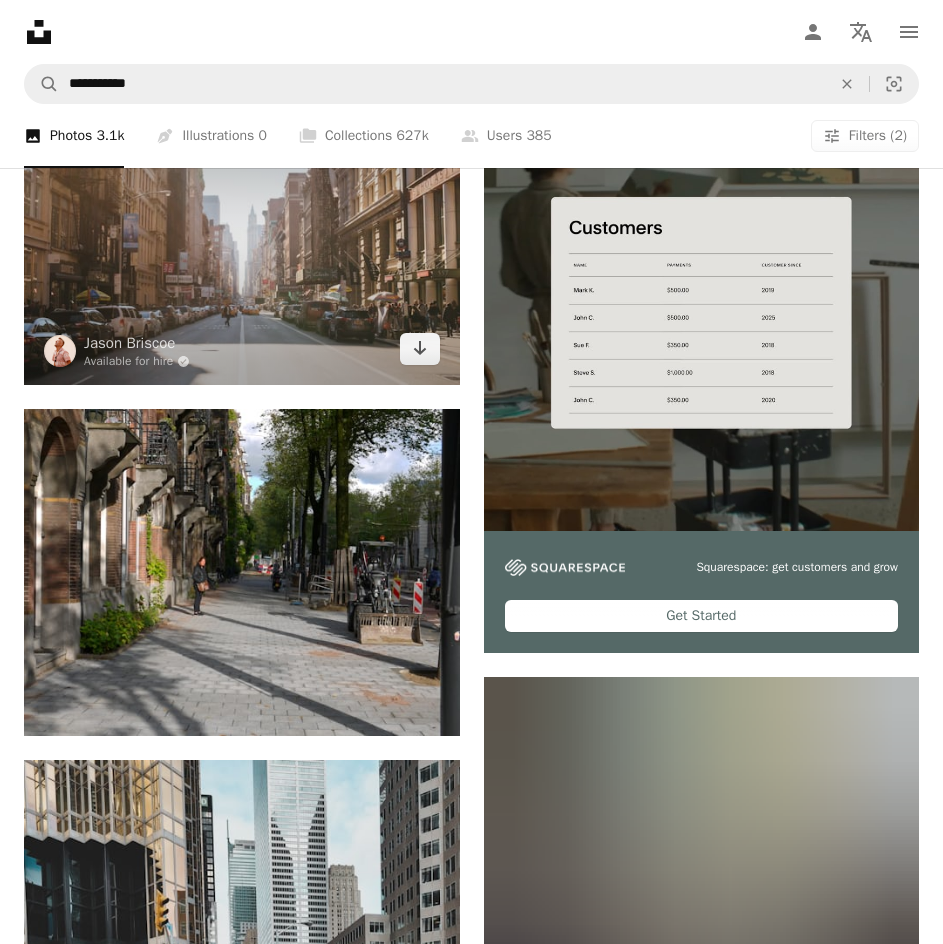 scroll, scrollTop: 543, scrollLeft: 0, axis: vertical 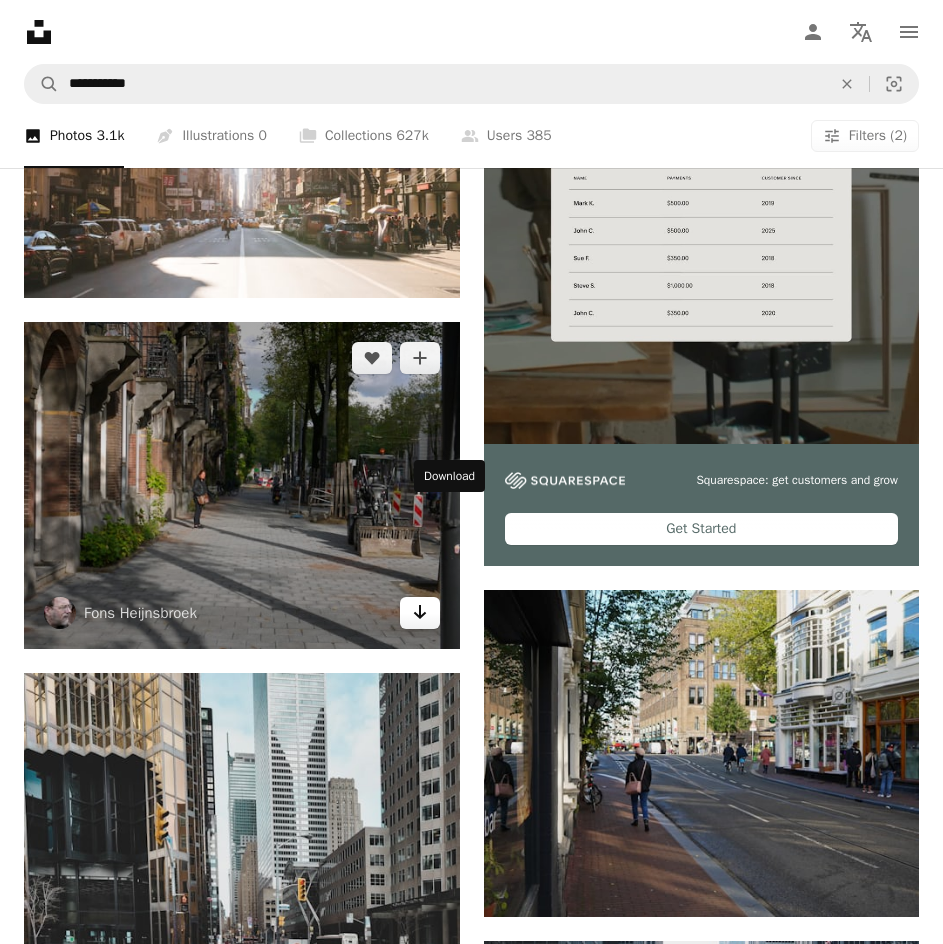 click 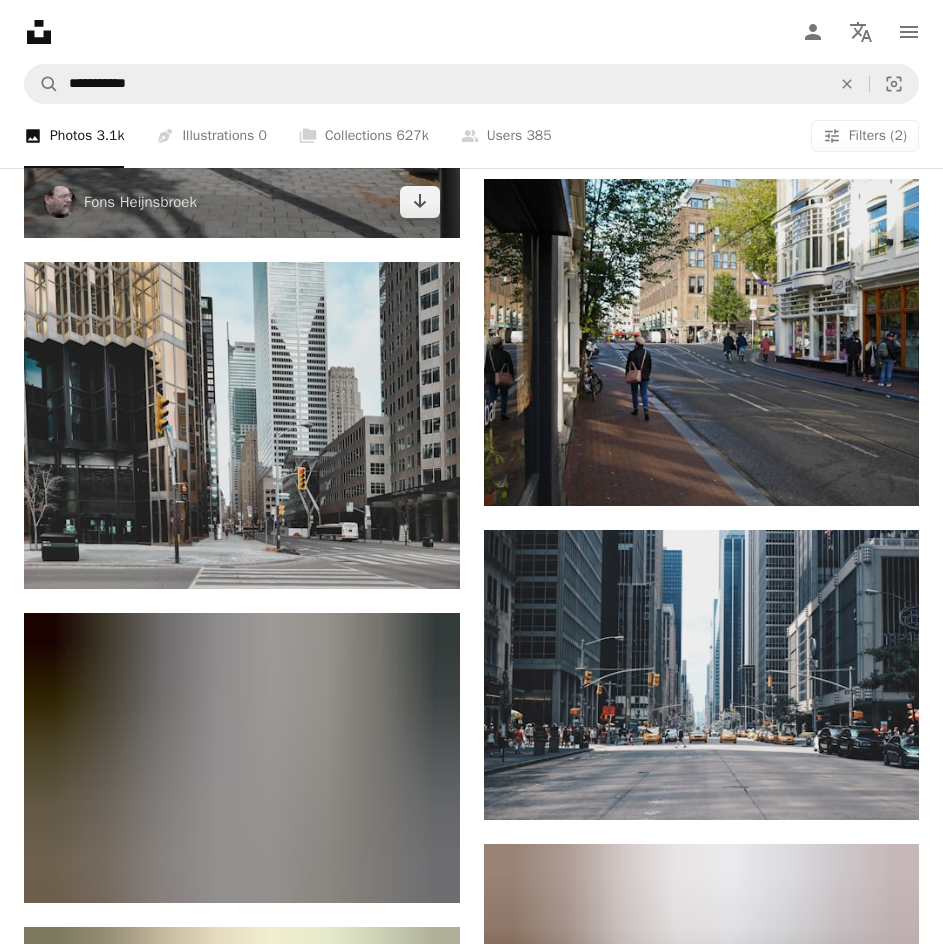 scroll, scrollTop: 0, scrollLeft: 0, axis: both 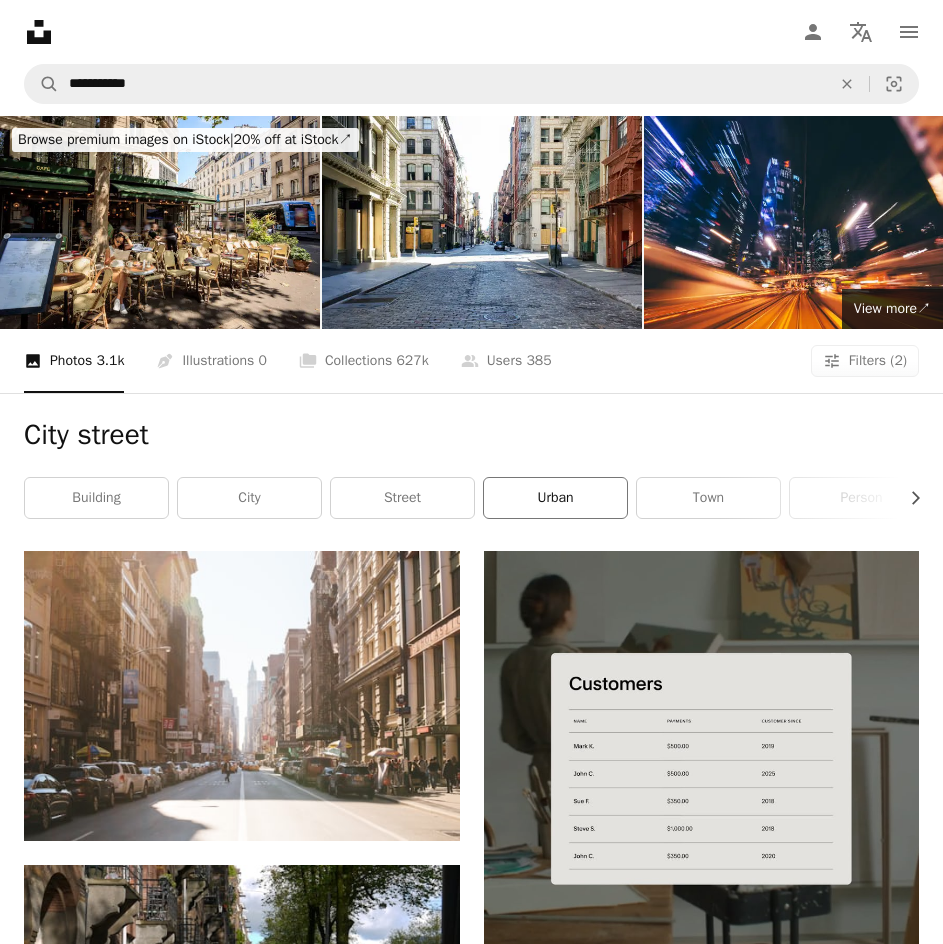 click on "urban" at bounding box center (555, 498) 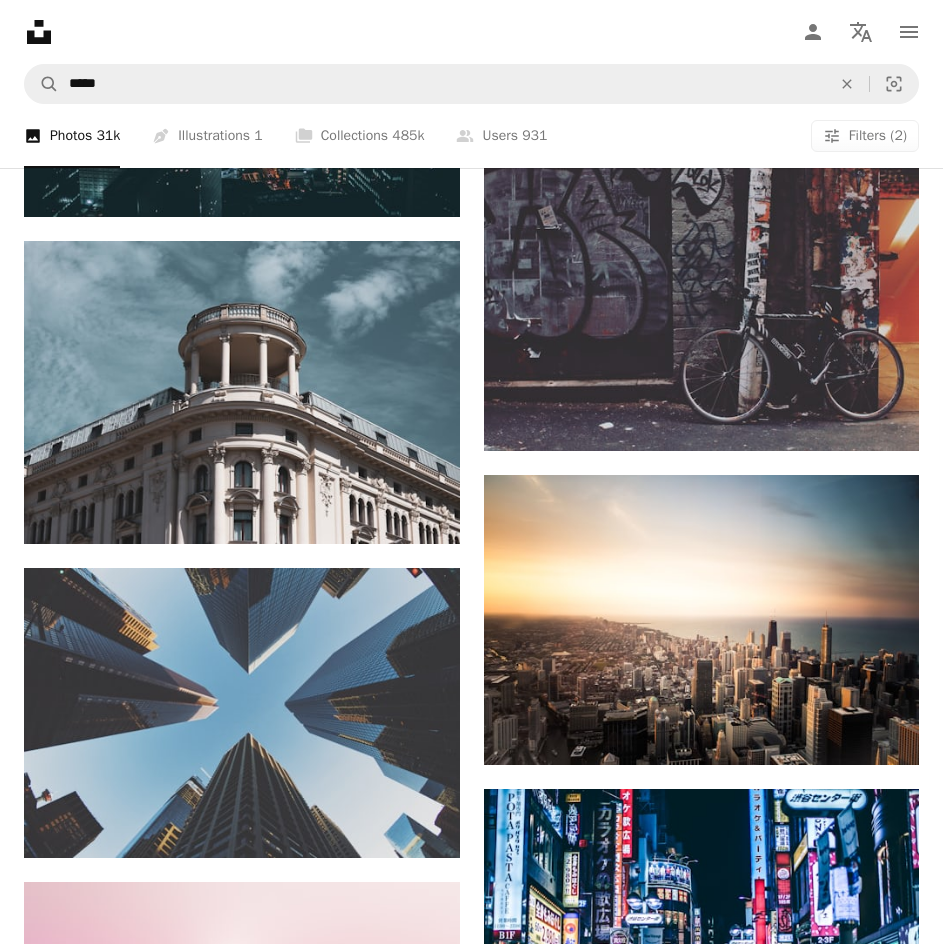 scroll, scrollTop: 2551, scrollLeft: 0, axis: vertical 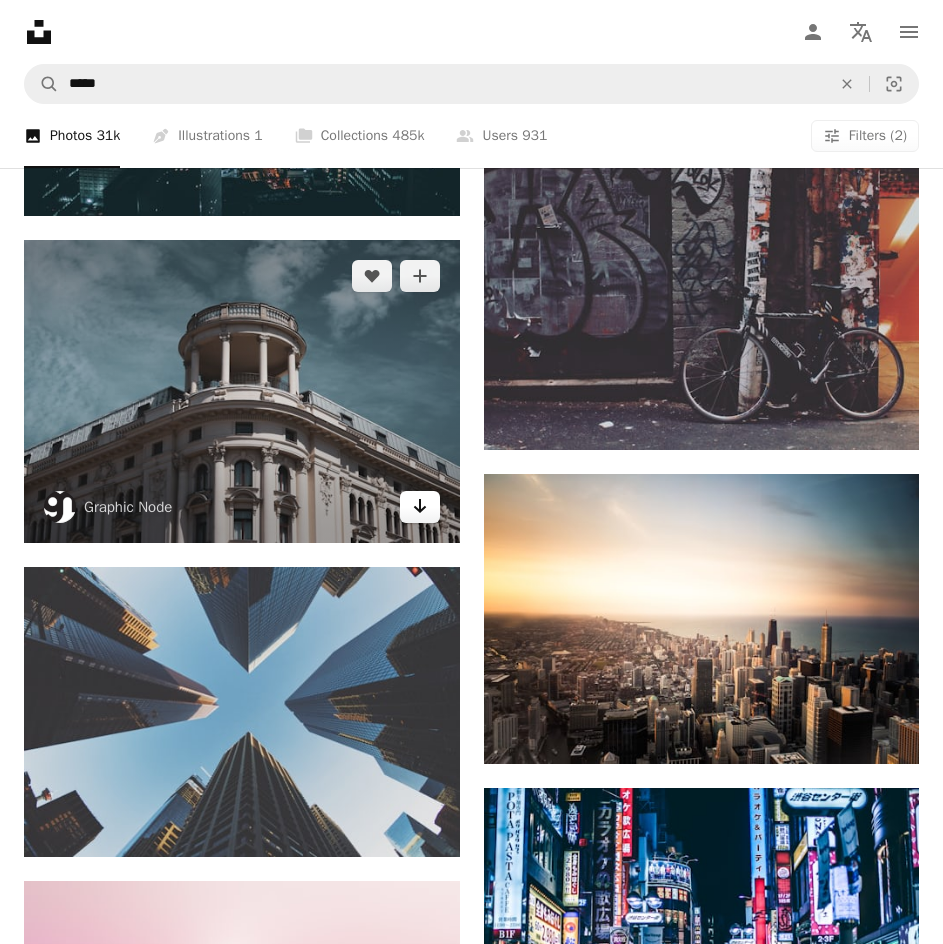 click on "Arrow pointing down" 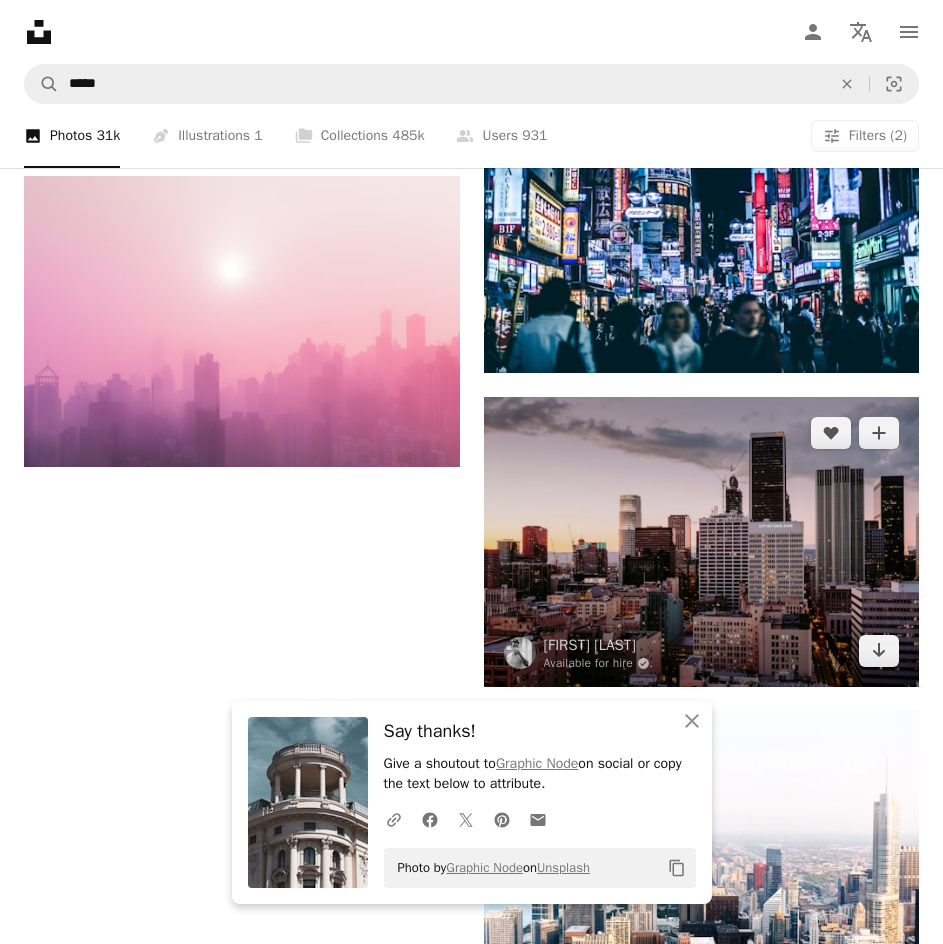 scroll, scrollTop: 3257, scrollLeft: 0, axis: vertical 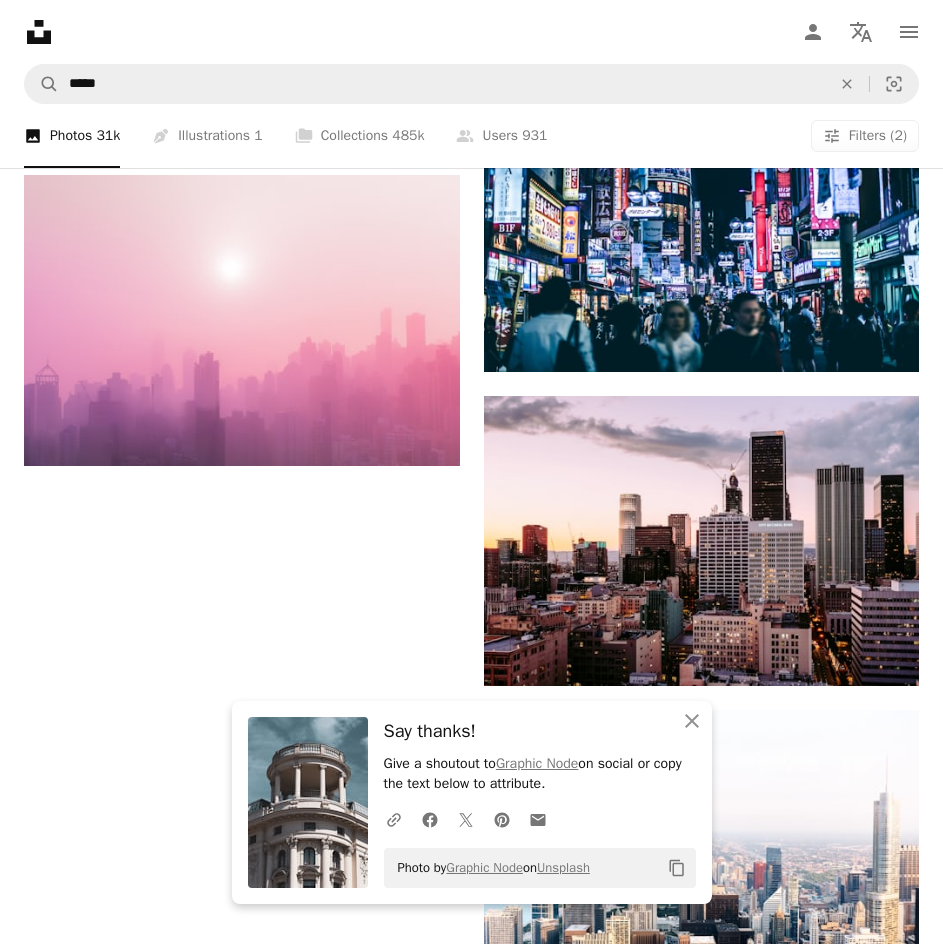 click on "[FIRST] [LAST]" at bounding box center (471, -838) 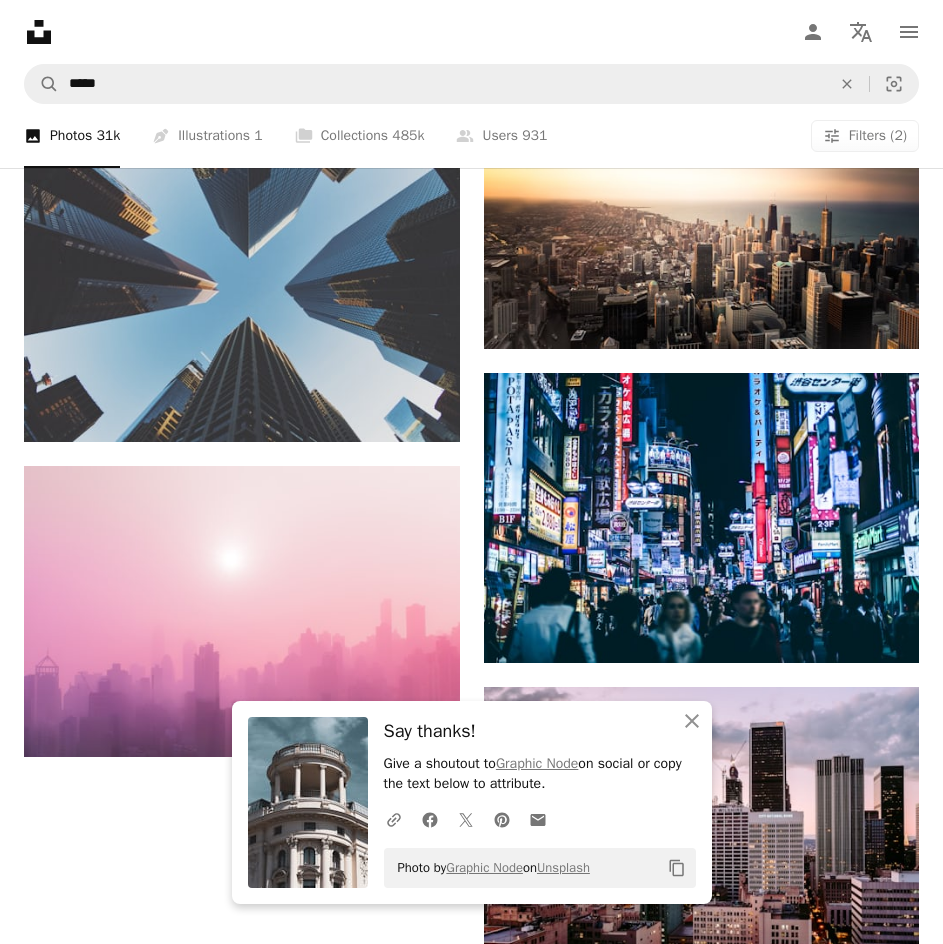 scroll, scrollTop: 0, scrollLeft: 0, axis: both 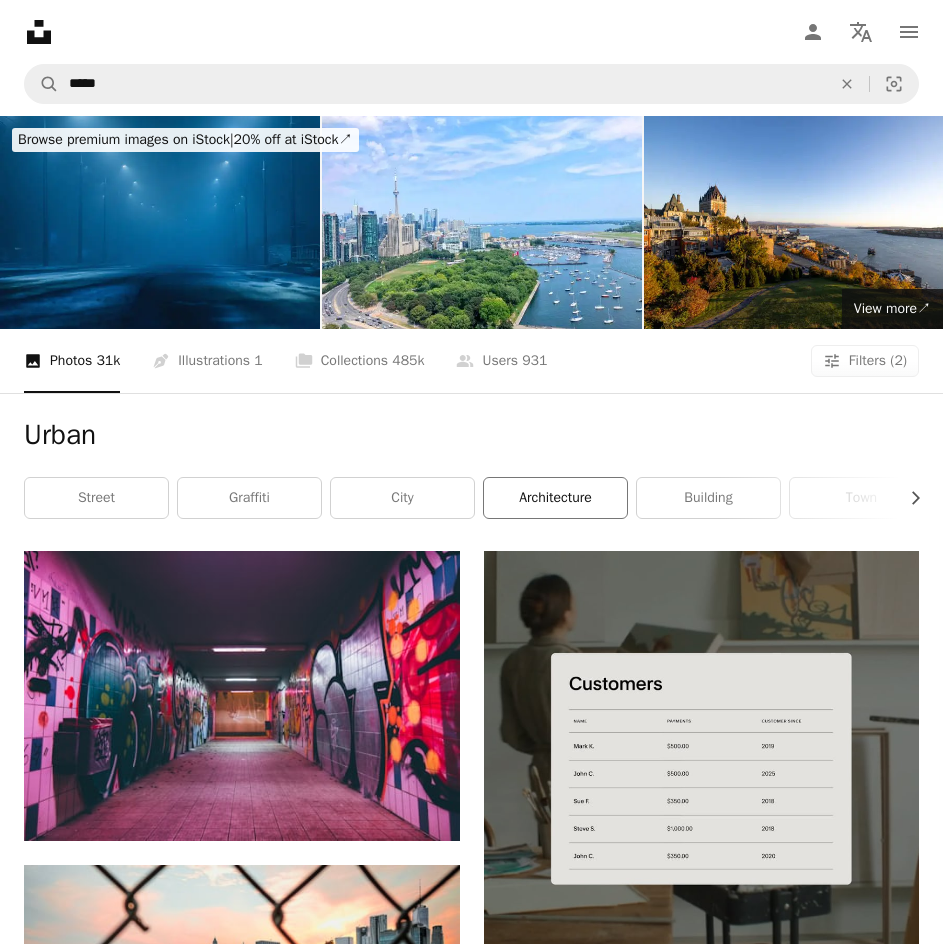 click on "architecture" at bounding box center [555, 498] 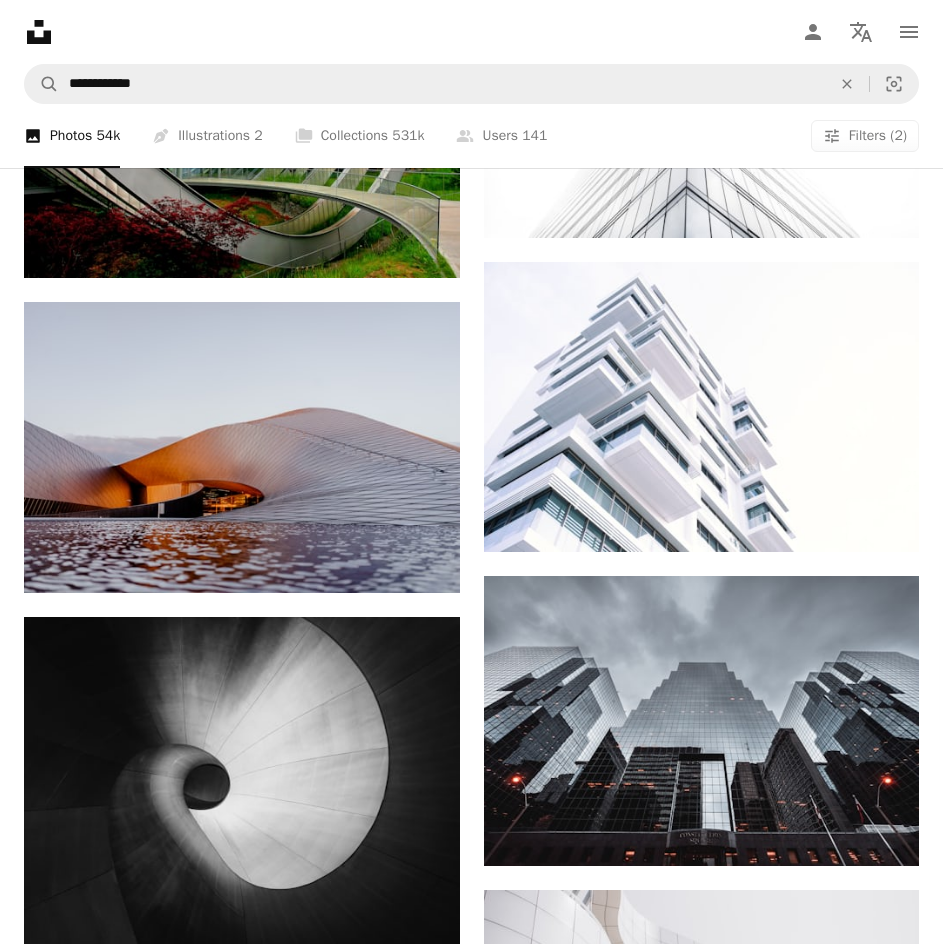 scroll, scrollTop: 2446, scrollLeft: 0, axis: vertical 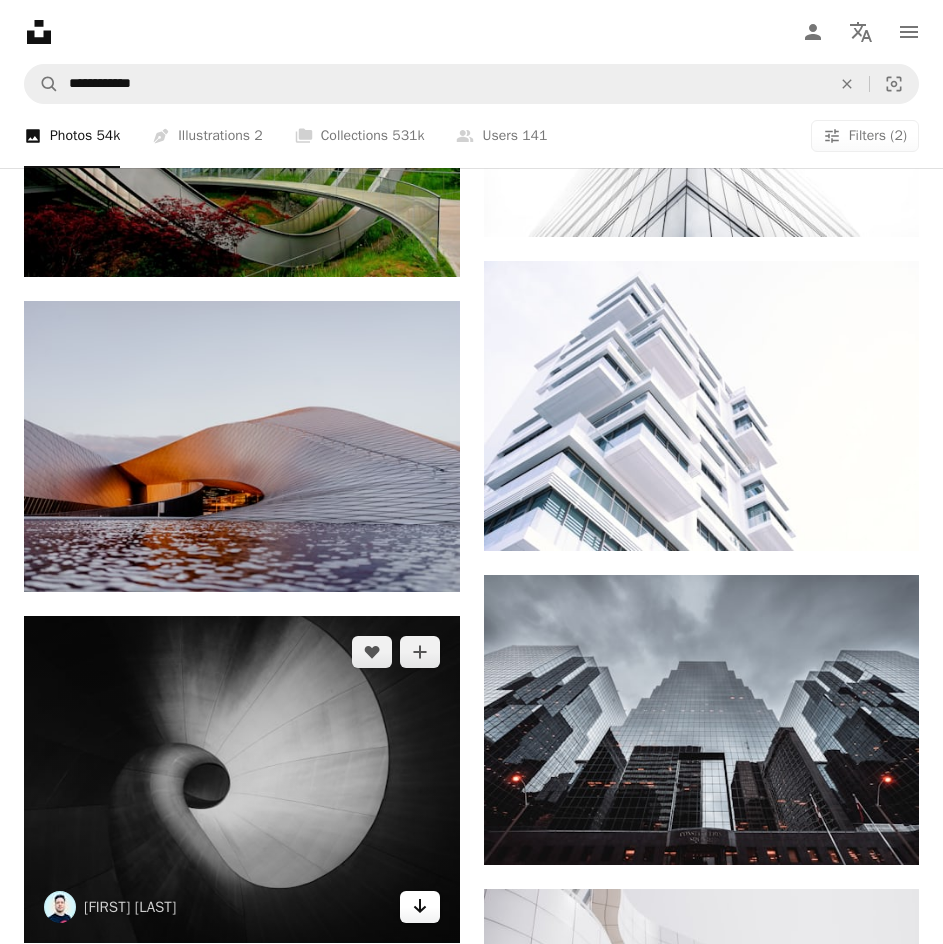 click on "Arrow pointing down" 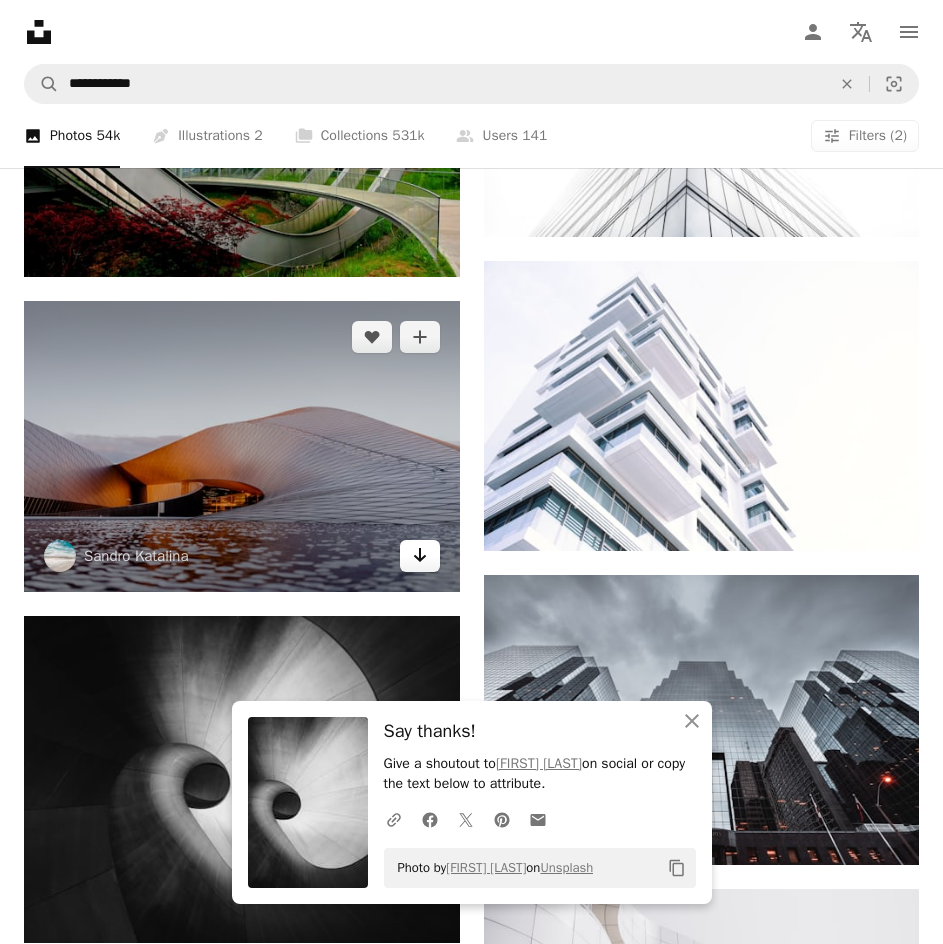 click on "Arrow pointing down" 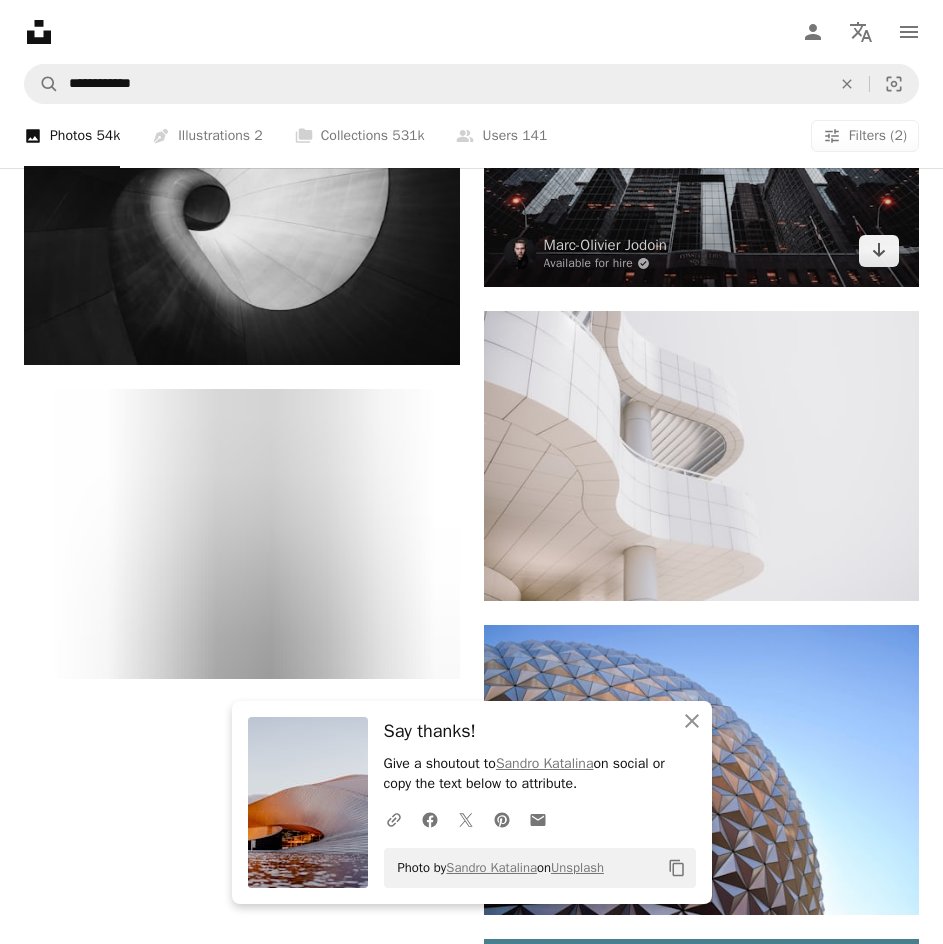 scroll, scrollTop: 3025, scrollLeft: 0, axis: vertical 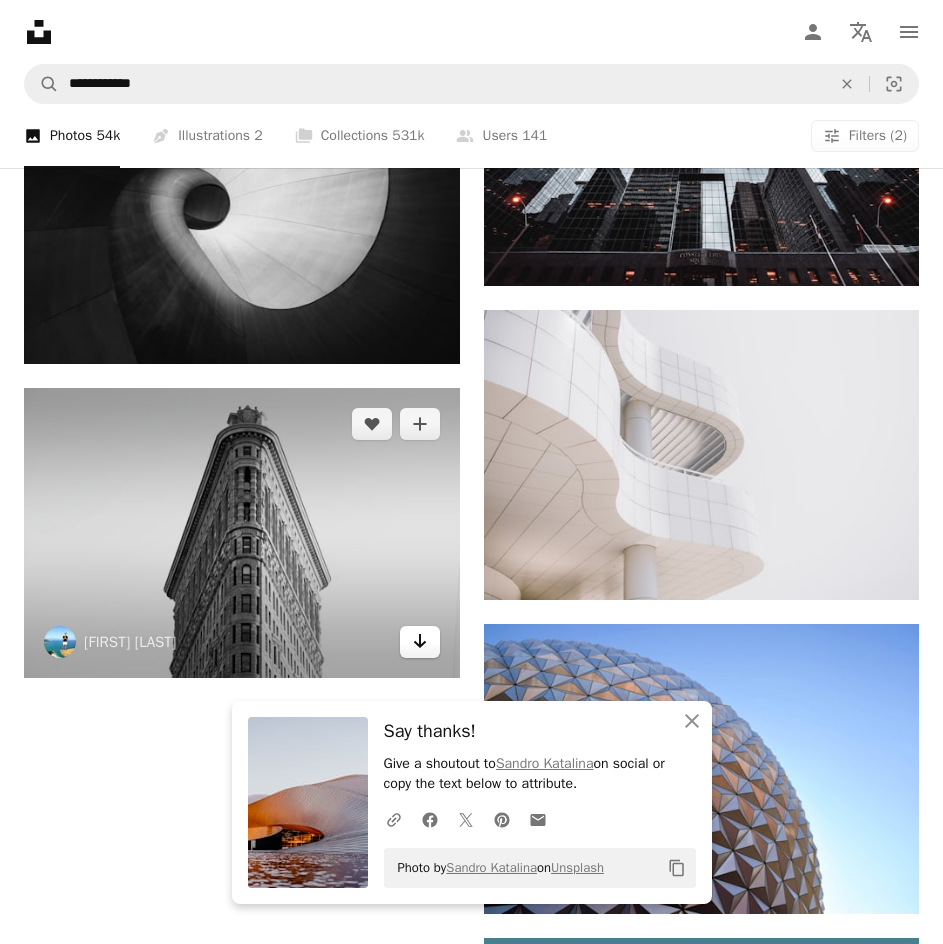 click on "Arrow pointing down" 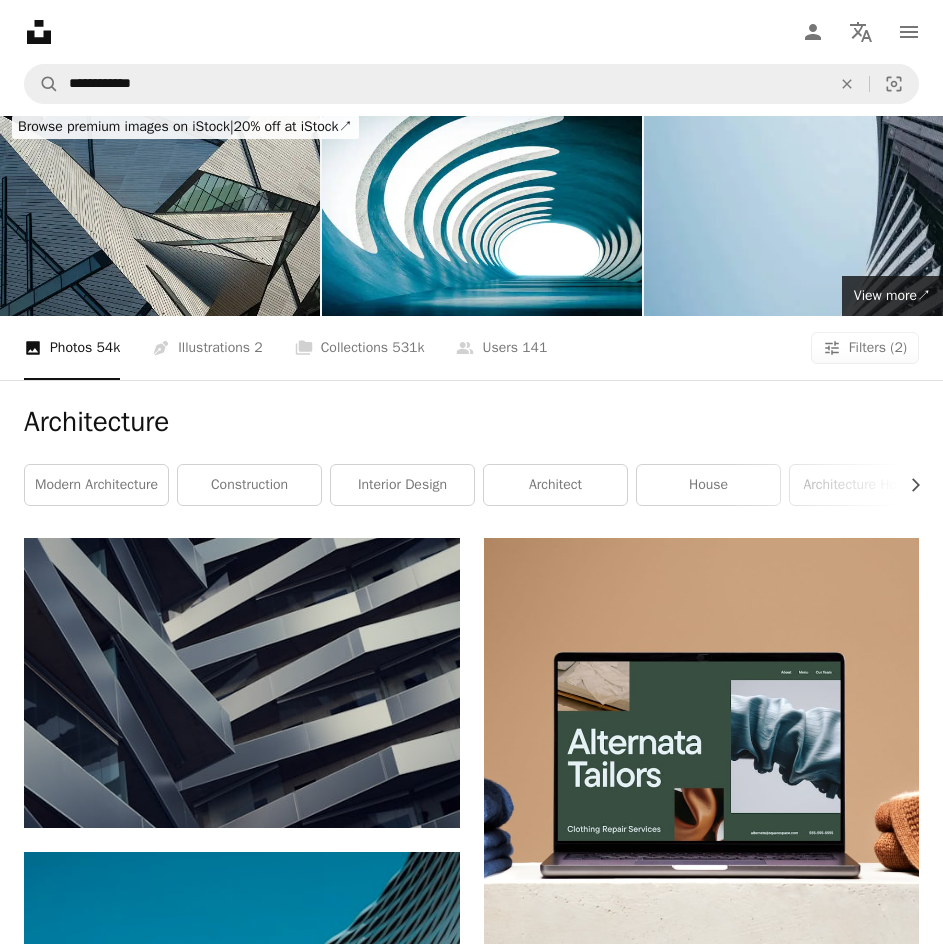 scroll, scrollTop: 0, scrollLeft: 0, axis: both 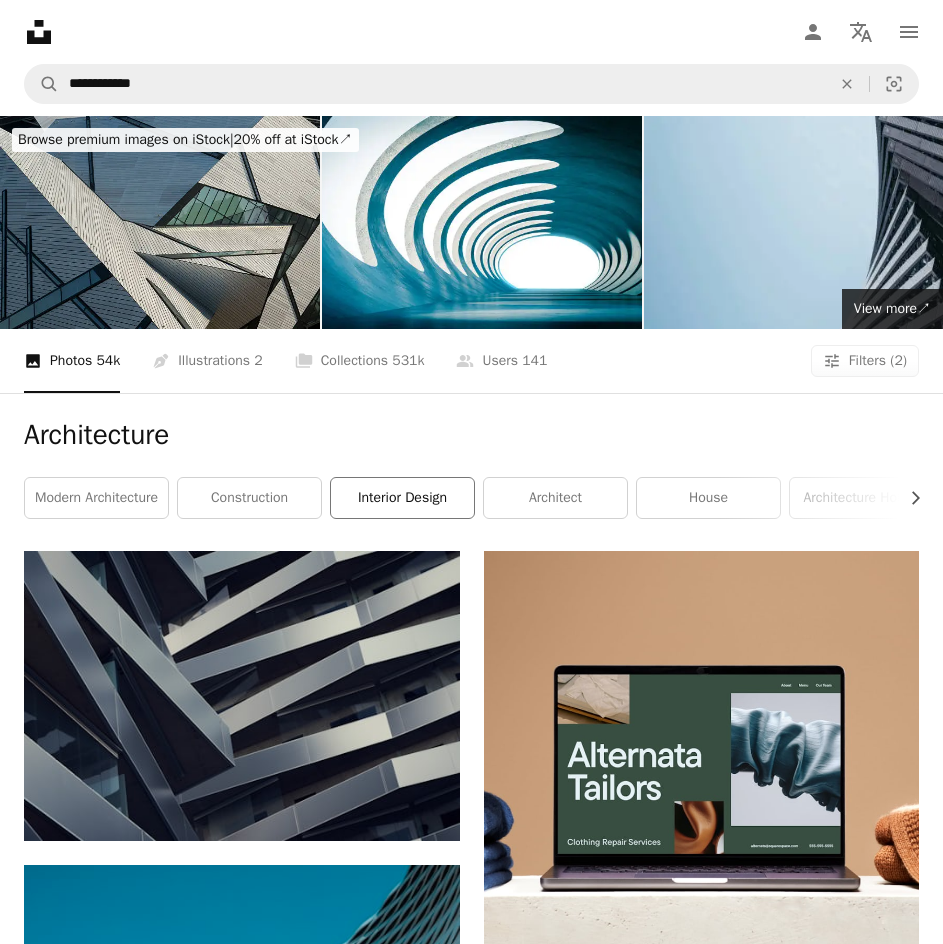 click on "interior design" at bounding box center [402, 498] 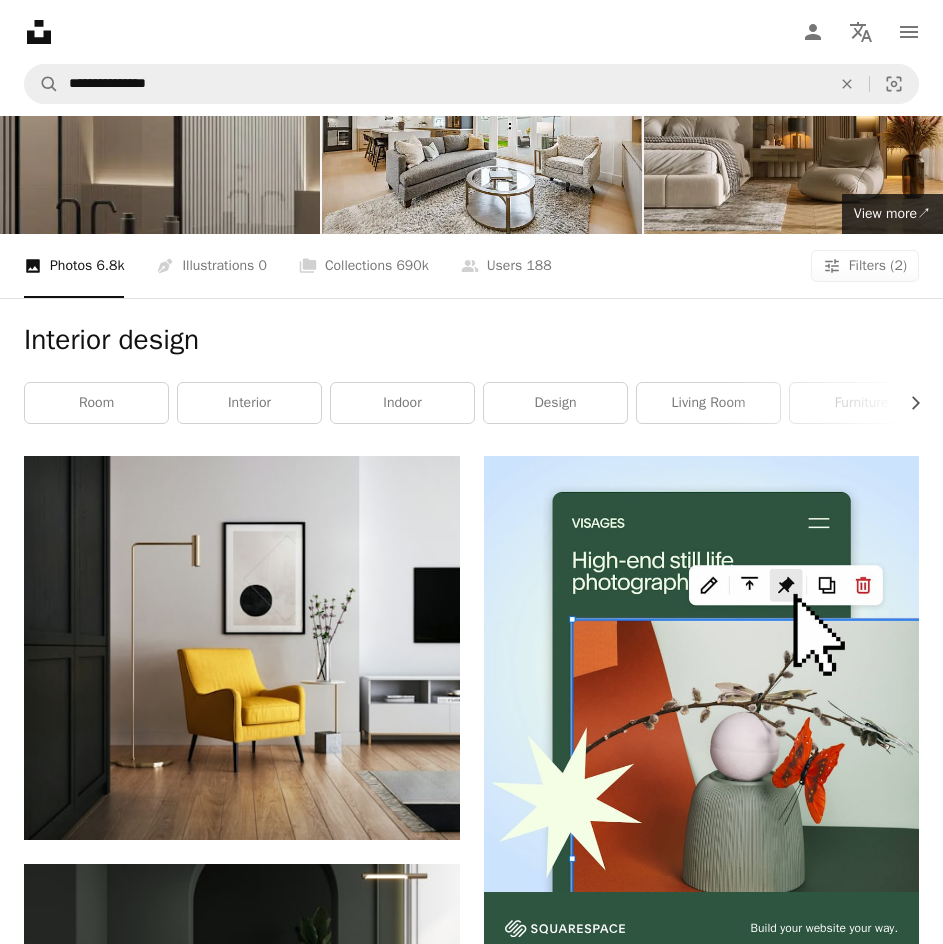 scroll, scrollTop: 0, scrollLeft: 0, axis: both 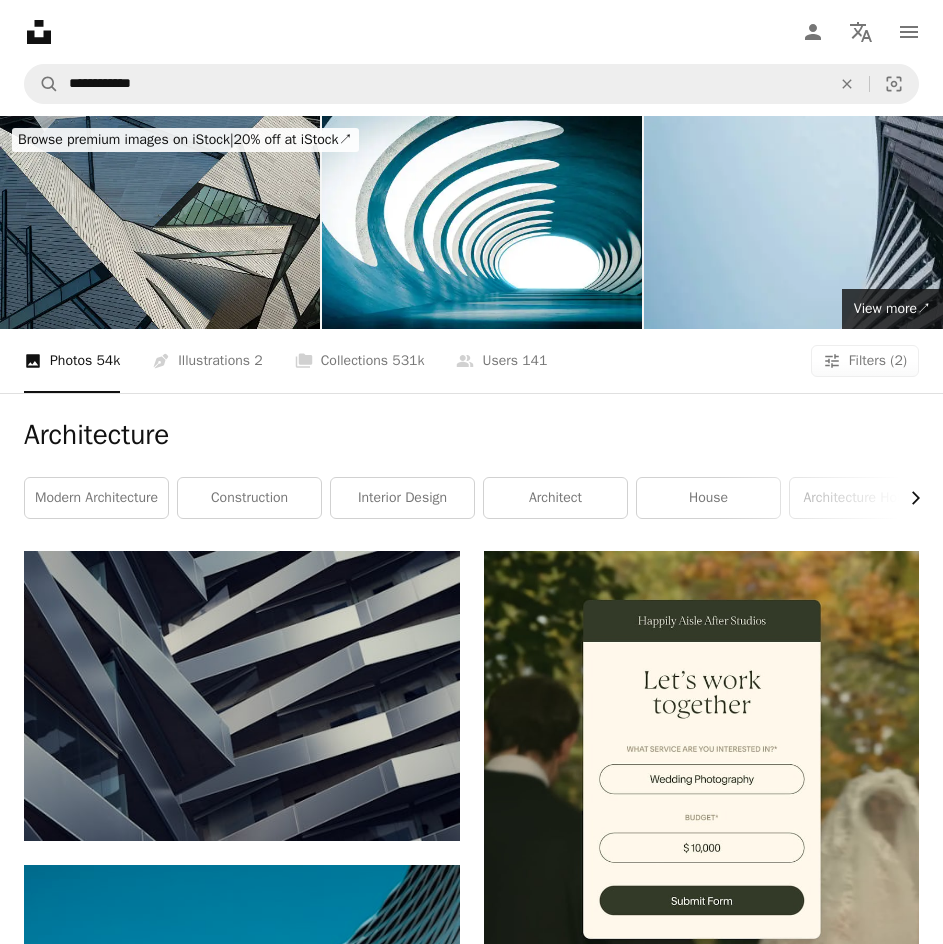 click on "Chevron right" 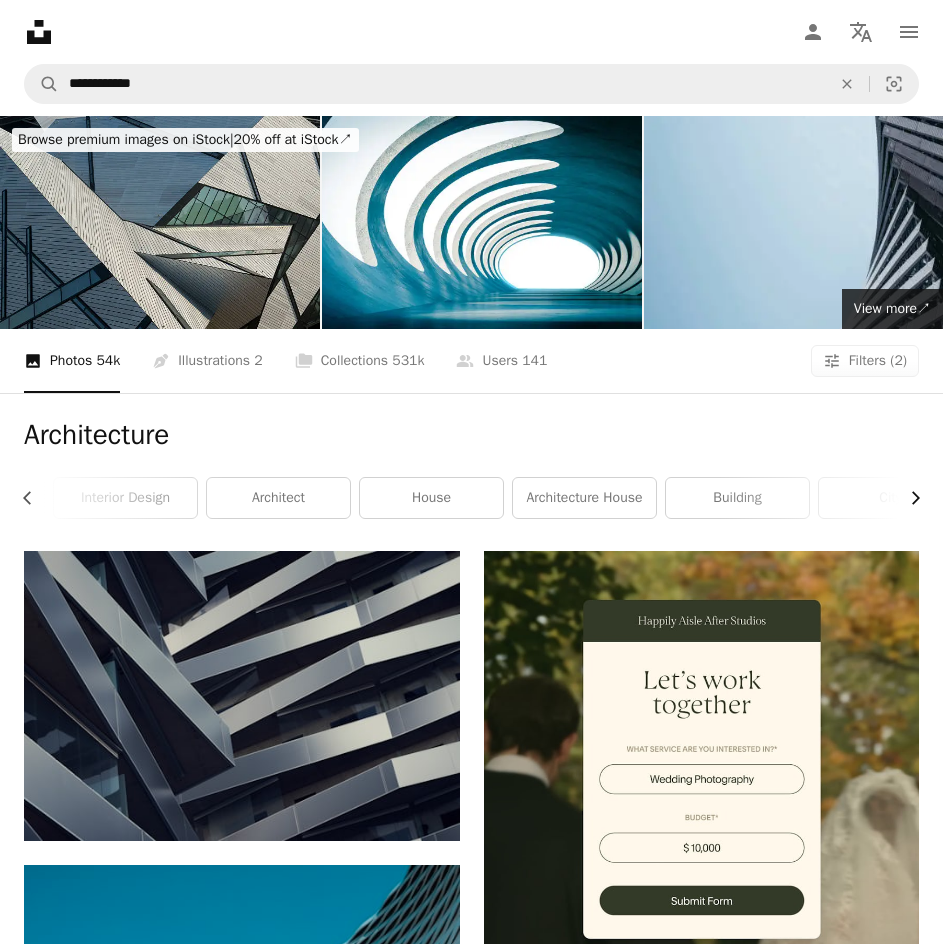scroll, scrollTop: 0, scrollLeft: 300, axis: horizontal 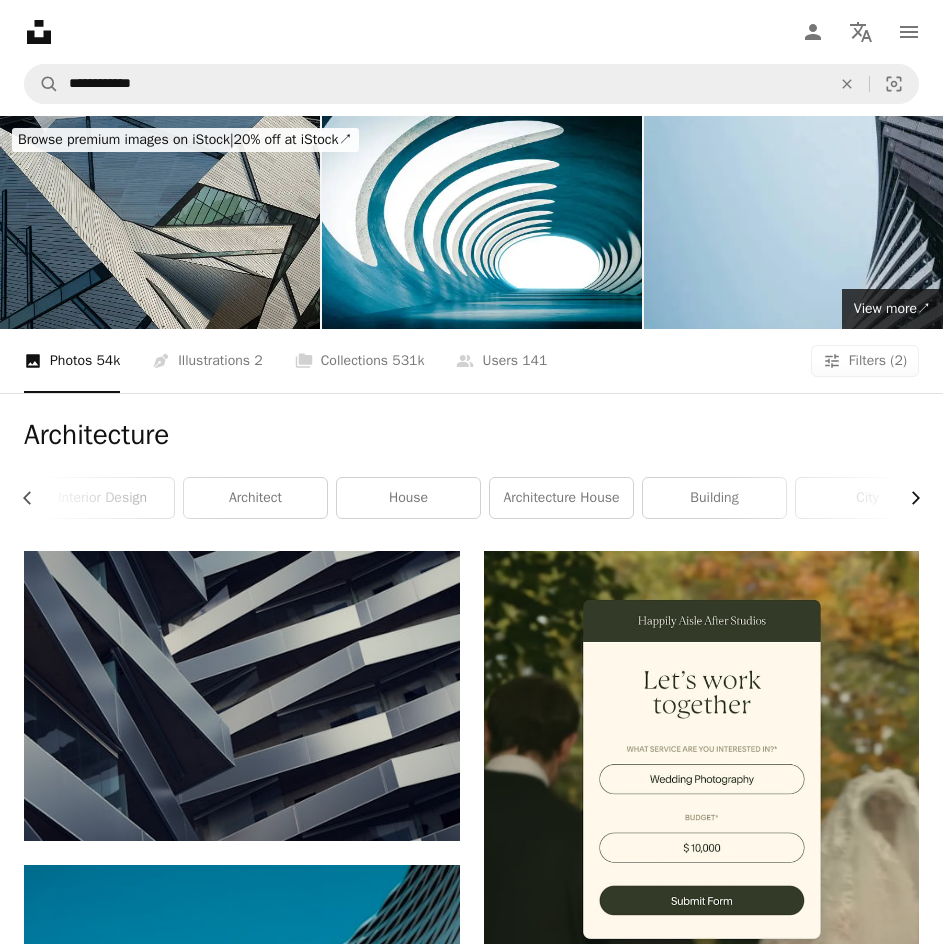 click on "Chevron right" 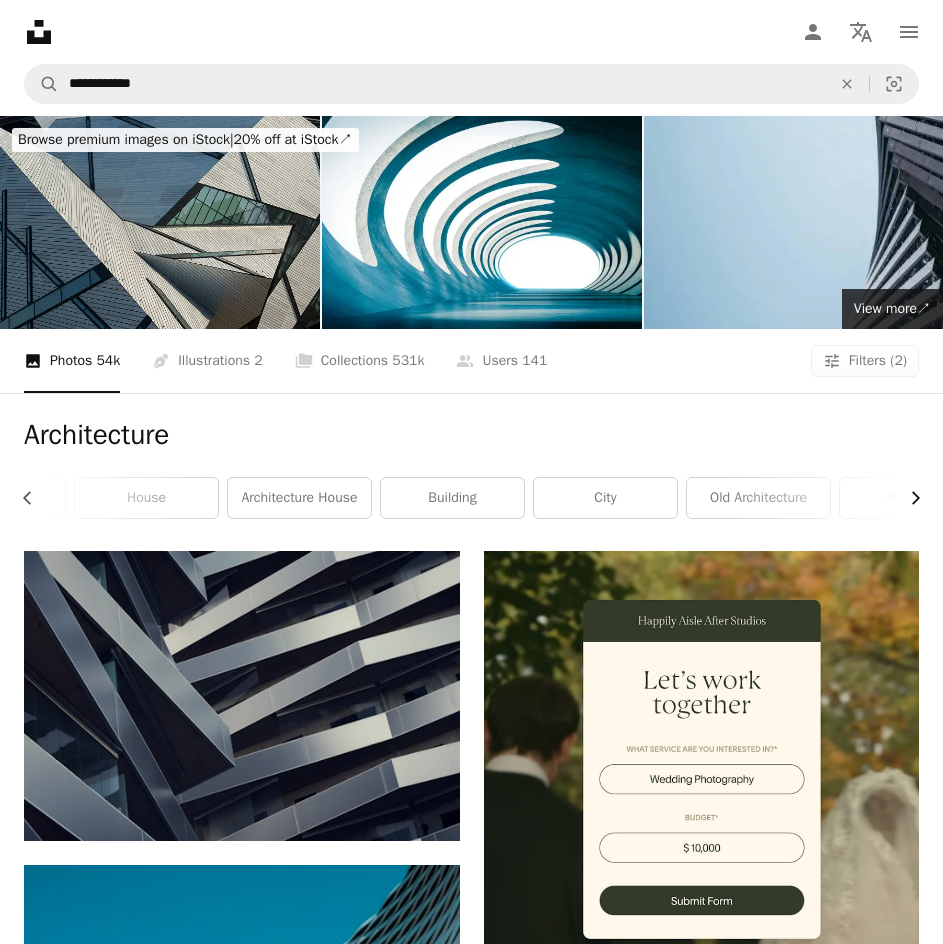 scroll, scrollTop: 0, scrollLeft: 600, axis: horizontal 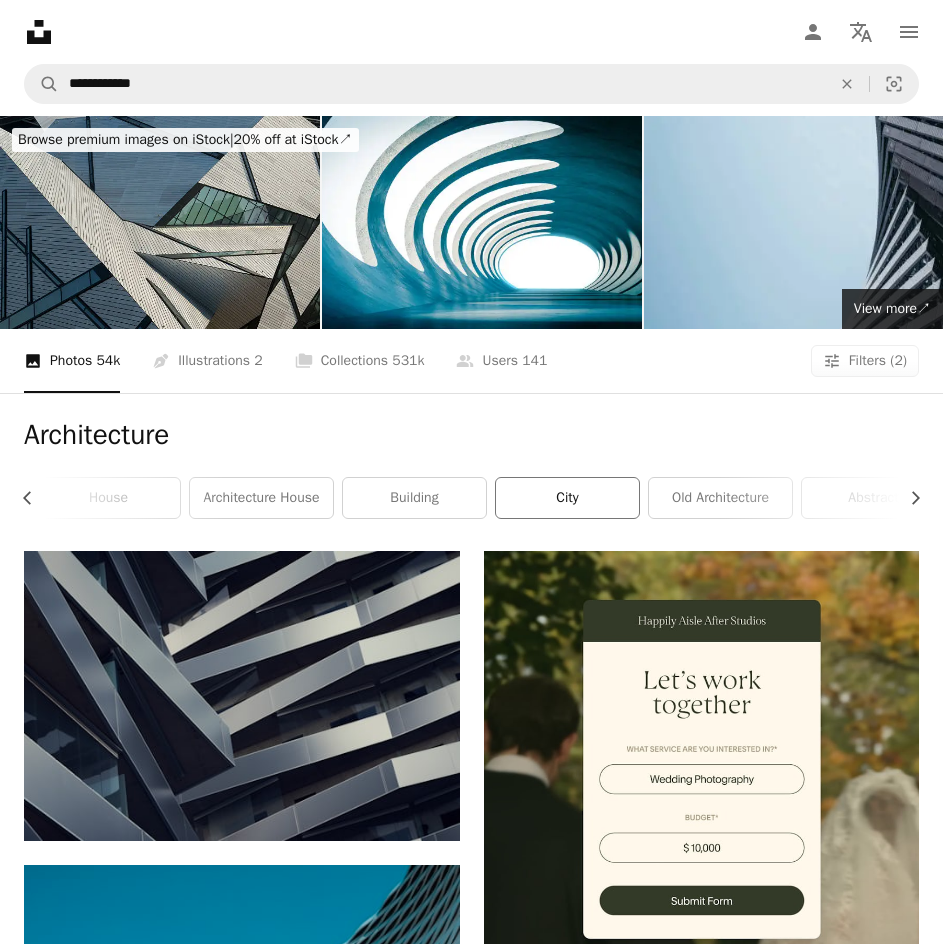 click on "city" at bounding box center [567, 498] 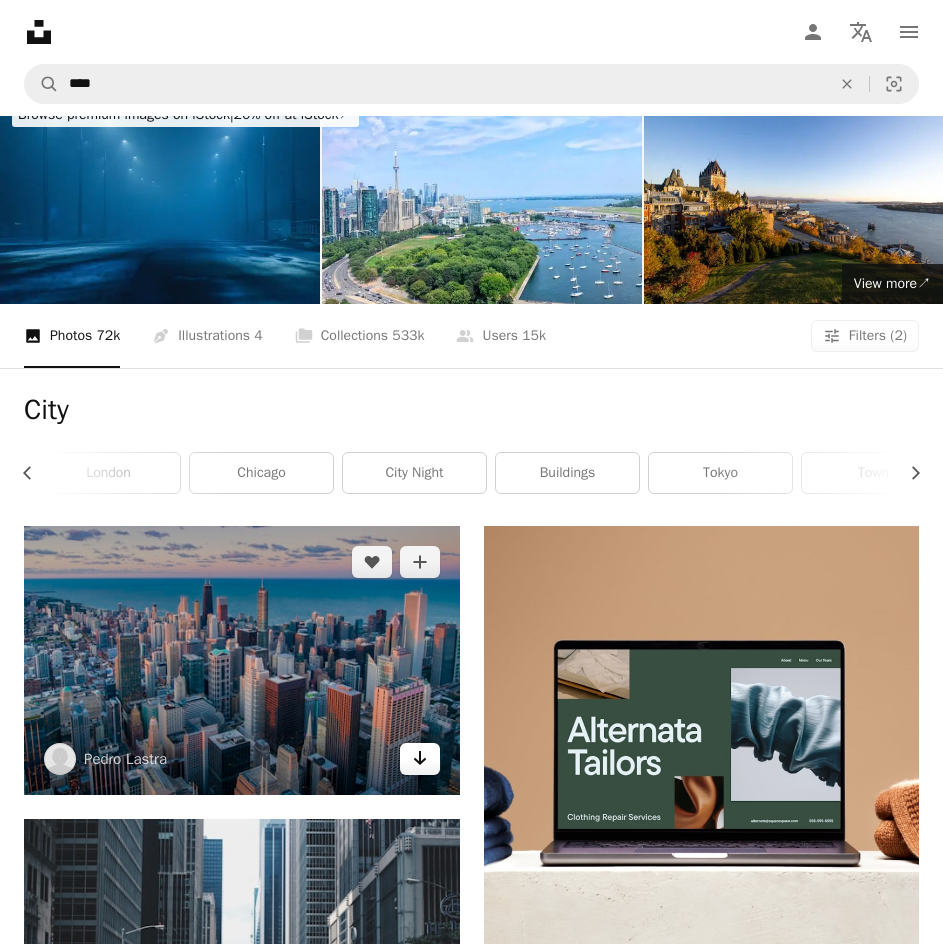 scroll, scrollTop: 16, scrollLeft: 0, axis: vertical 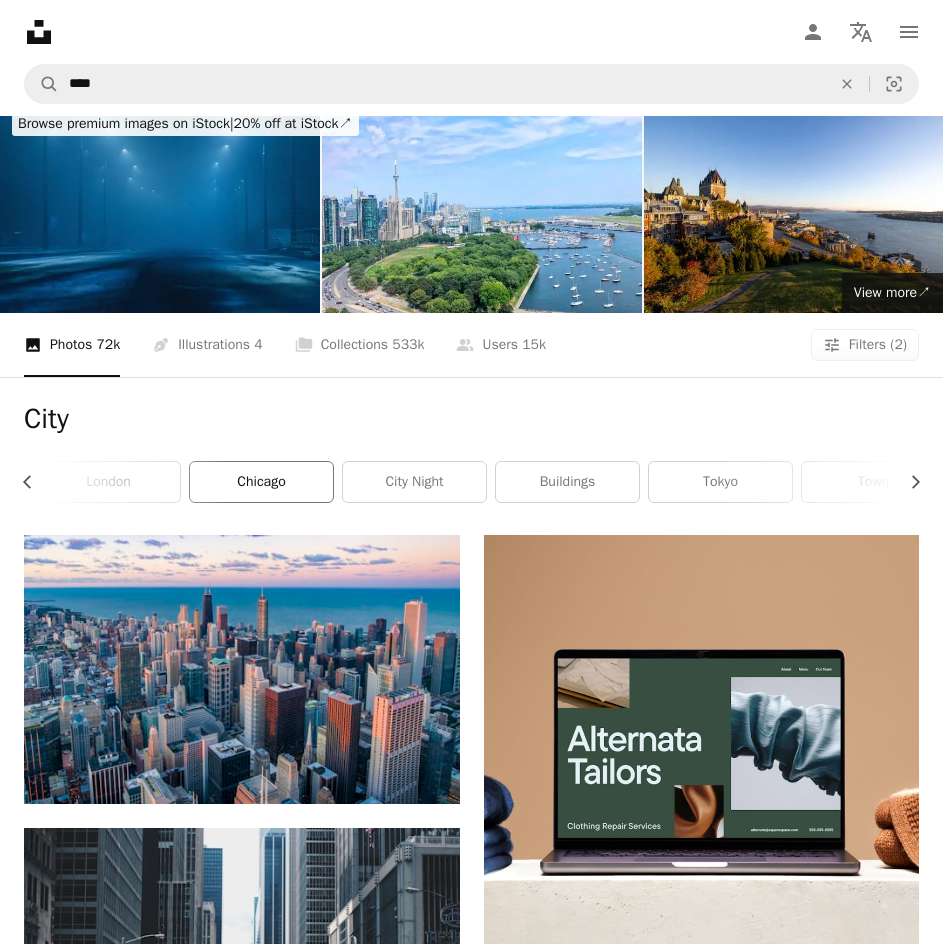 click on "chicago" at bounding box center (261, 482) 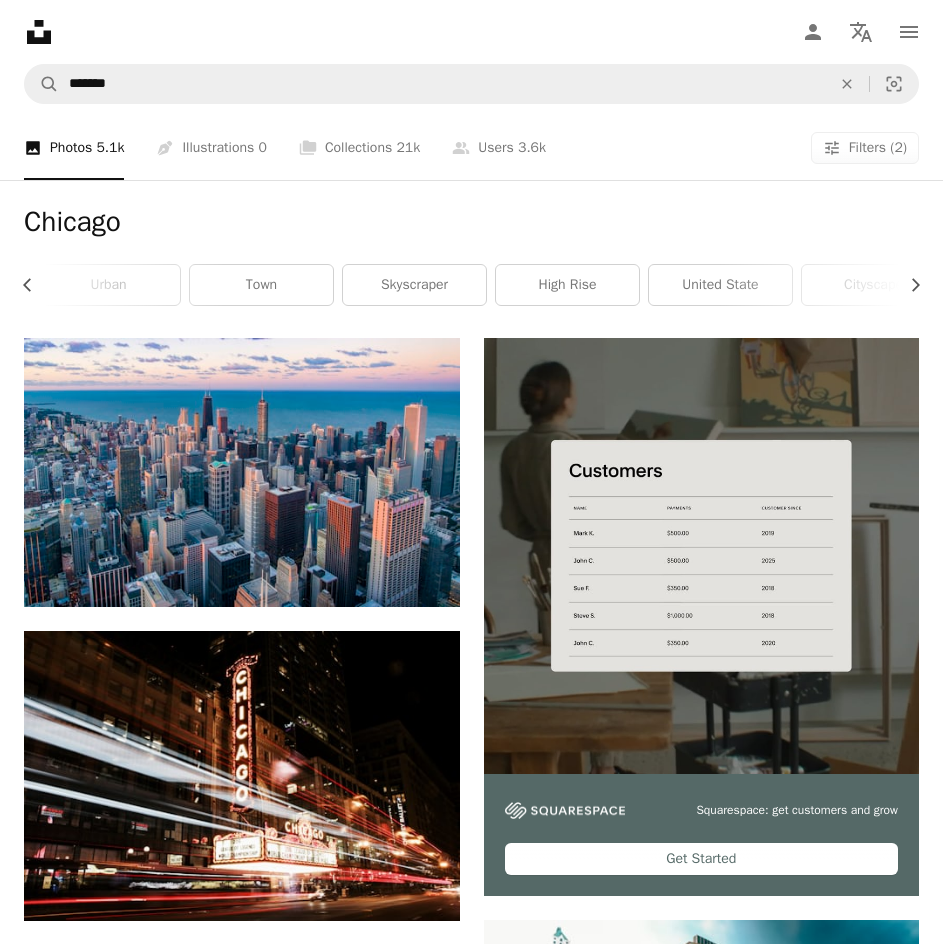 scroll, scrollTop: 0, scrollLeft: 0, axis: both 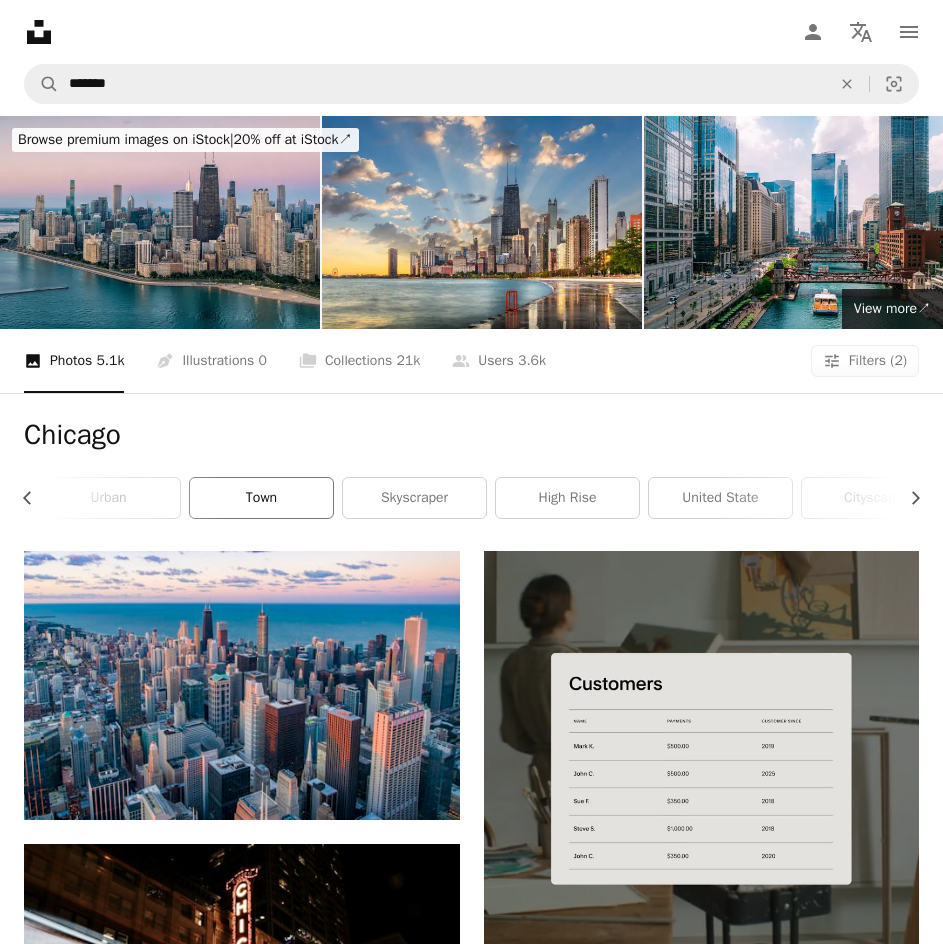 click on "town" at bounding box center [261, 498] 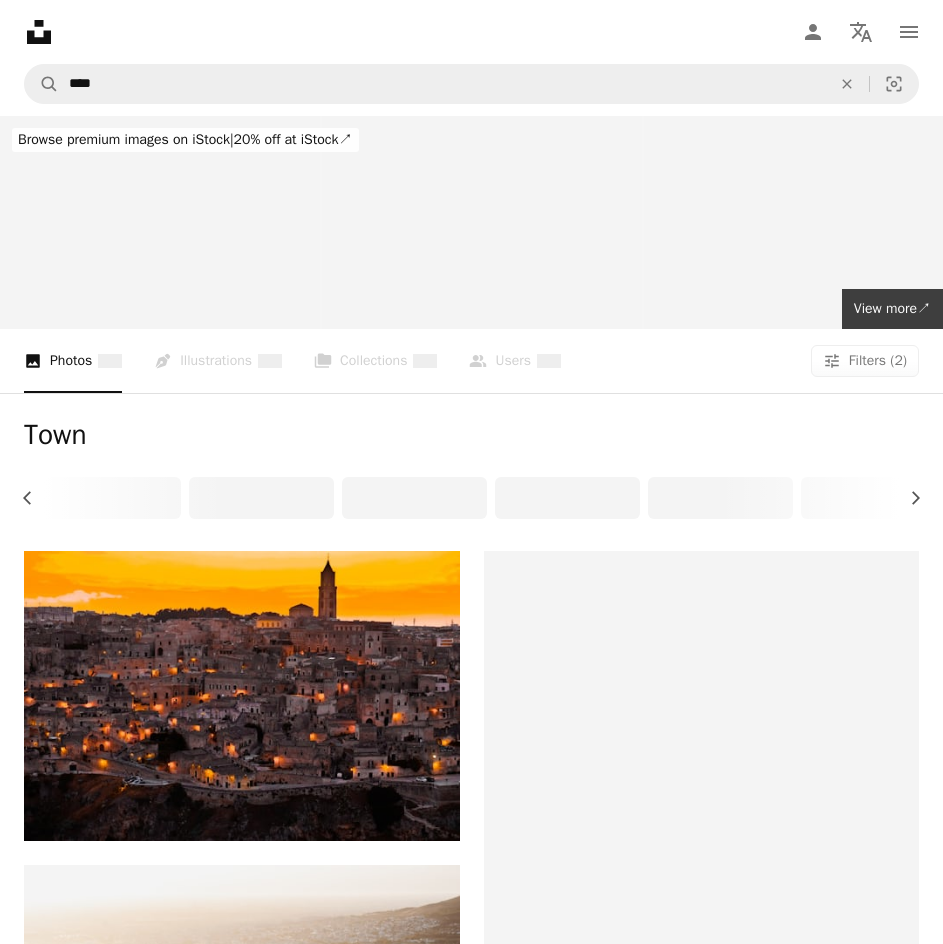 scroll, scrollTop: 0, scrollLeft: 538, axis: horizontal 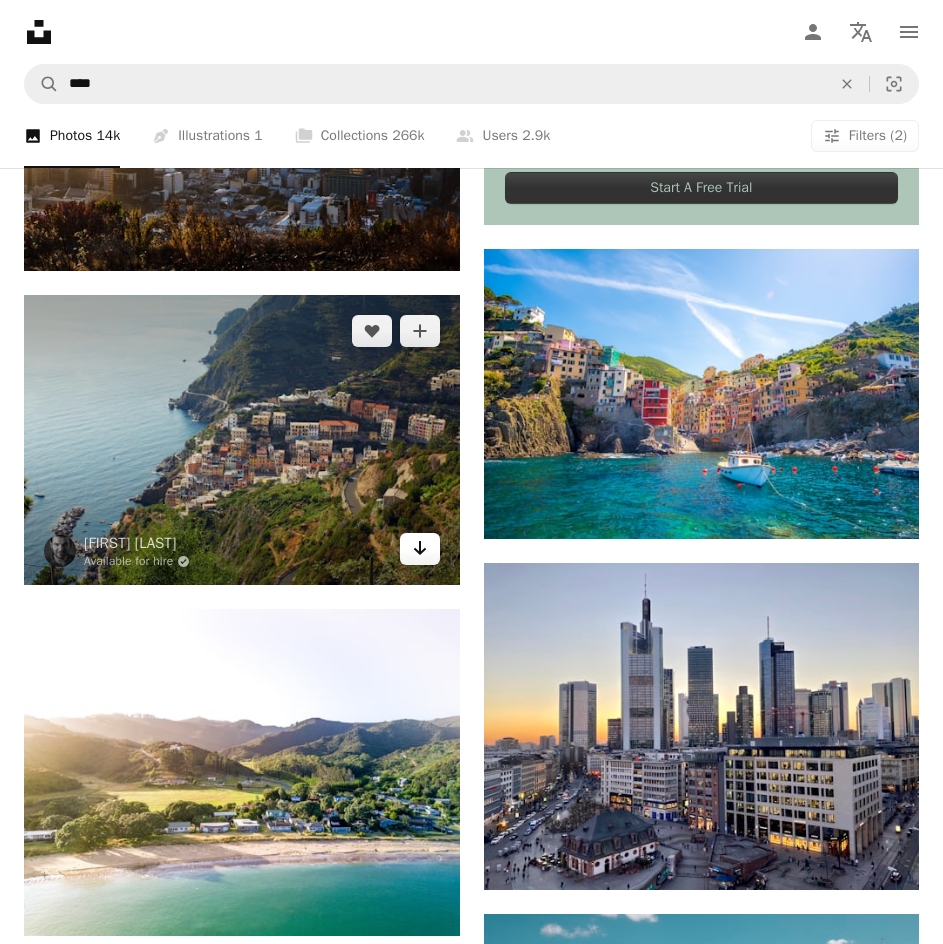 click on "Arrow pointing down" at bounding box center (420, 549) 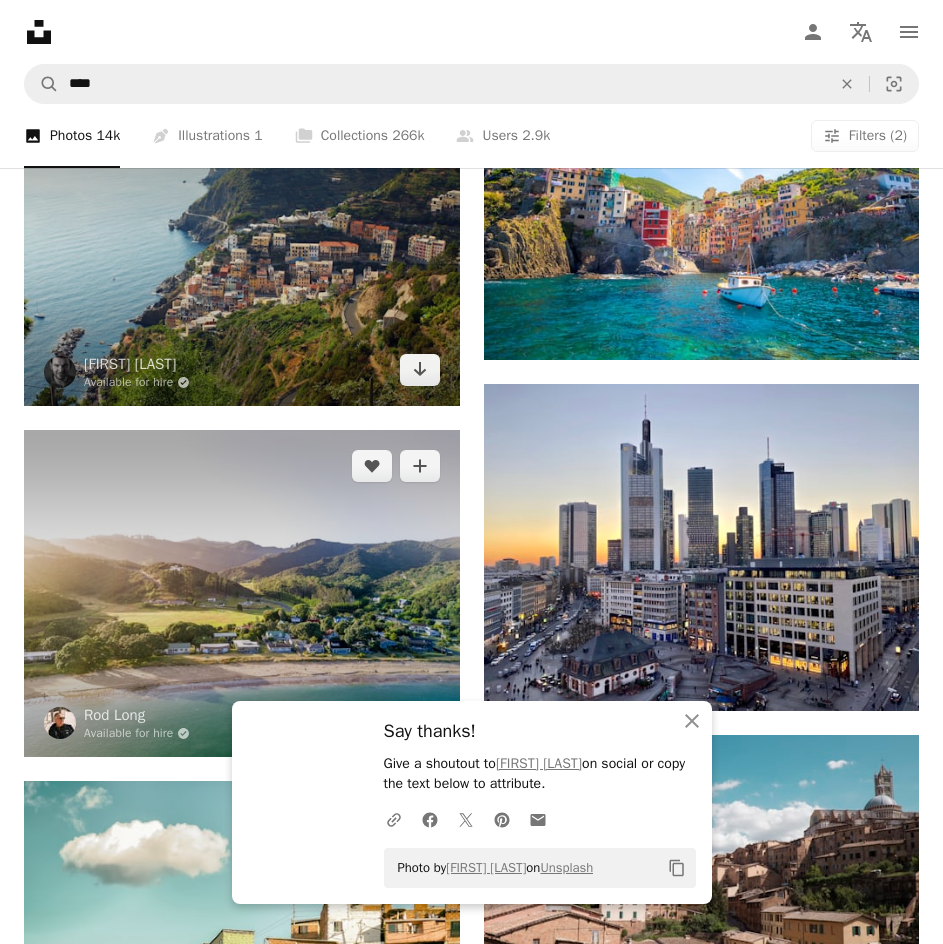 scroll, scrollTop: 1066, scrollLeft: 0, axis: vertical 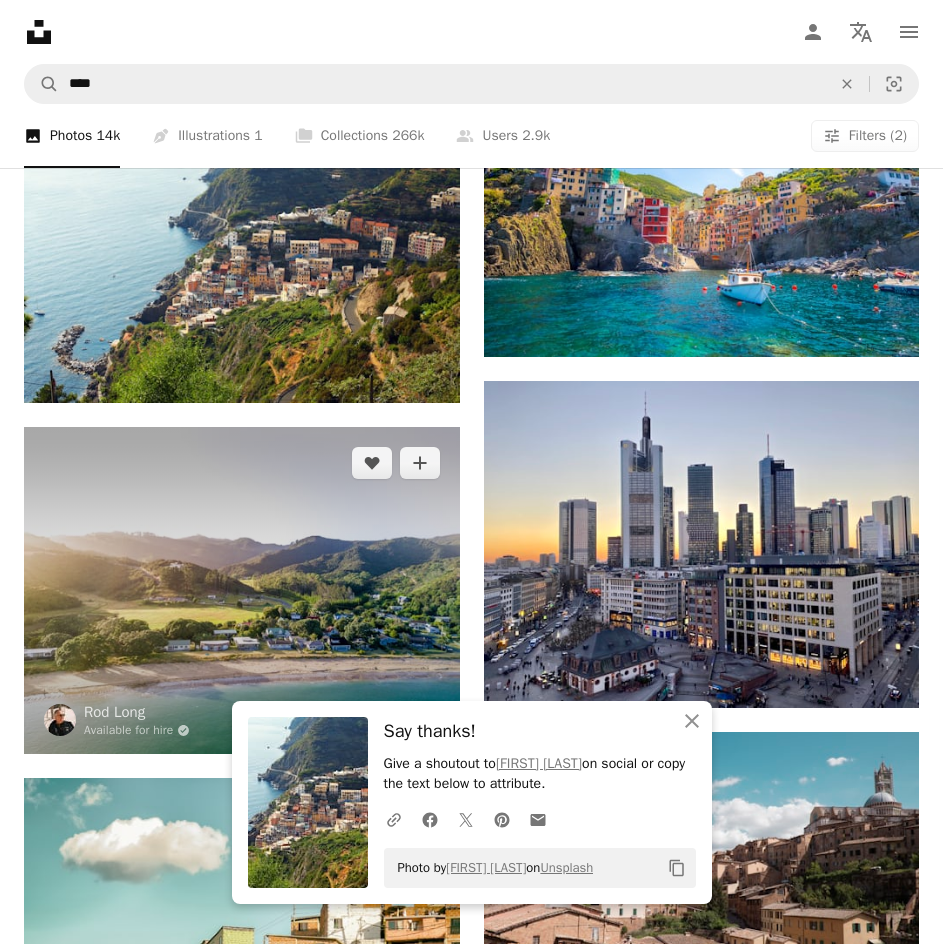 click on "Arrow pointing down" 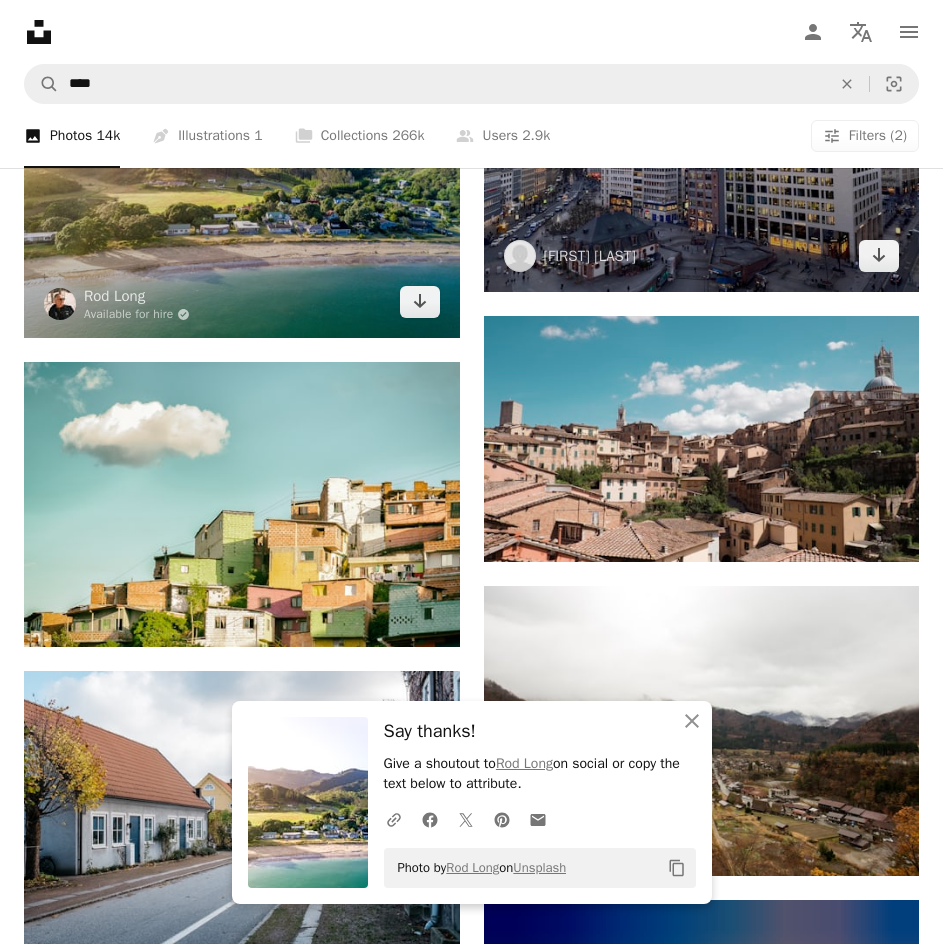 scroll, scrollTop: 1487, scrollLeft: 0, axis: vertical 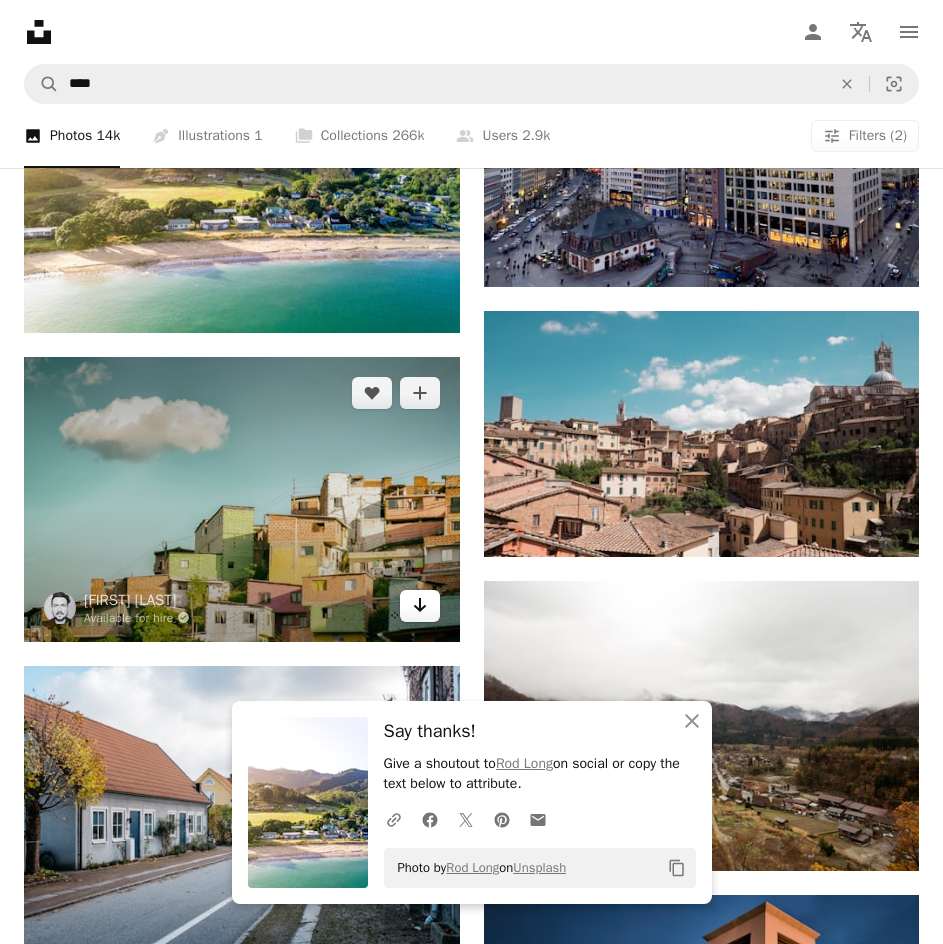 click 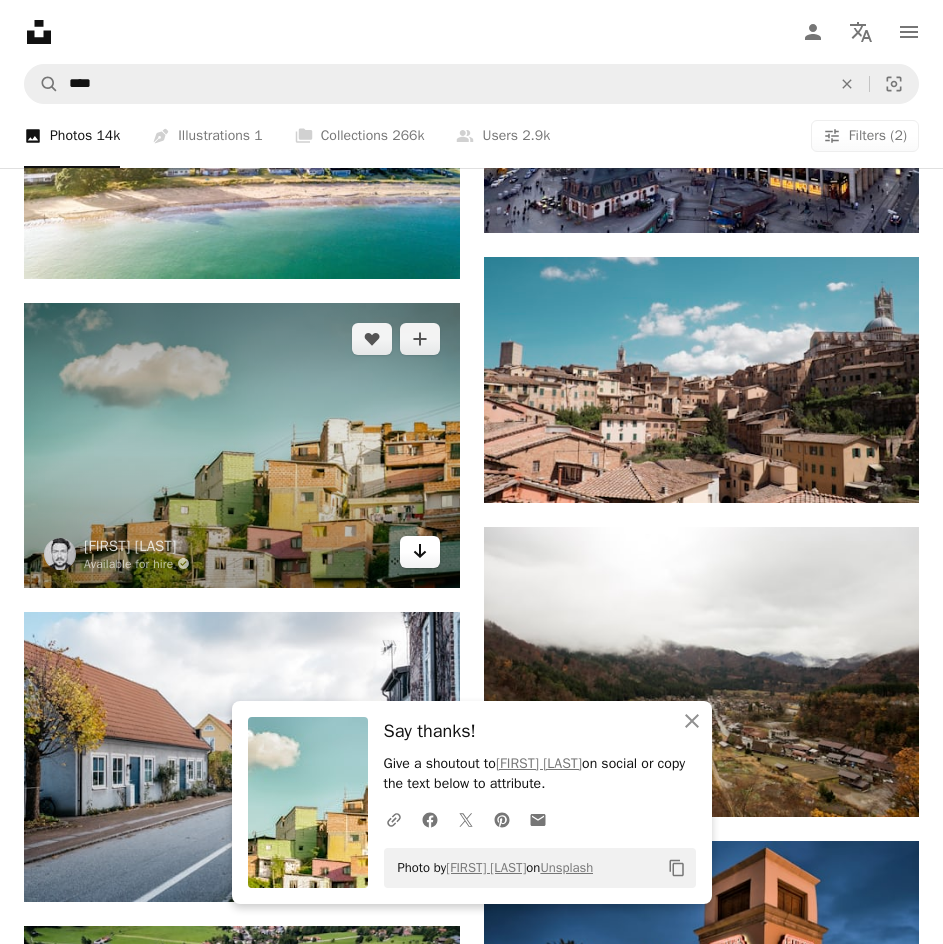 scroll, scrollTop: 1558, scrollLeft: 0, axis: vertical 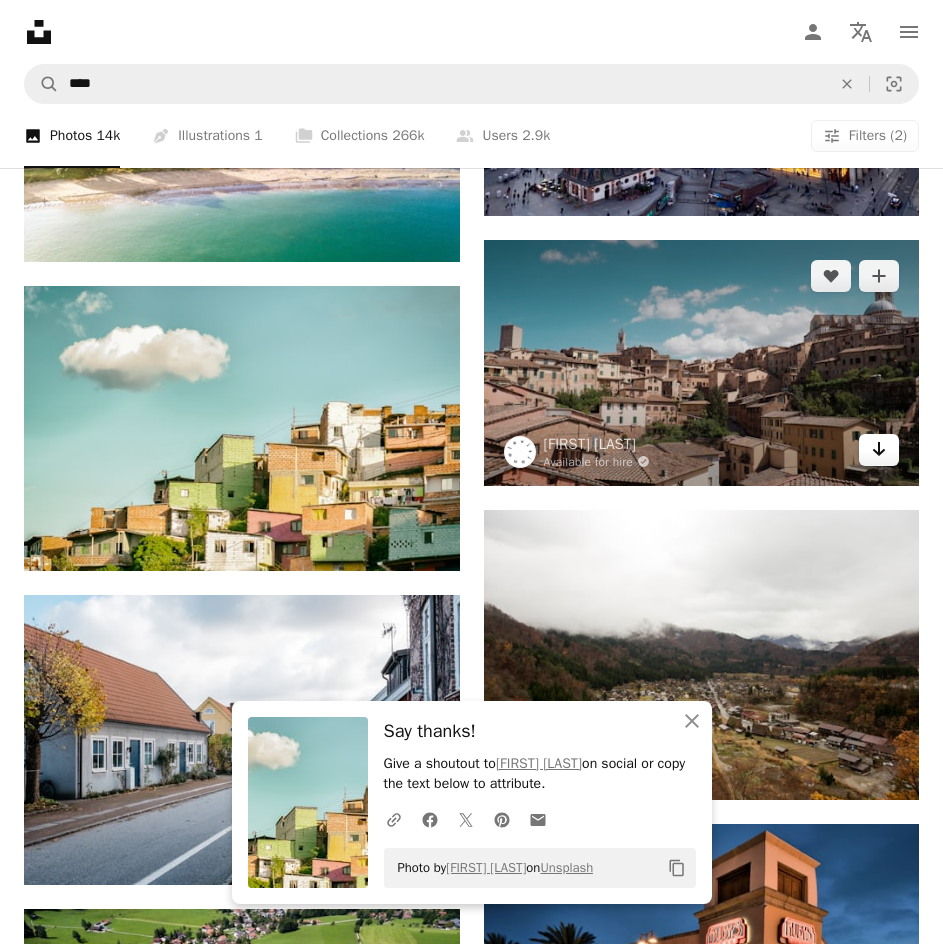 click on "Arrow pointing down" 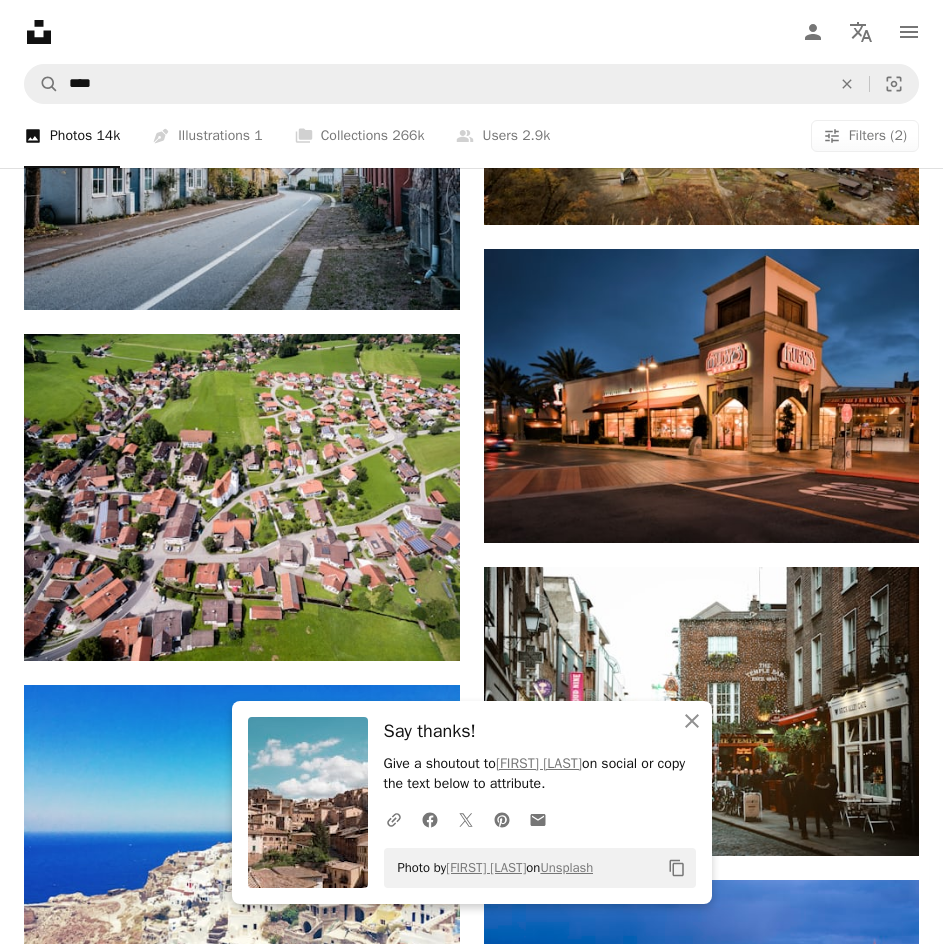 scroll, scrollTop: 2134, scrollLeft: 0, axis: vertical 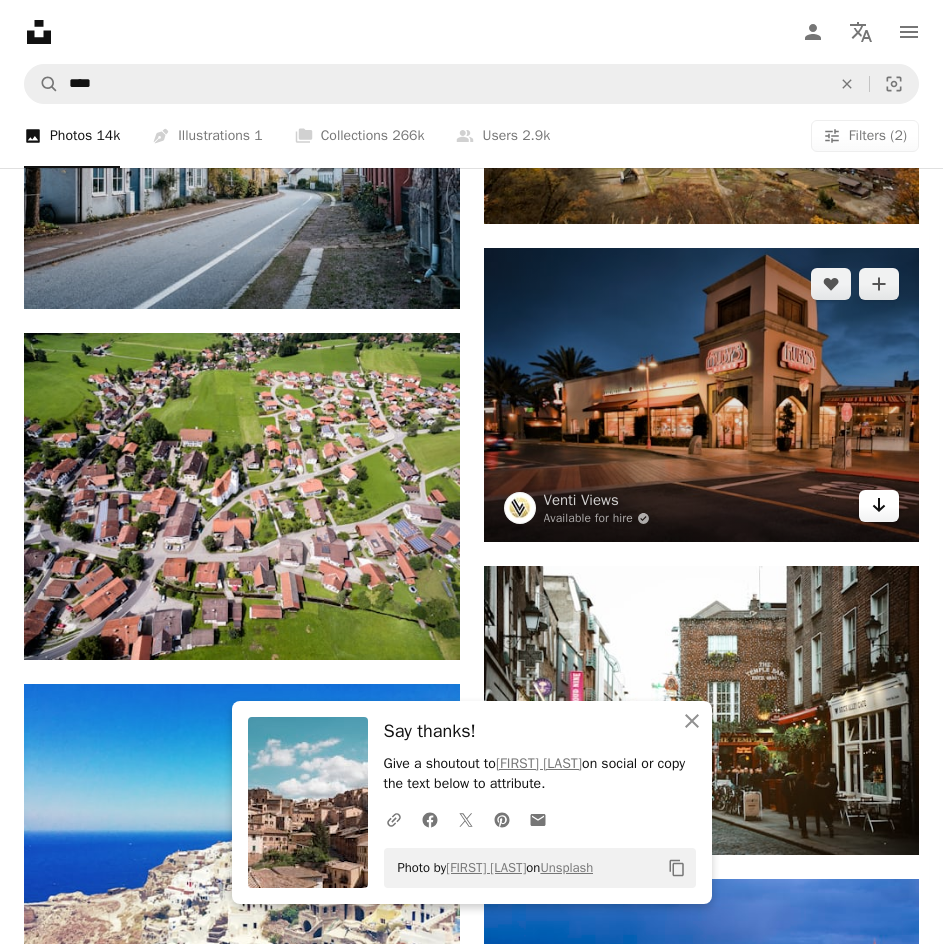 click on "Arrow pointing down" 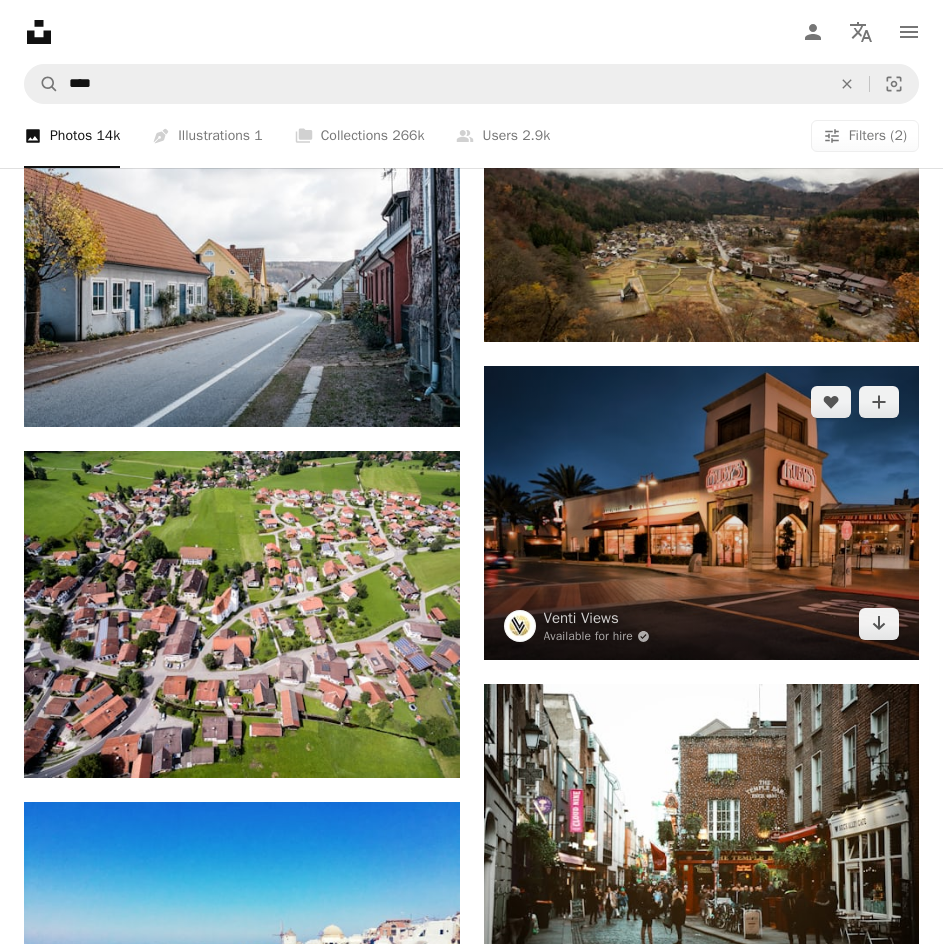 scroll, scrollTop: 0, scrollLeft: 0, axis: both 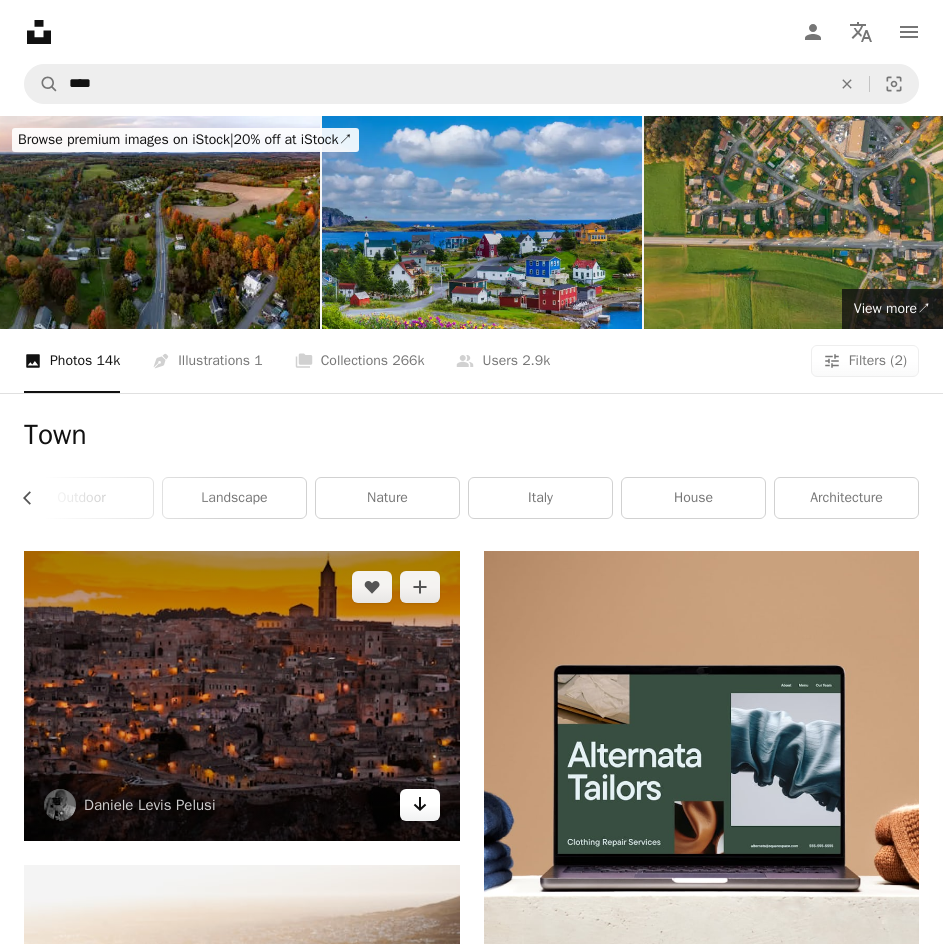 click 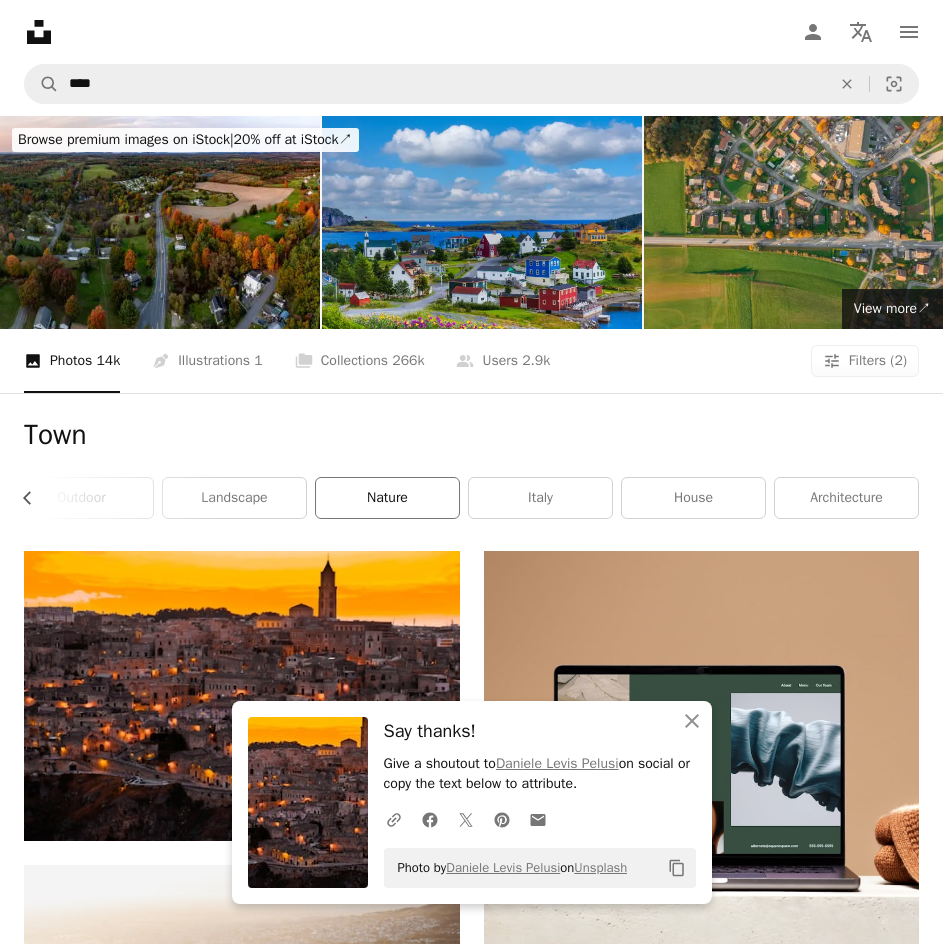 click on "nature" at bounding box center (387, 498) 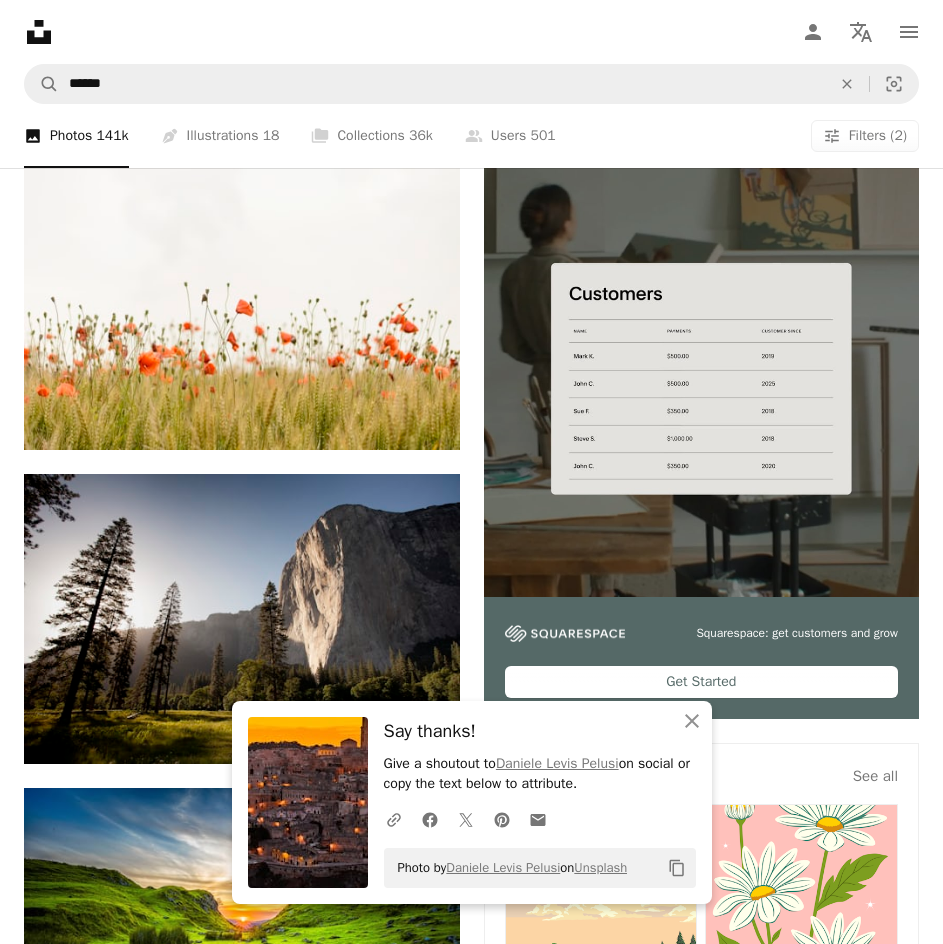 scroll, scrollTop: 481, scrollLeft: 0, axis: vertical 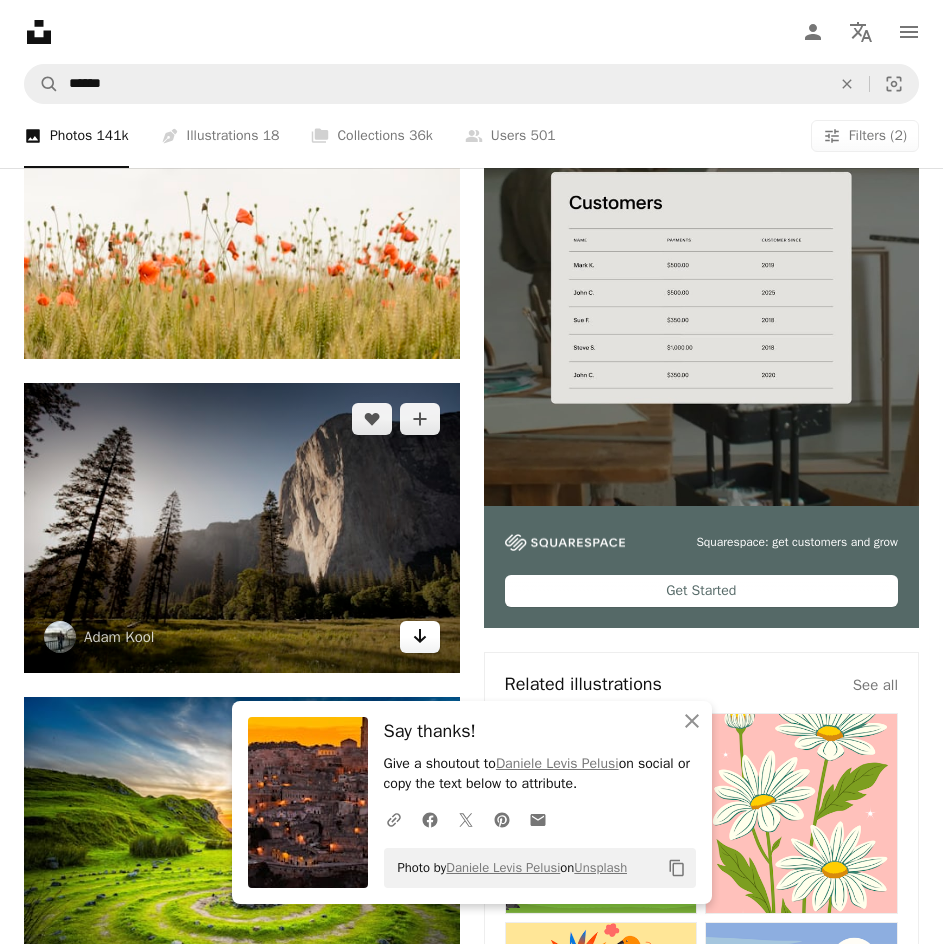 click on "Arrow pointing down" 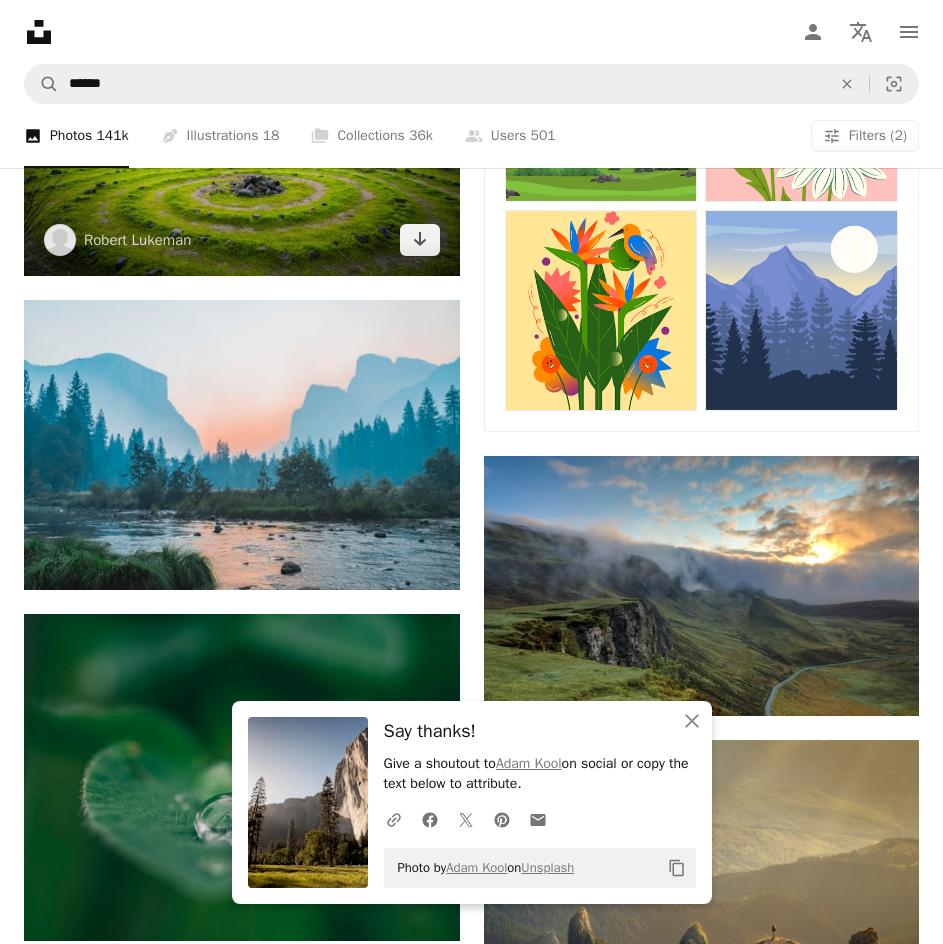 scroll, scrollTop: 1241, scrollLeft: 0, axis: vertical 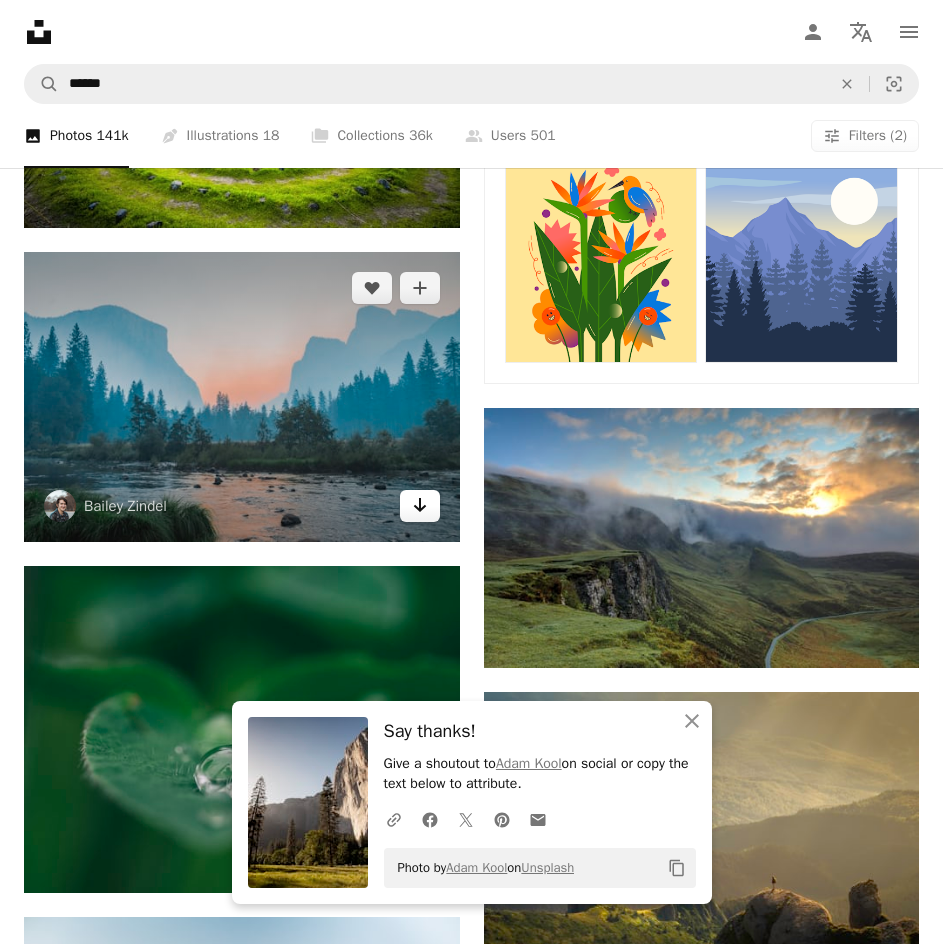 click on "Arrow pointing down" at bounding box center [420, 506] 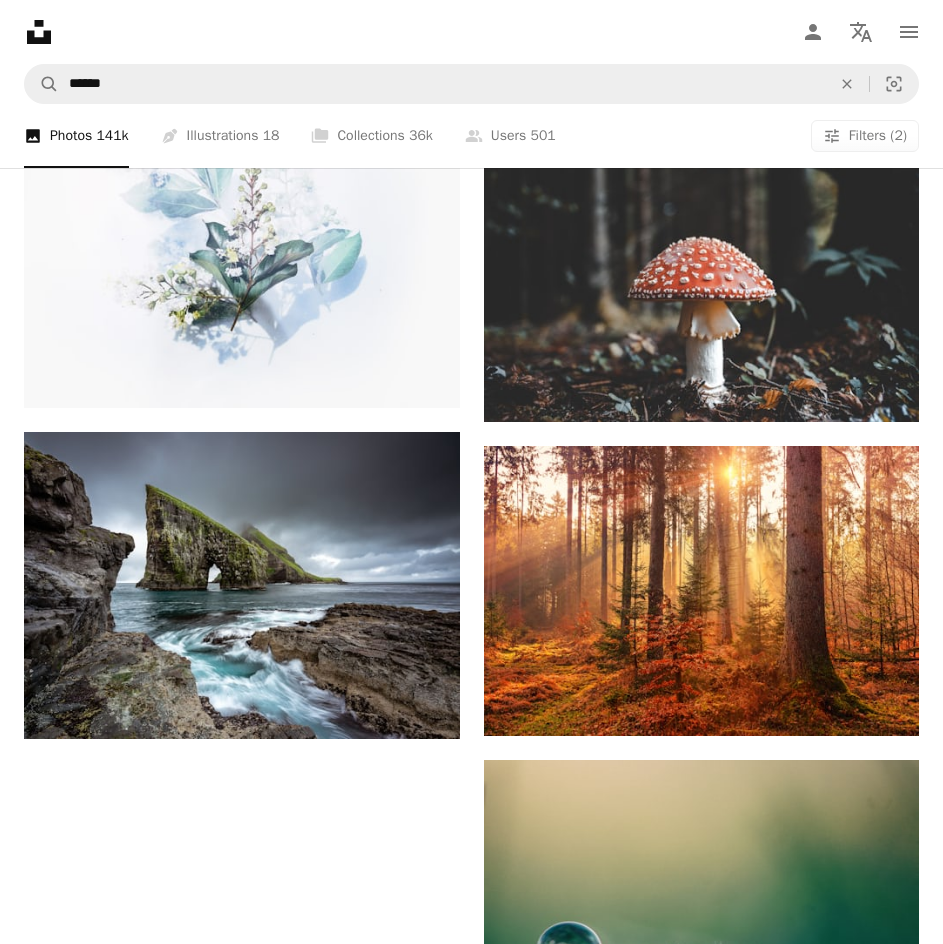 scroll, scrollTop: 3027, scrollLeft: 0, axis: vertical 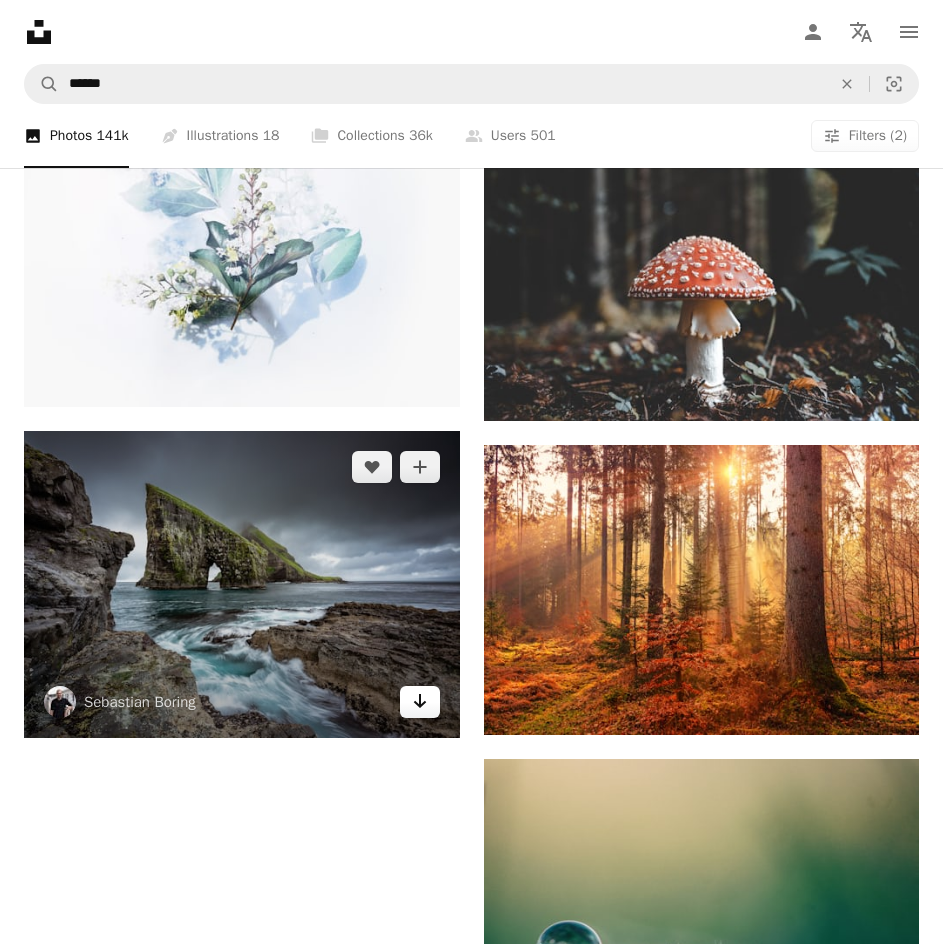 click on "Arrow pointing down" 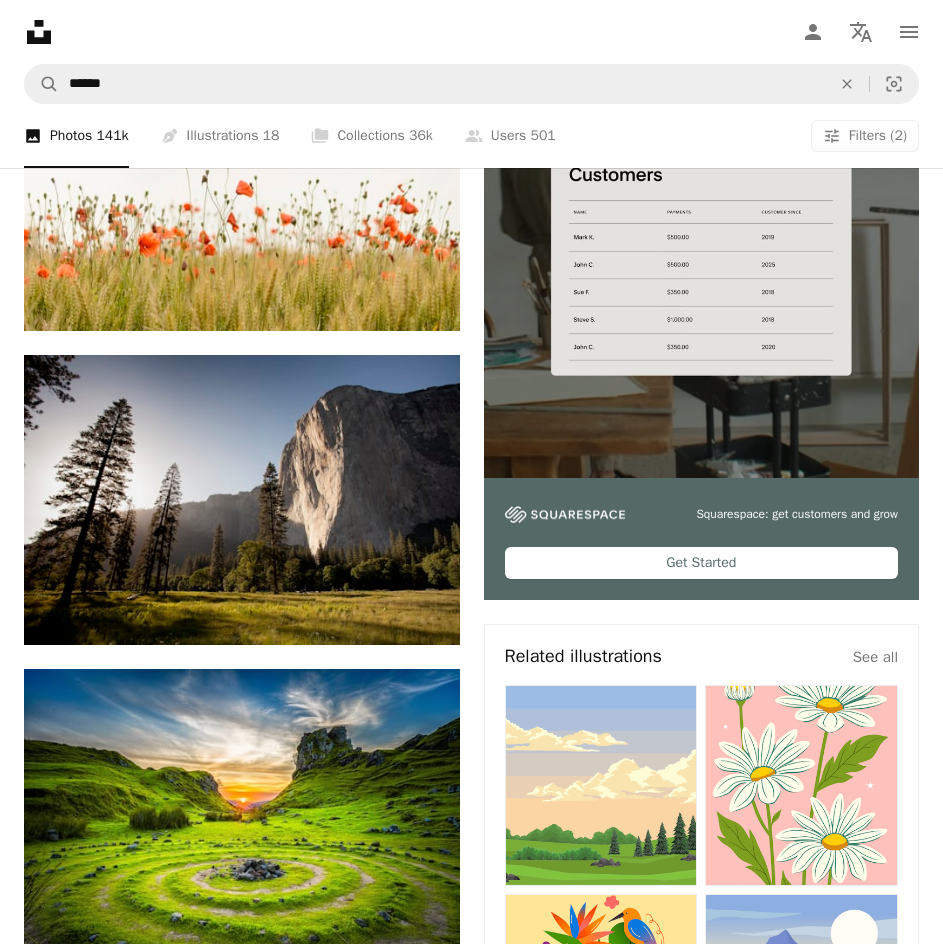 scroll, scrollTop: 0, scrollLeft: 0, axis: both 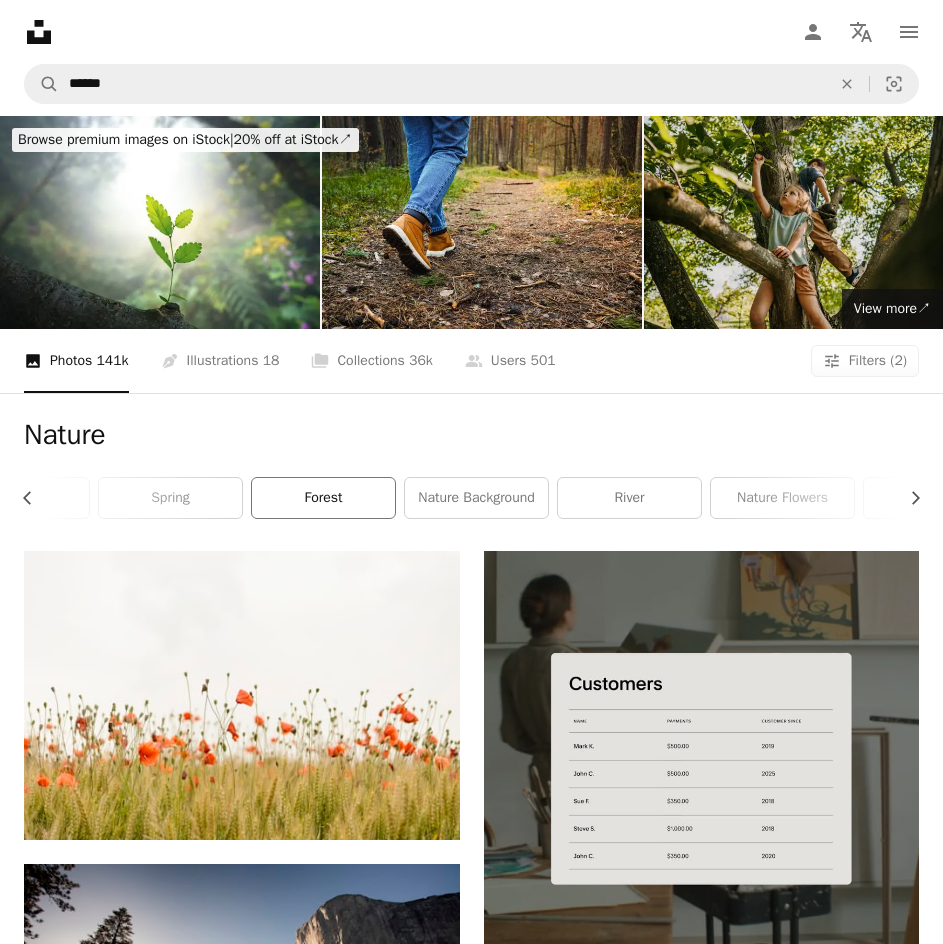 click on "forest" at bounding box center (323, 498) 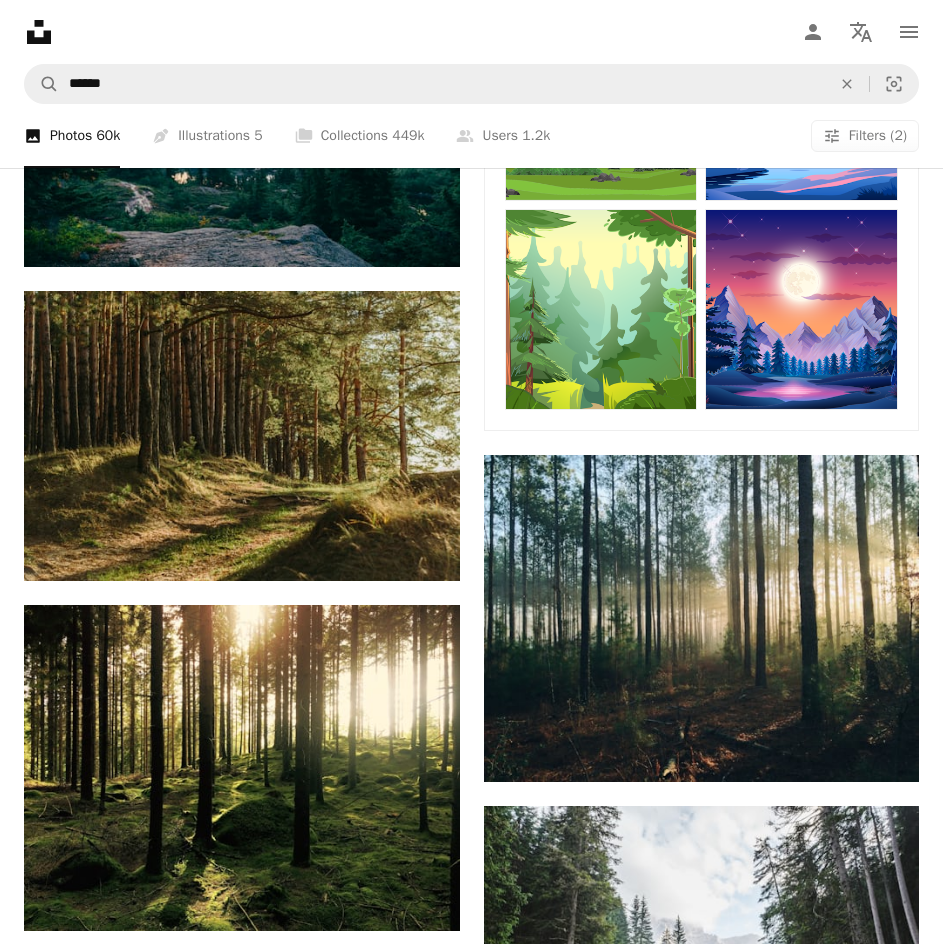 scroll, scrollTop: 0, scrollLeft: 0, axis: both 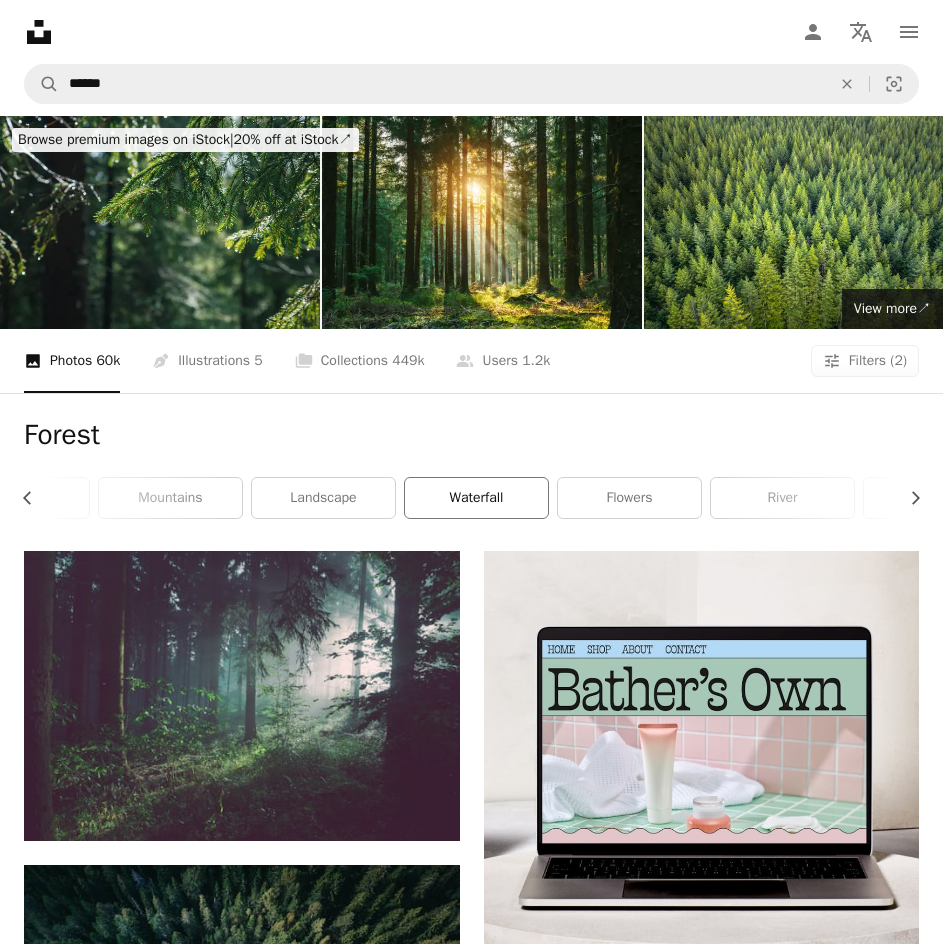 click on "waterfall" at bounding box center [476, 498] 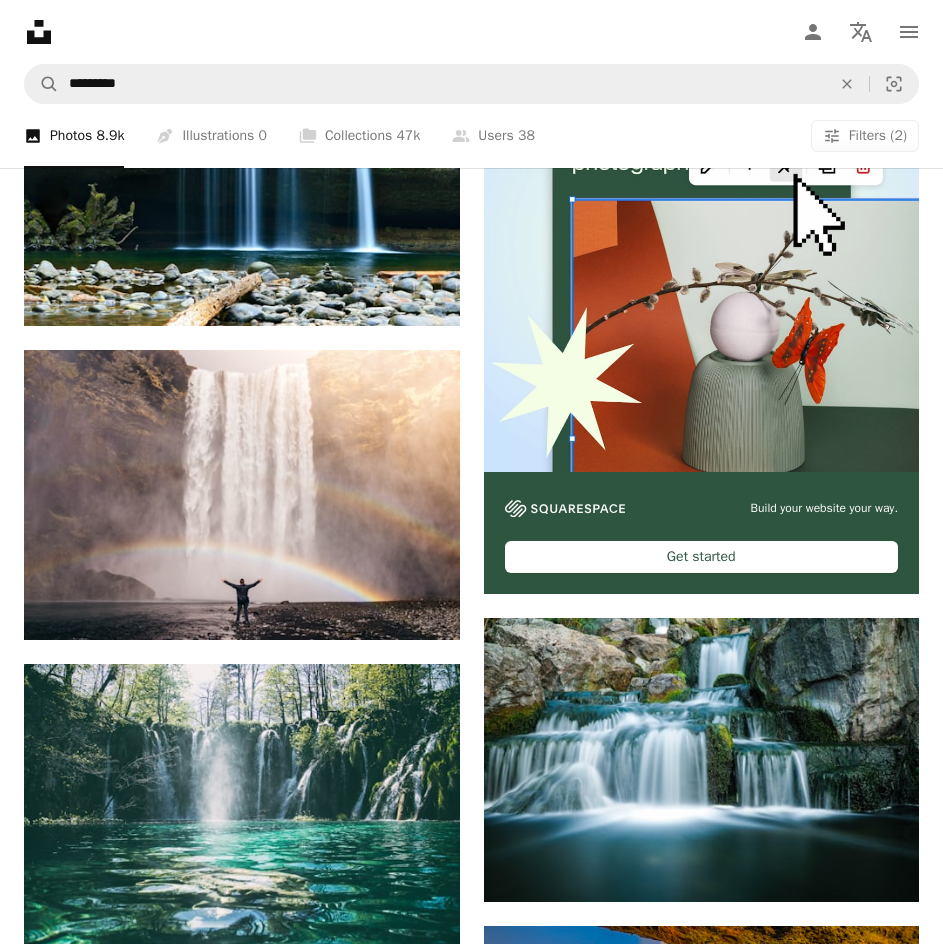 scroll, scrollTop: 546, scrollLeft: 0, axis: vertical 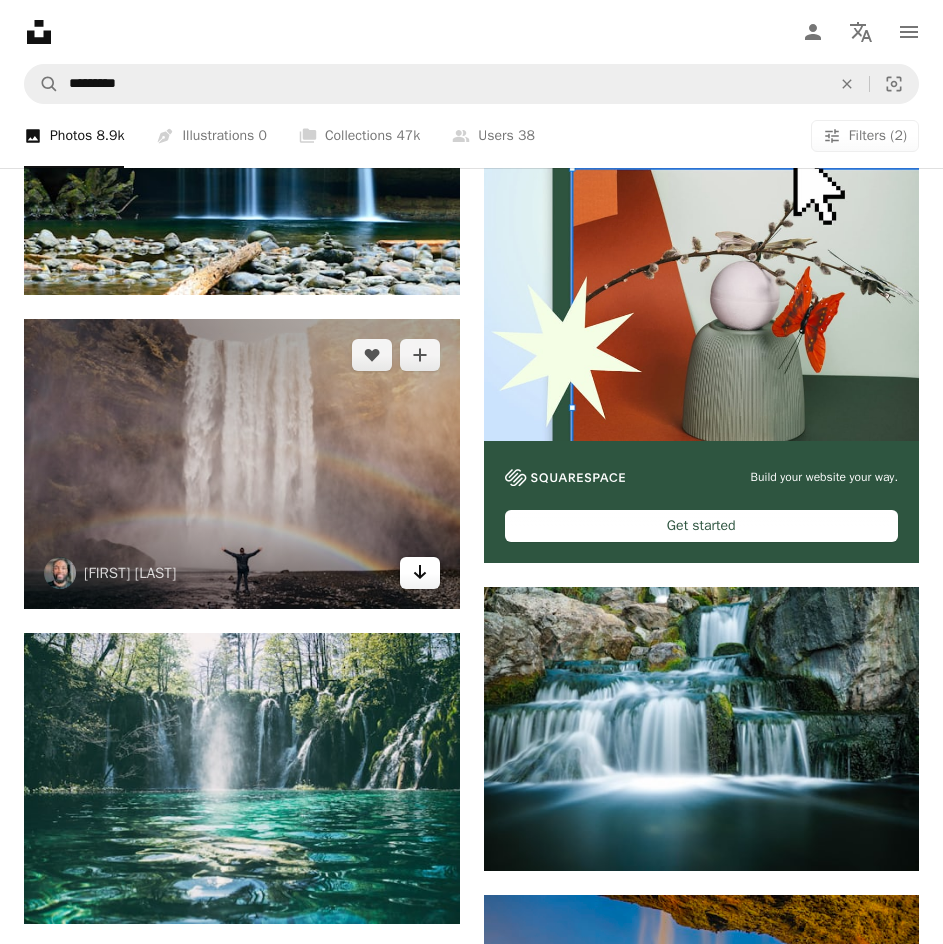 click on "Arrow pointing down" at bounding box center [420, 573] 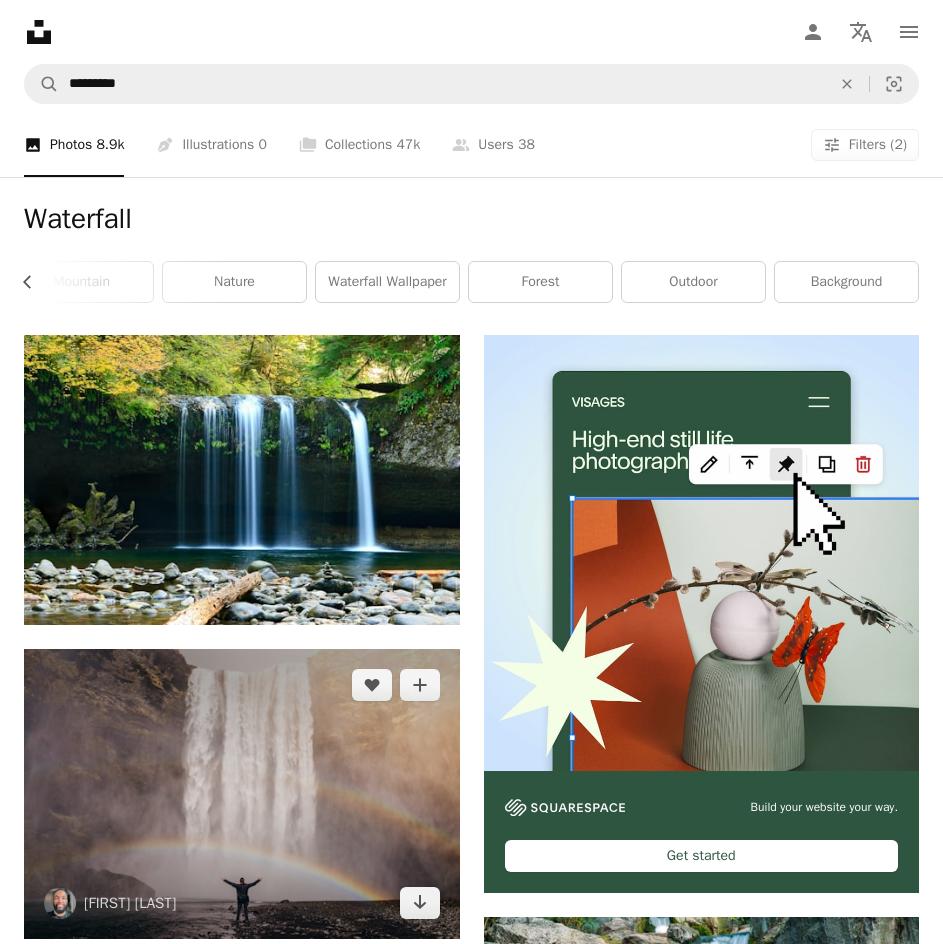 scroll, scrollTop: 0, scrollLeft: 0, axis: both 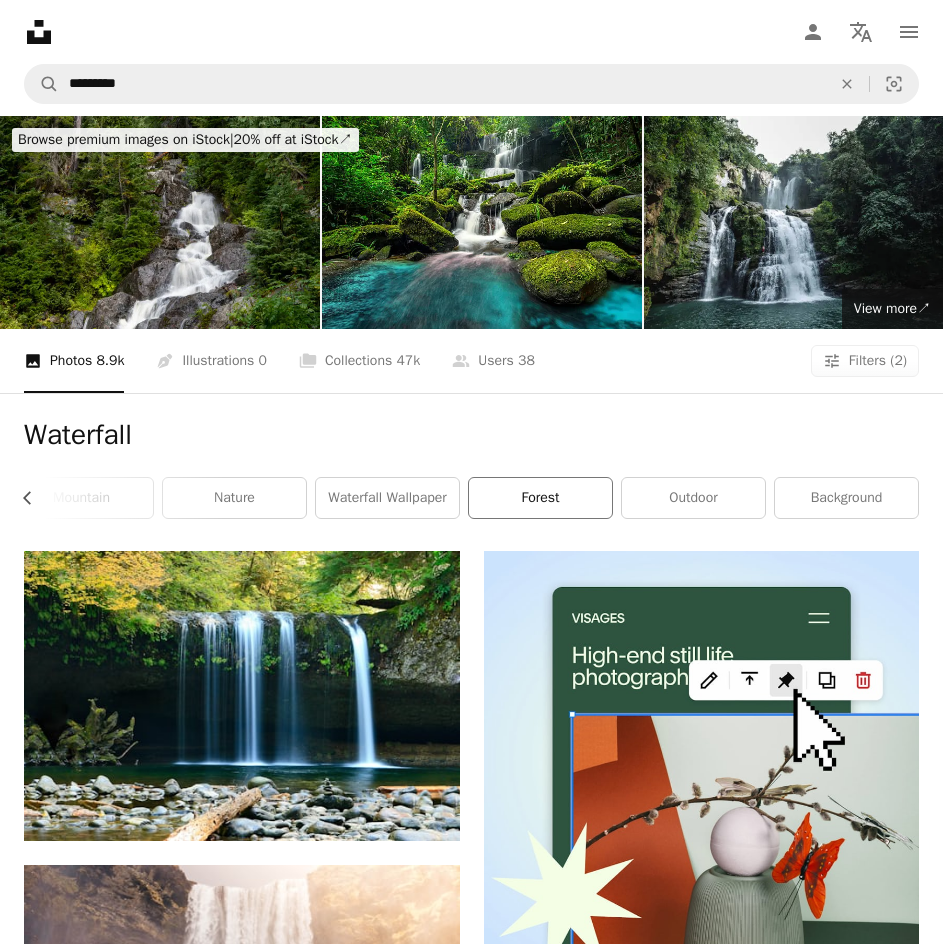click on "forest" at bounding box center [540, 498] 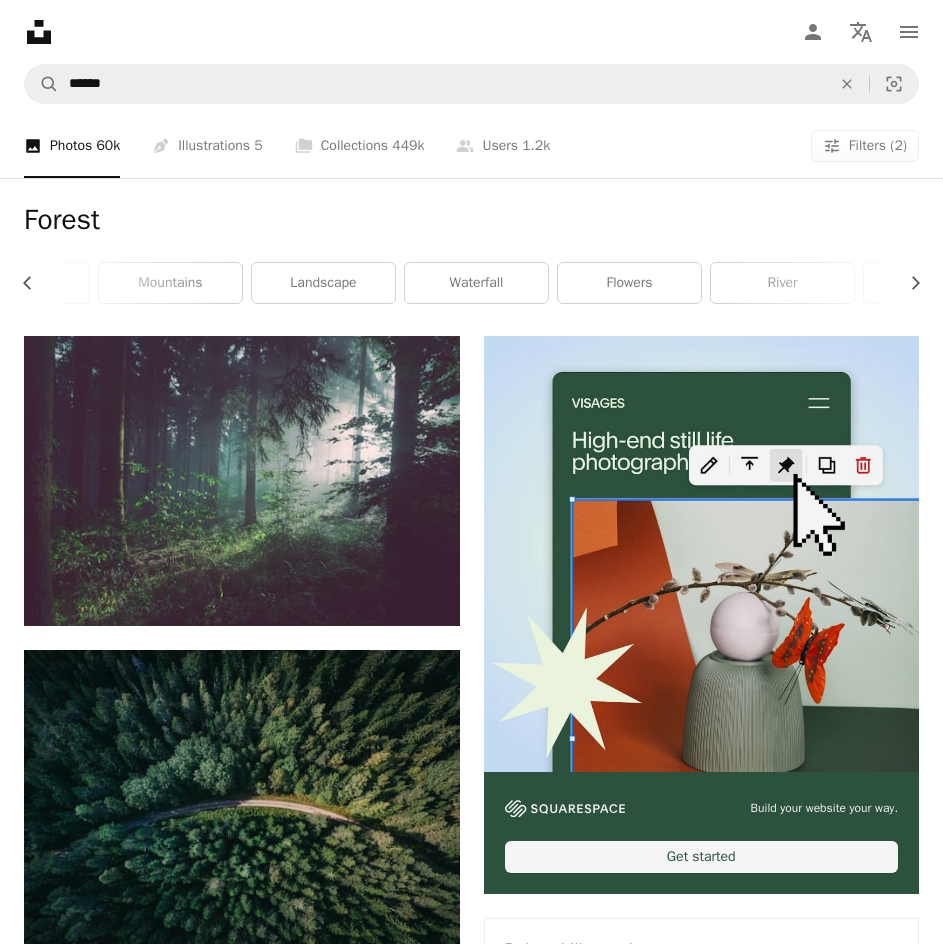 scroll, scrollTop: 0, scrollLeft: 0, axis: both 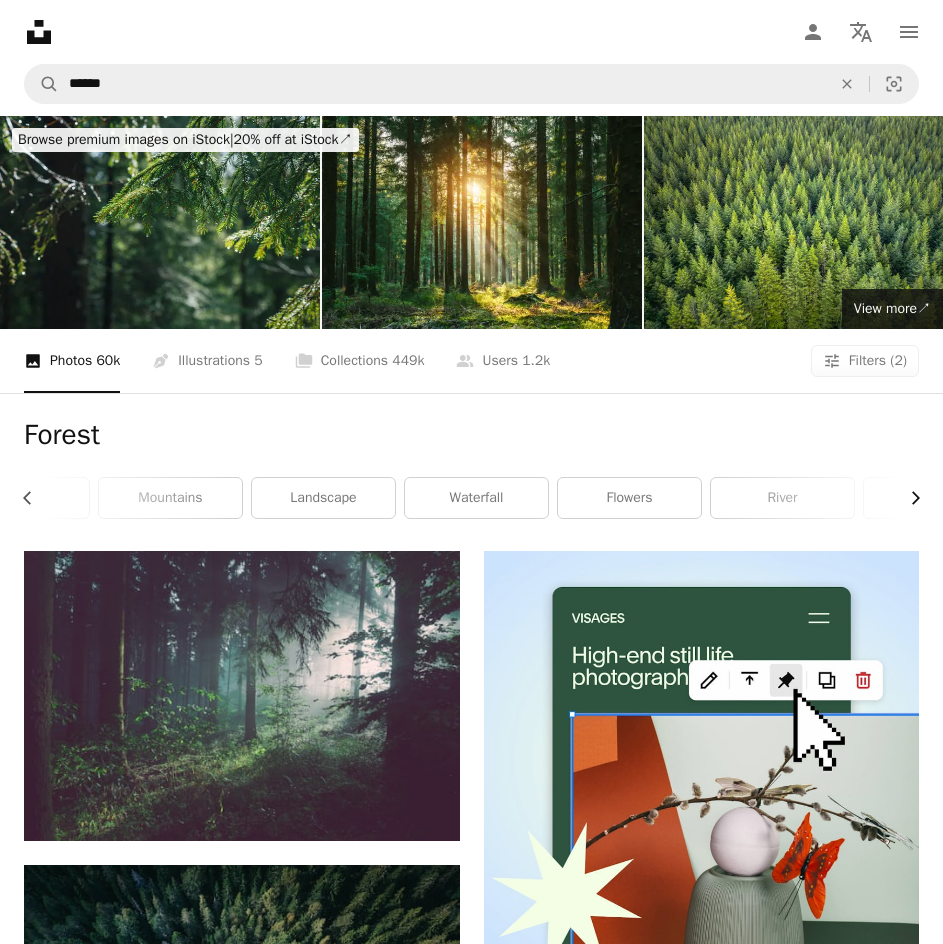 click on "Chevron right" 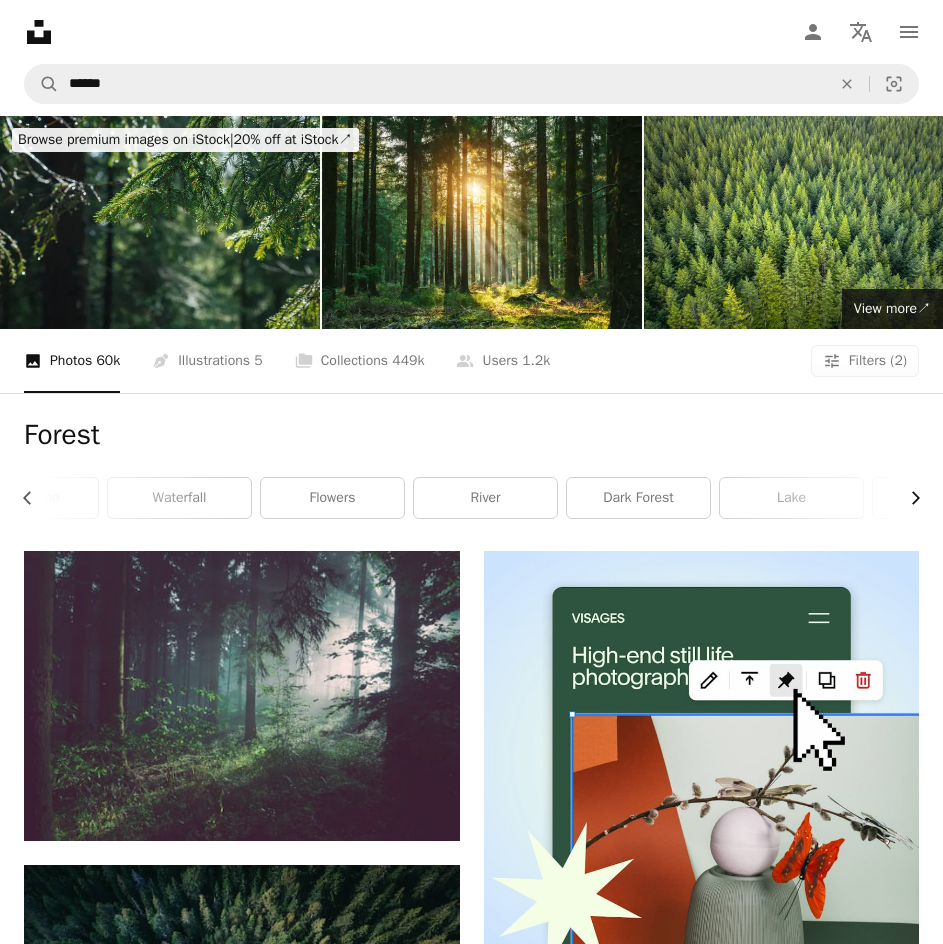 scroll, scrollTop: 0, scrollLeft: 838, axis: horizontal 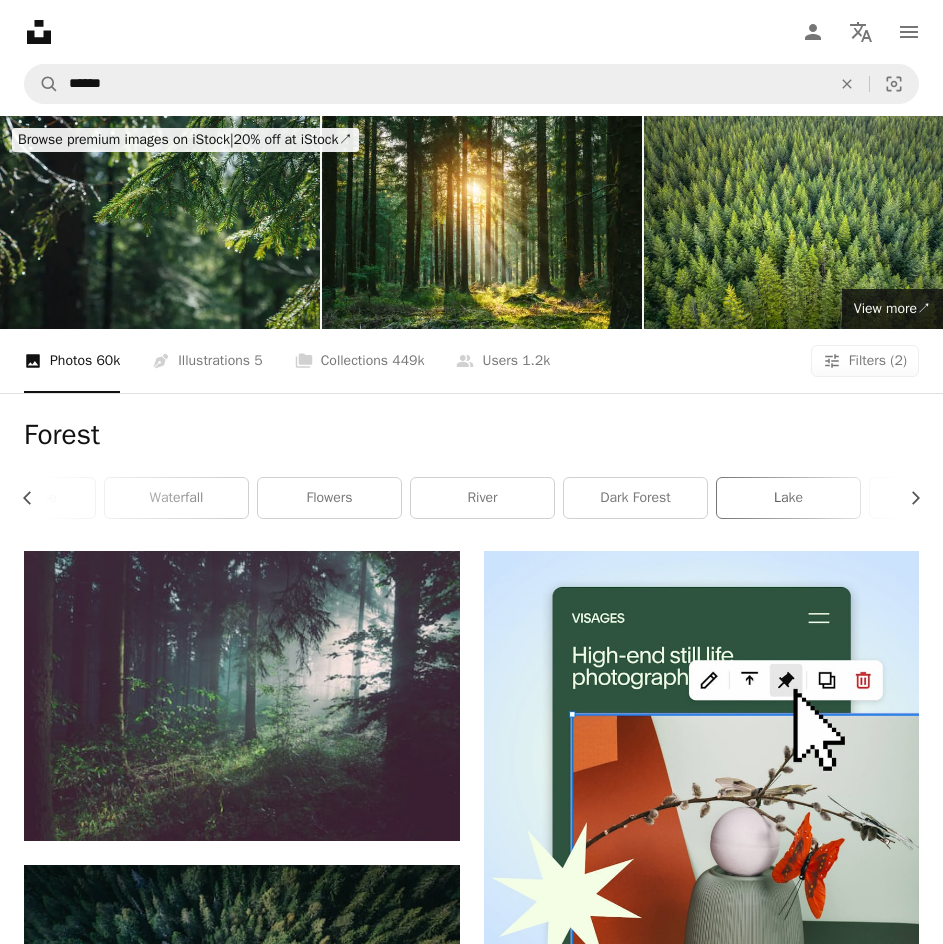 drag, startPoint x: 904, startPoint y: 451, endPoint x: 832, endPoint y: 447, distance: 72.11102 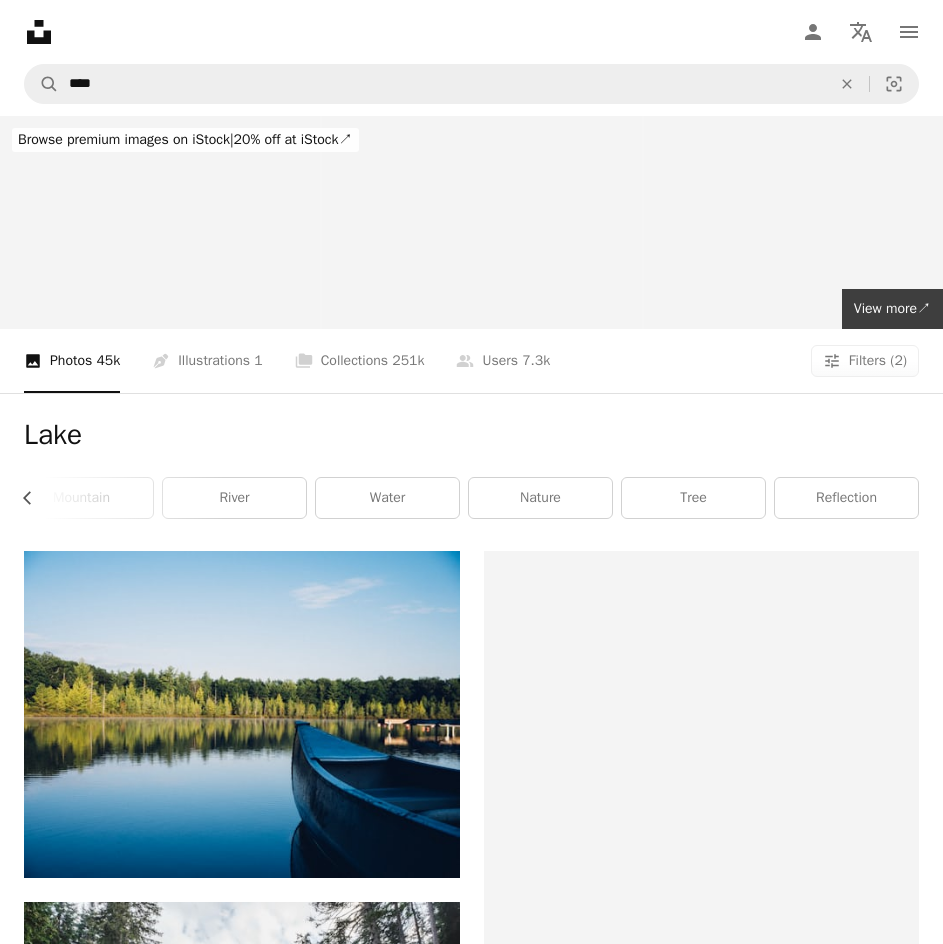 scroll, scrollTop: 0, scrollLeft: 385, axis: horizontal 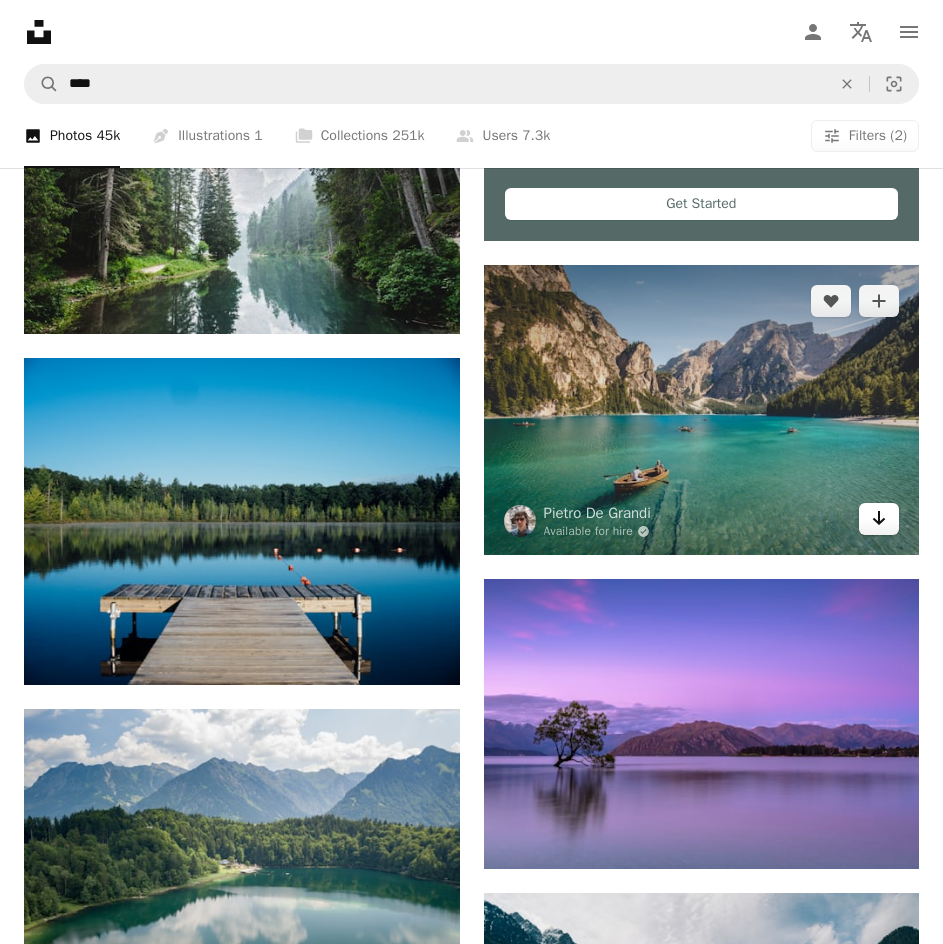 click 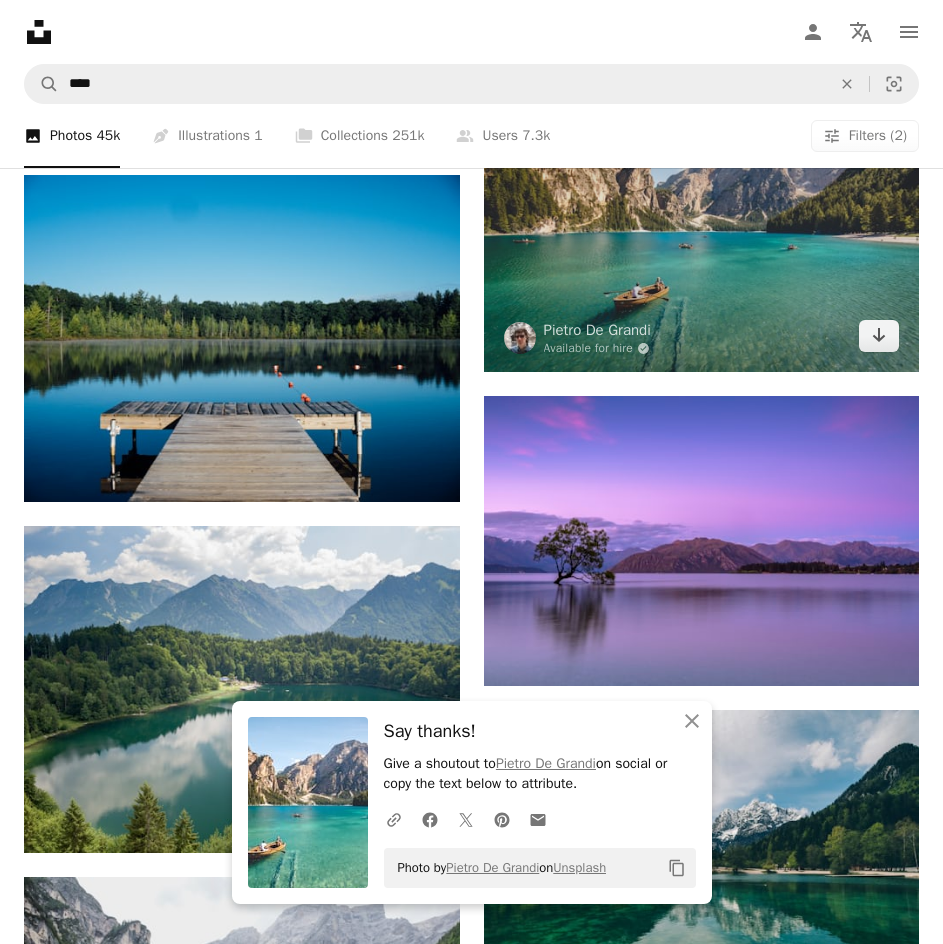 scroll, scrollTop: 1058, scrollLeft: 0, axis: vertical 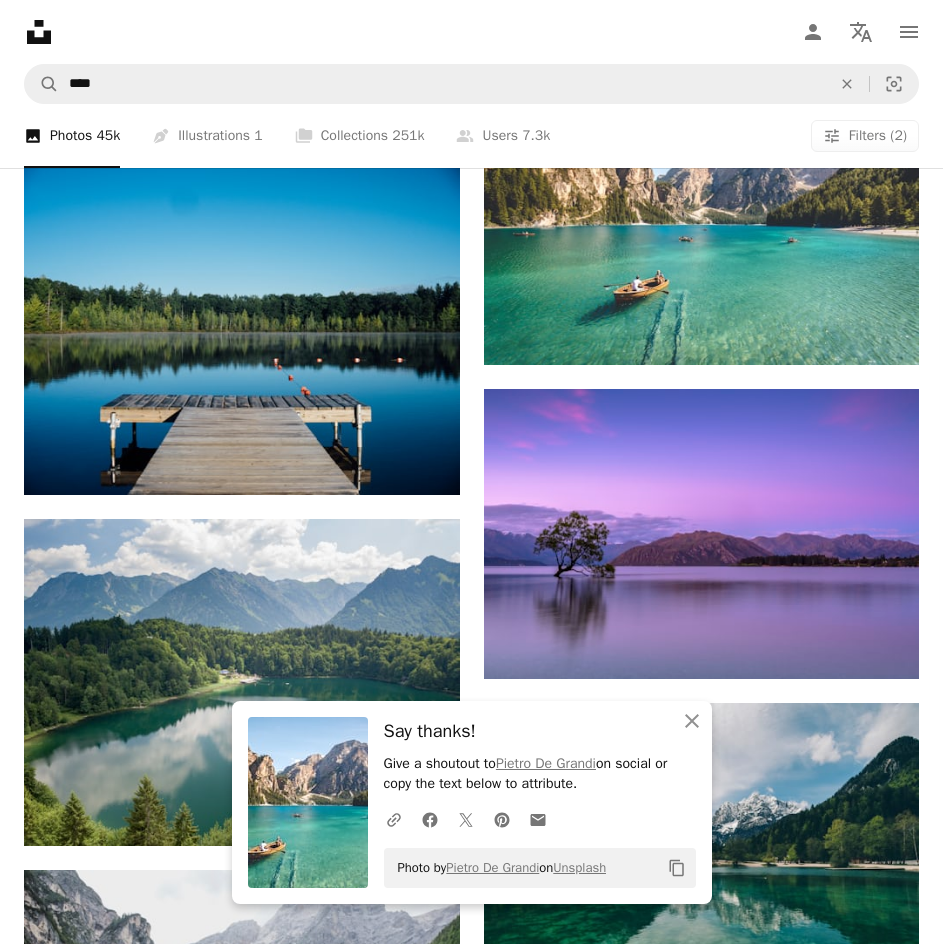 click on "Unsplash logo Unsplash Home A photo Pen Tool A compass A stack of folders Download Person Localization icon navigation menu" at bounding box center (471, 32) 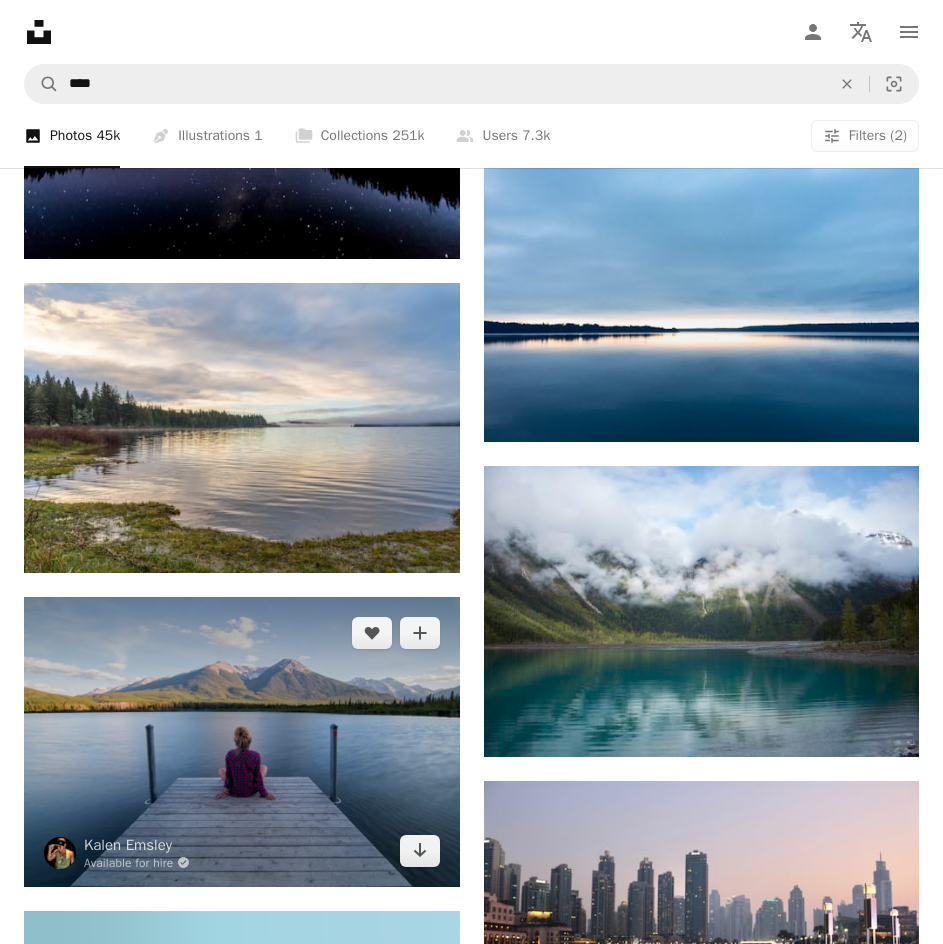 scroll, scrollTop: 2356, scrollLeft: 0, axis: vertical 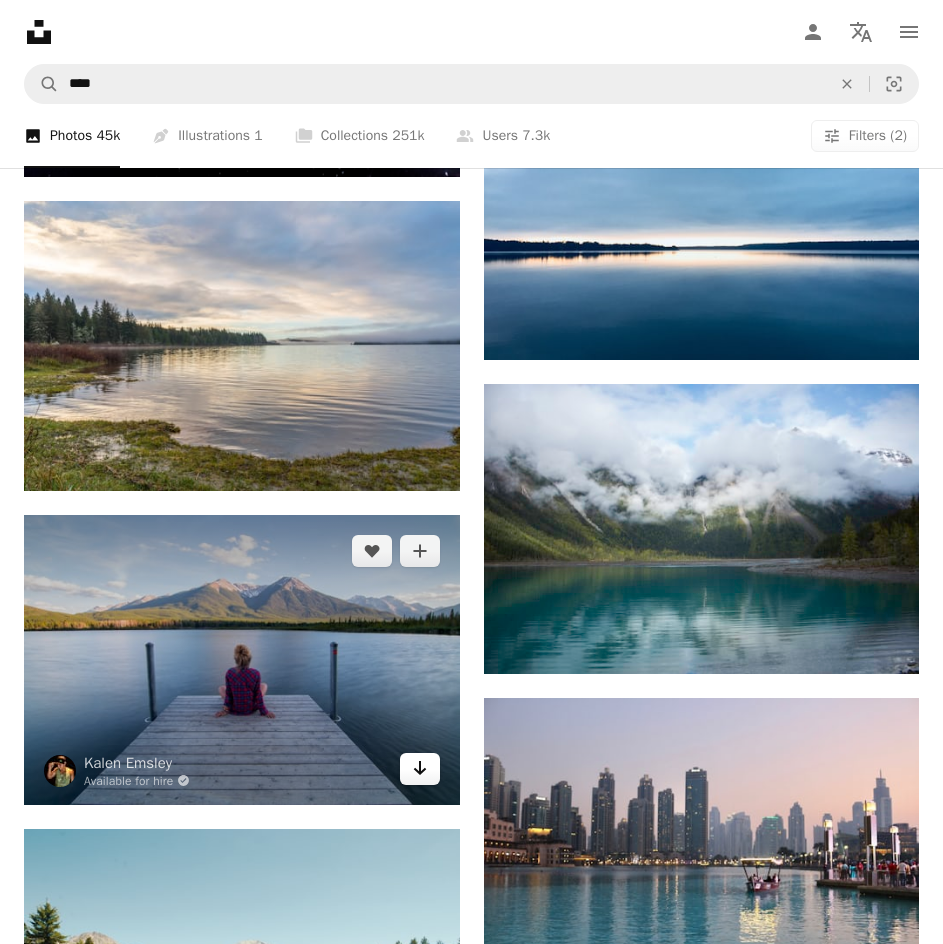 click on "Arrow pointing down" 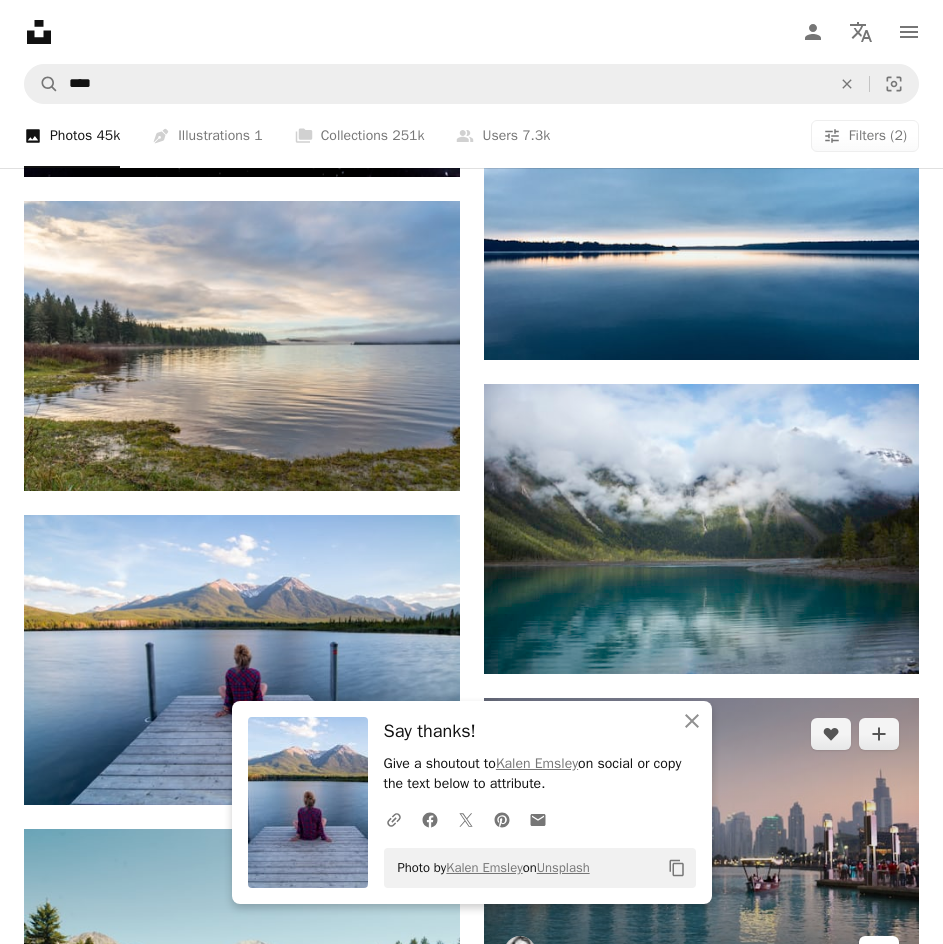 click on "Arrow pointing down" at bounding box center [879, 952] 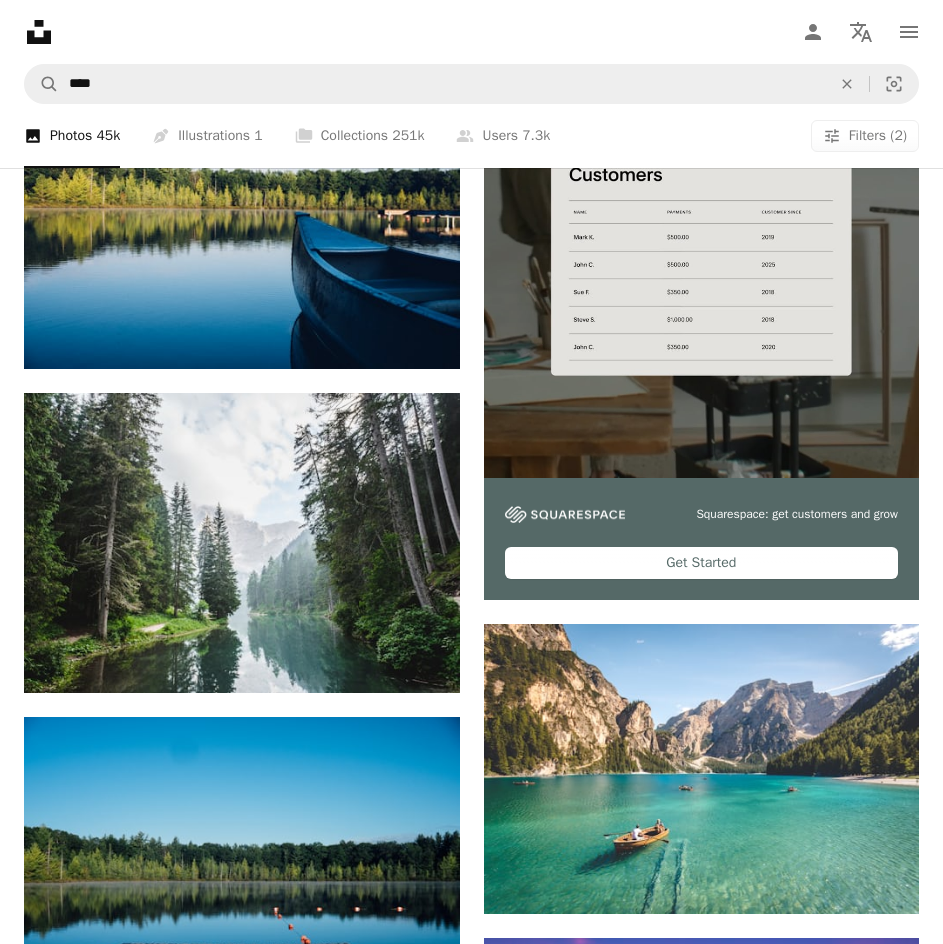 scroll, scrollTop: 0, scrollLeft: 0, axis: both 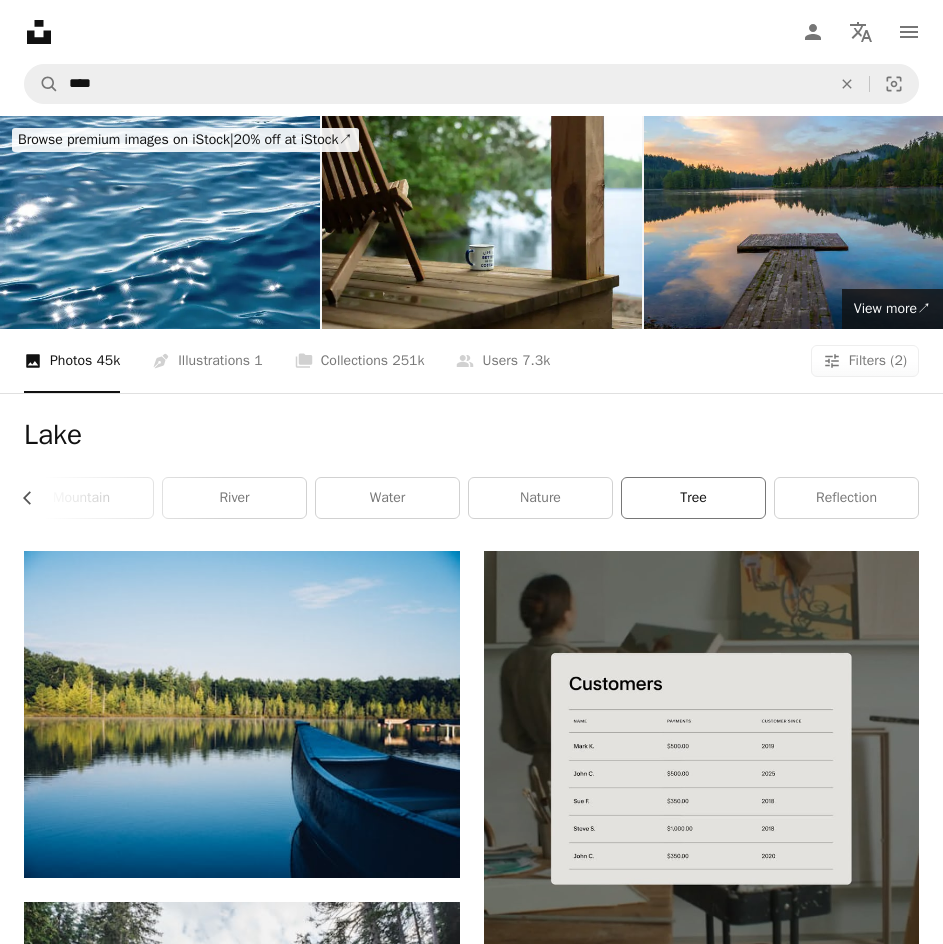click on "tree" at bounding box center (693, 498) 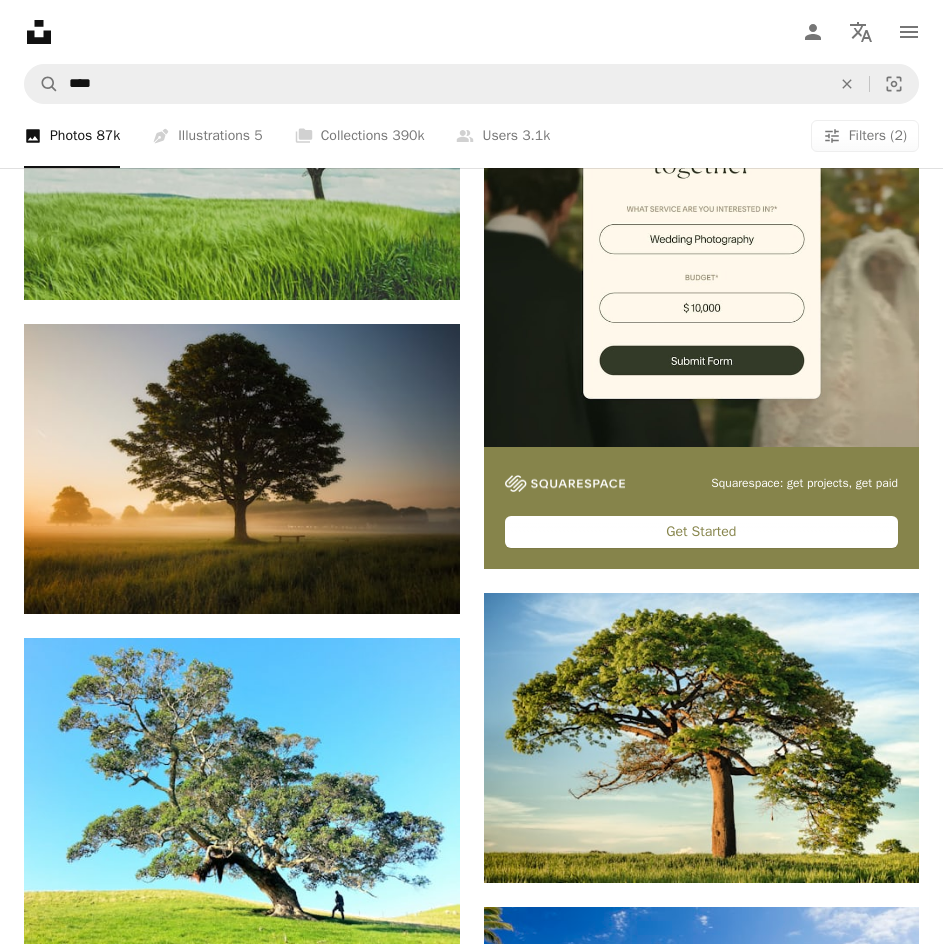 scroll, scrollTop: 0, scrollLeft: 0, axis: both 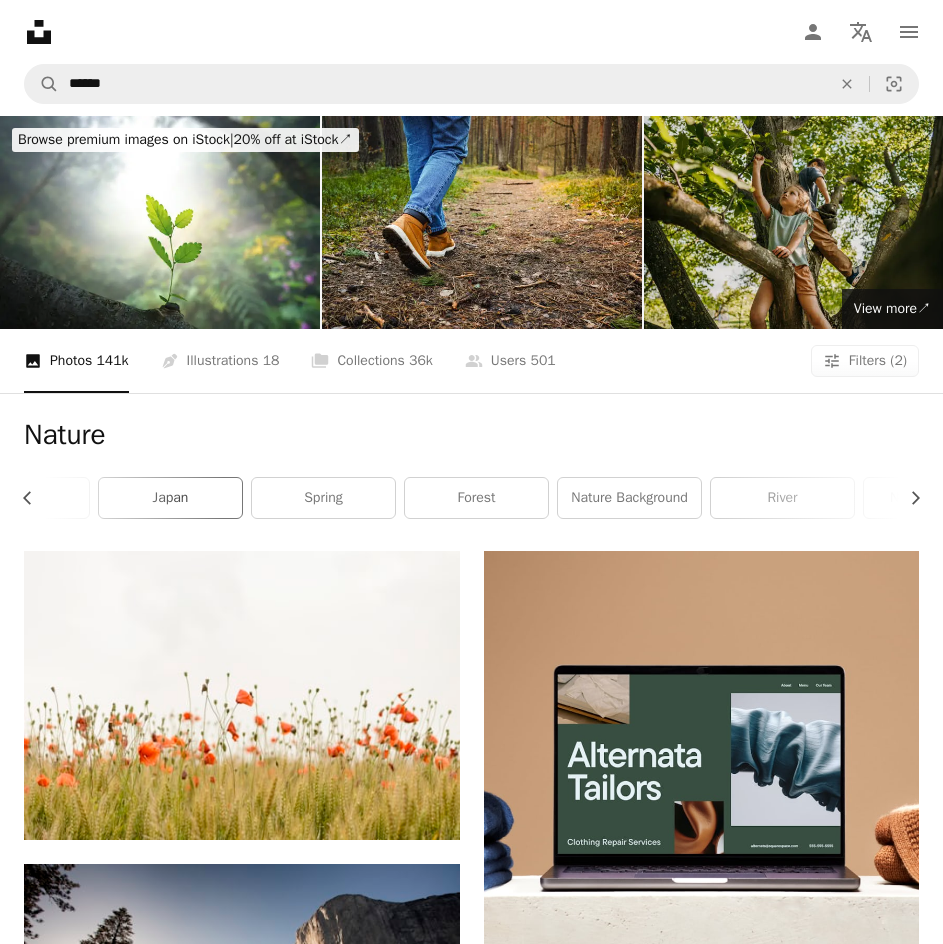 click on "japan" at bounding box center [170, 498] 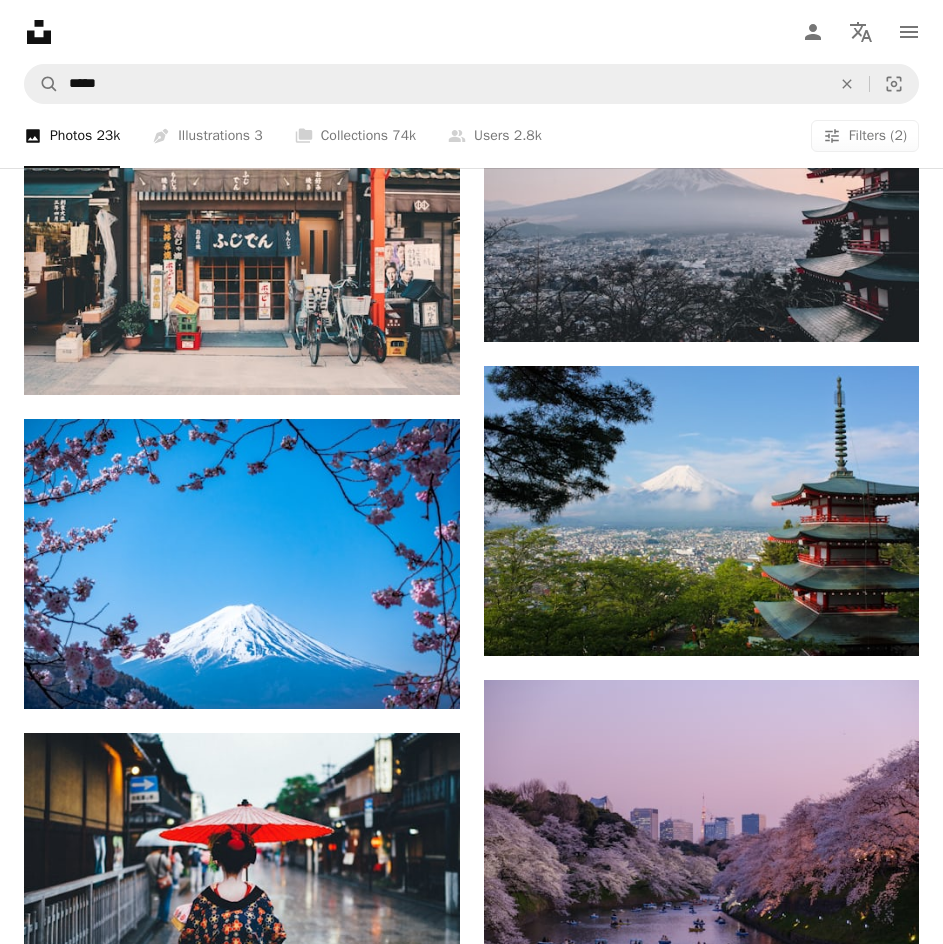 scroll, scrollTop: 1440, scrollLeft: 0, axis: vertical 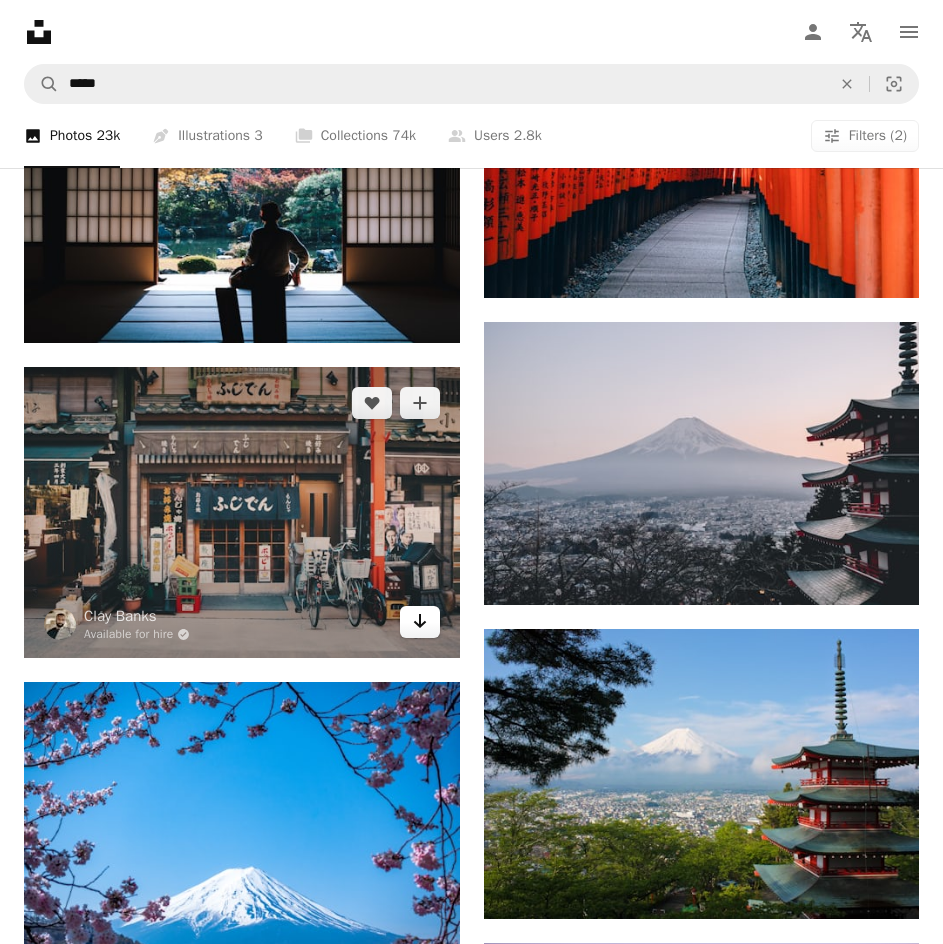 click on "Arrow pointing down" 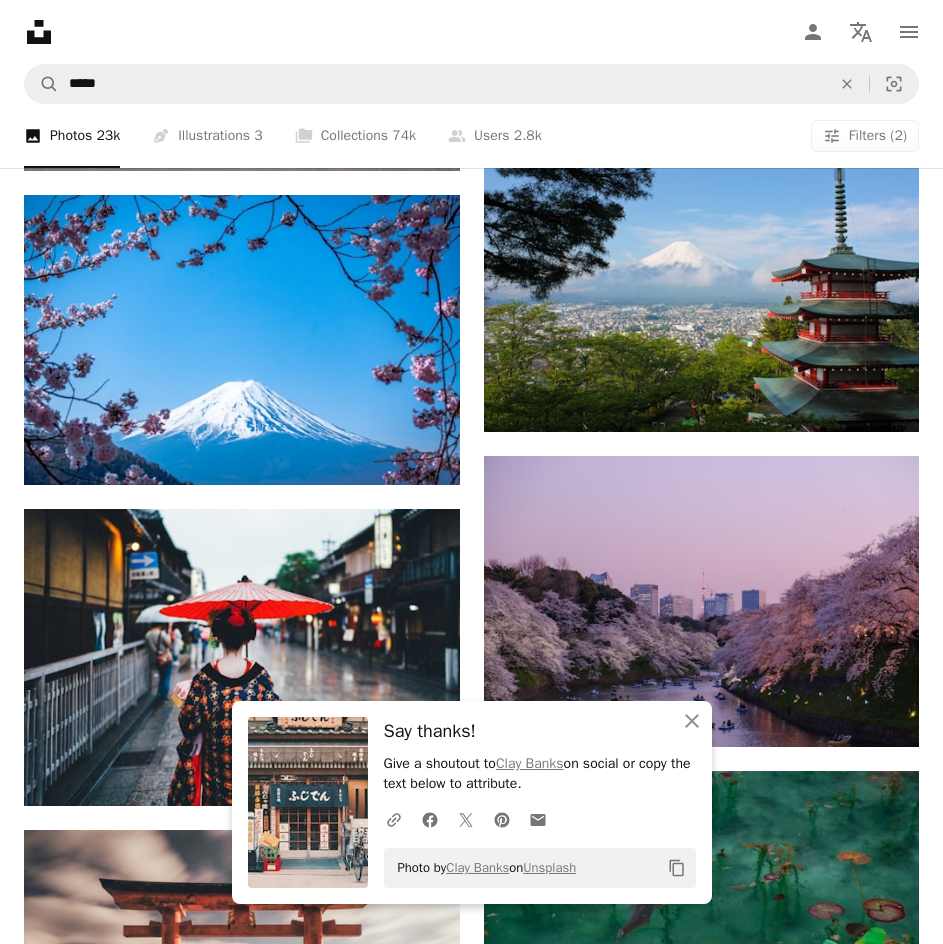 scroll, scrollTop: 1926, scrollLeft: 0, axis: vertical 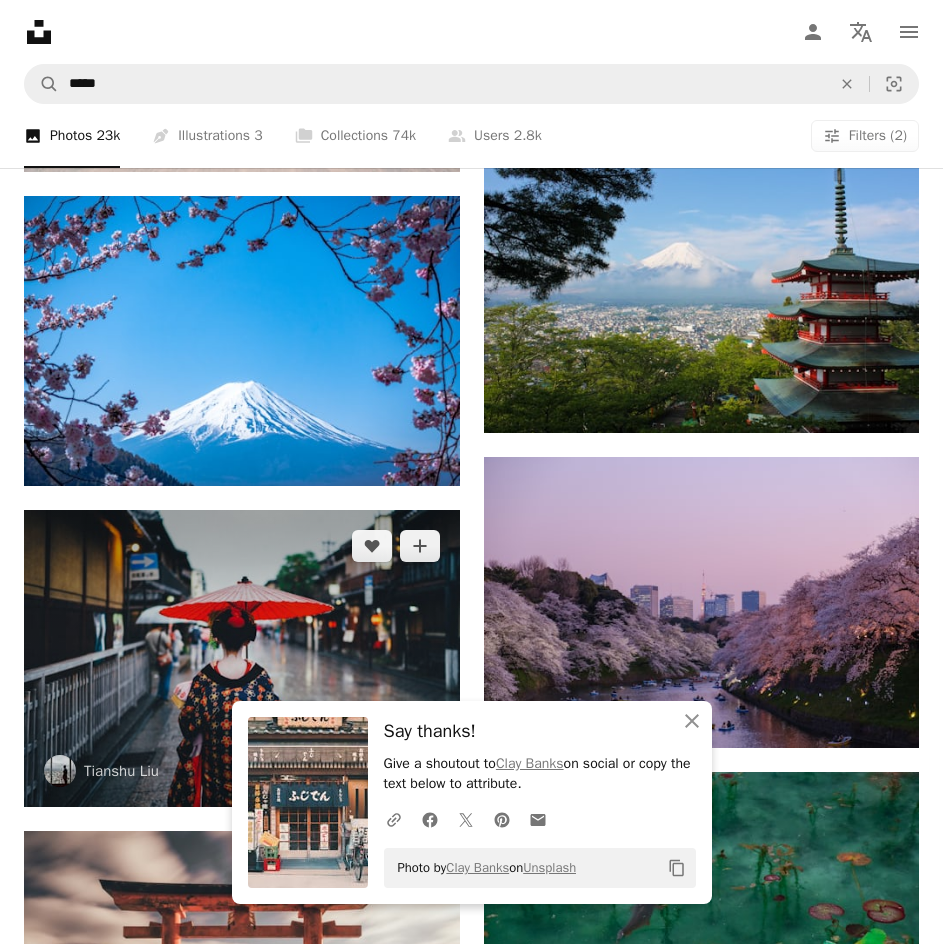click on "Arrow pointing down" 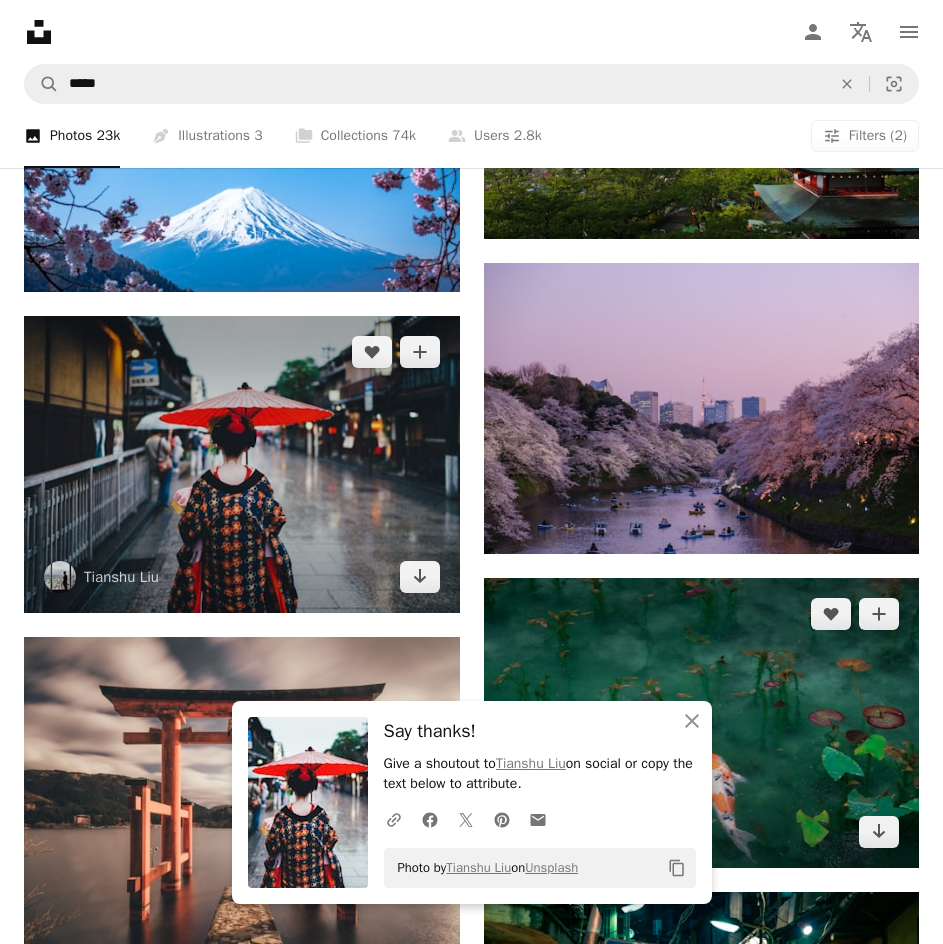 scroll, scrollTop: 2138, scrollLeft: 0, axis: vertical 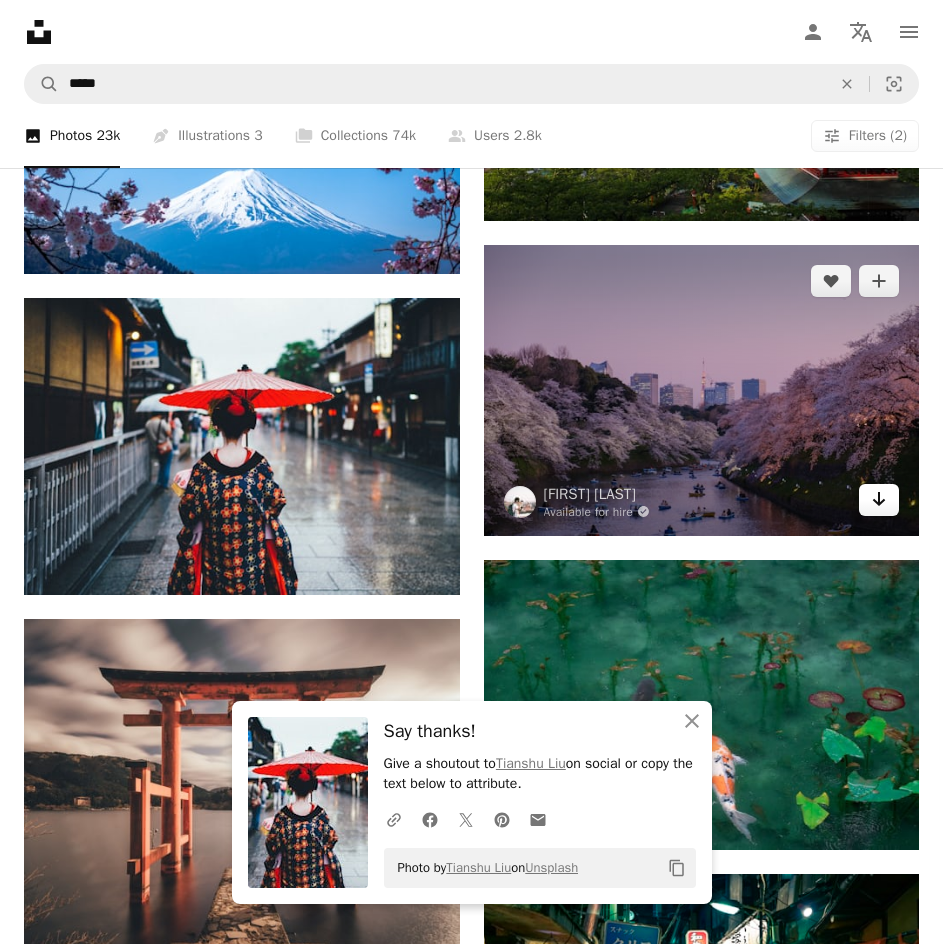 click on "Arrow pointing down" at bounding box center (879, 500) 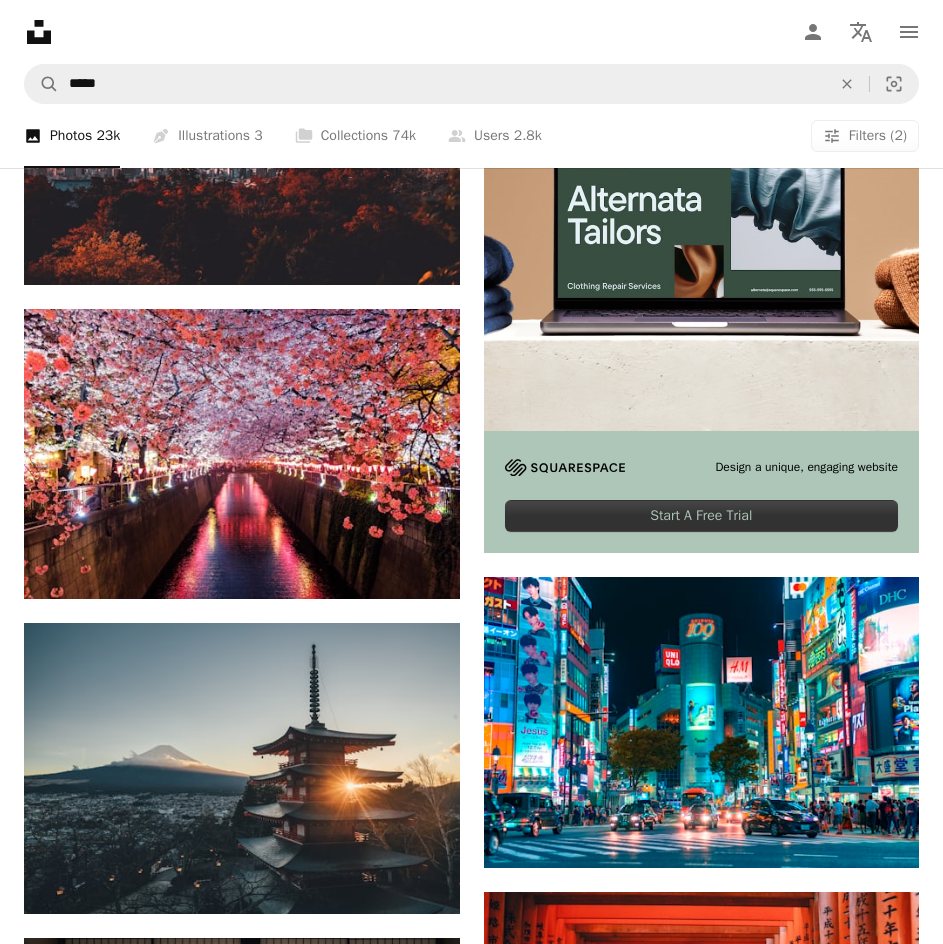 scroll, scrollTop: 0, scrollLeft: 0, axis: both 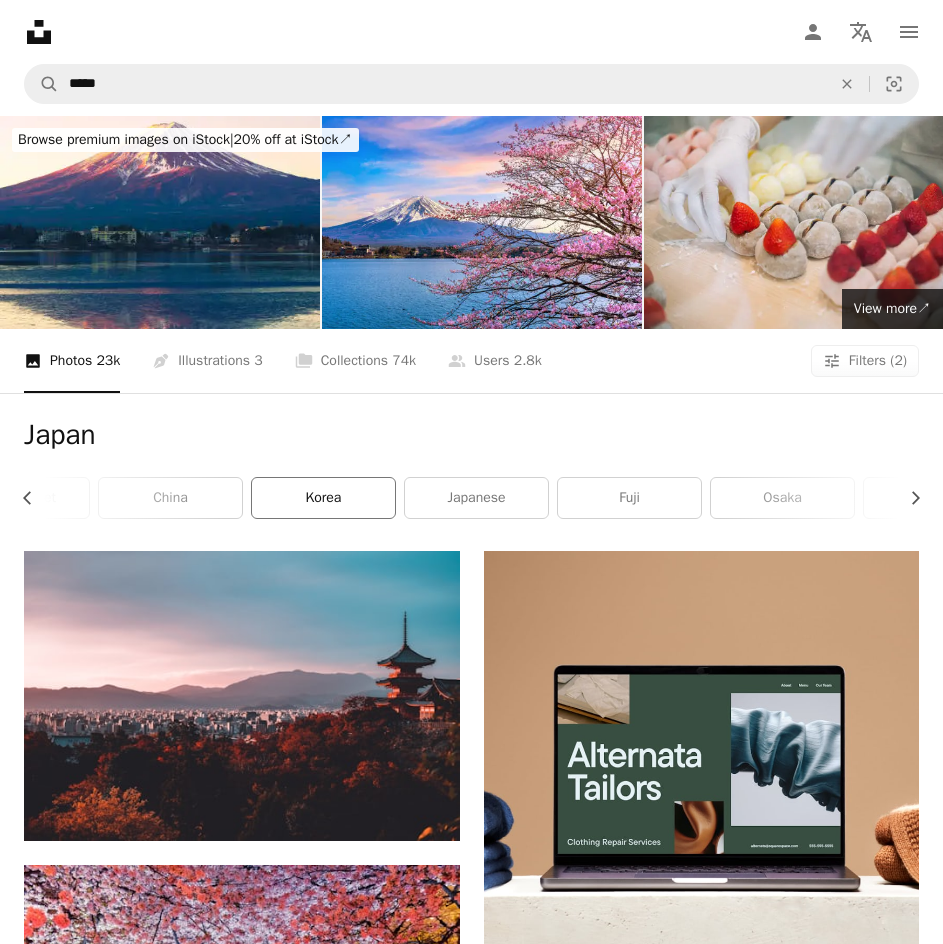 click on "korea" at bounding box center [323, 498] 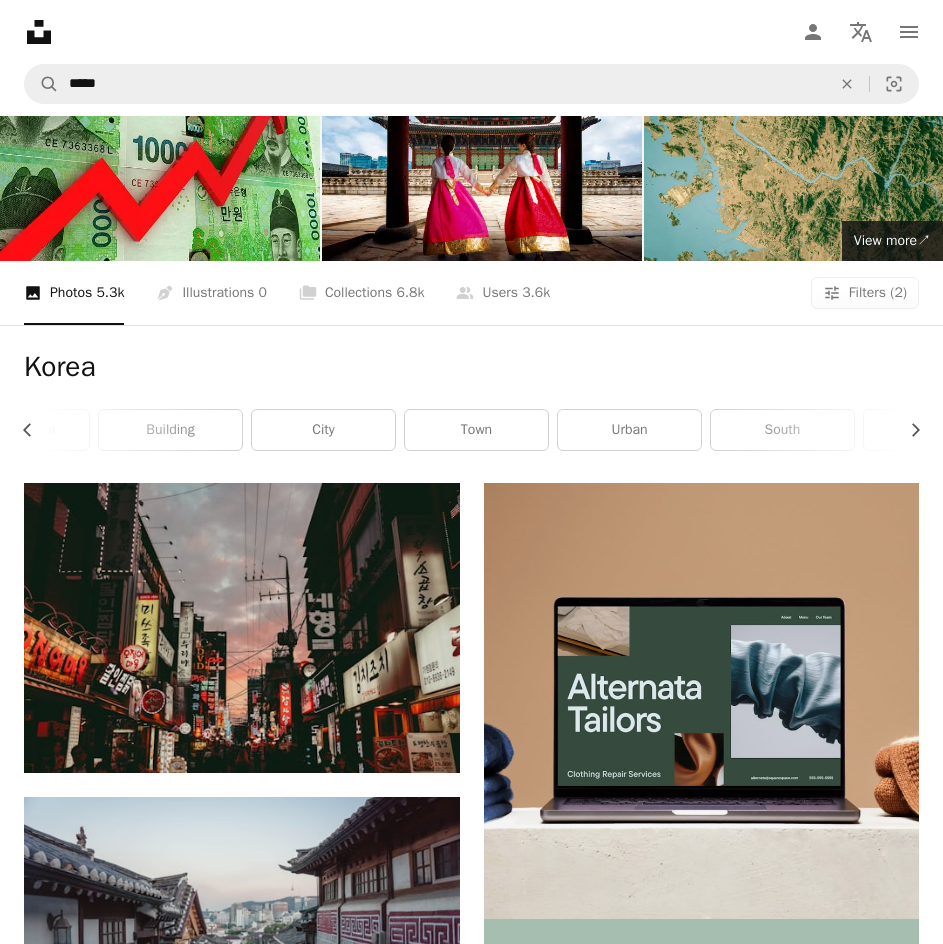 scroll, scrollTop: 503, scrollLeft: 0, axis: vertical 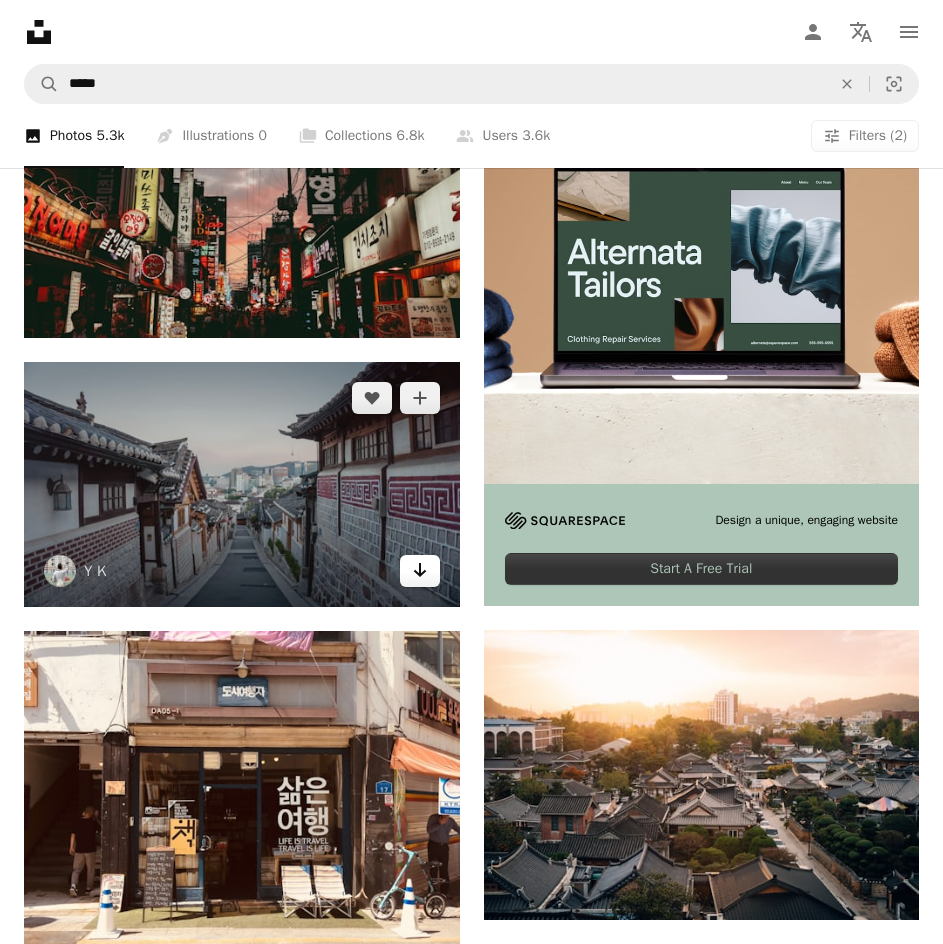 click on "Arrow pointing down" at bounding box center (420, 571) 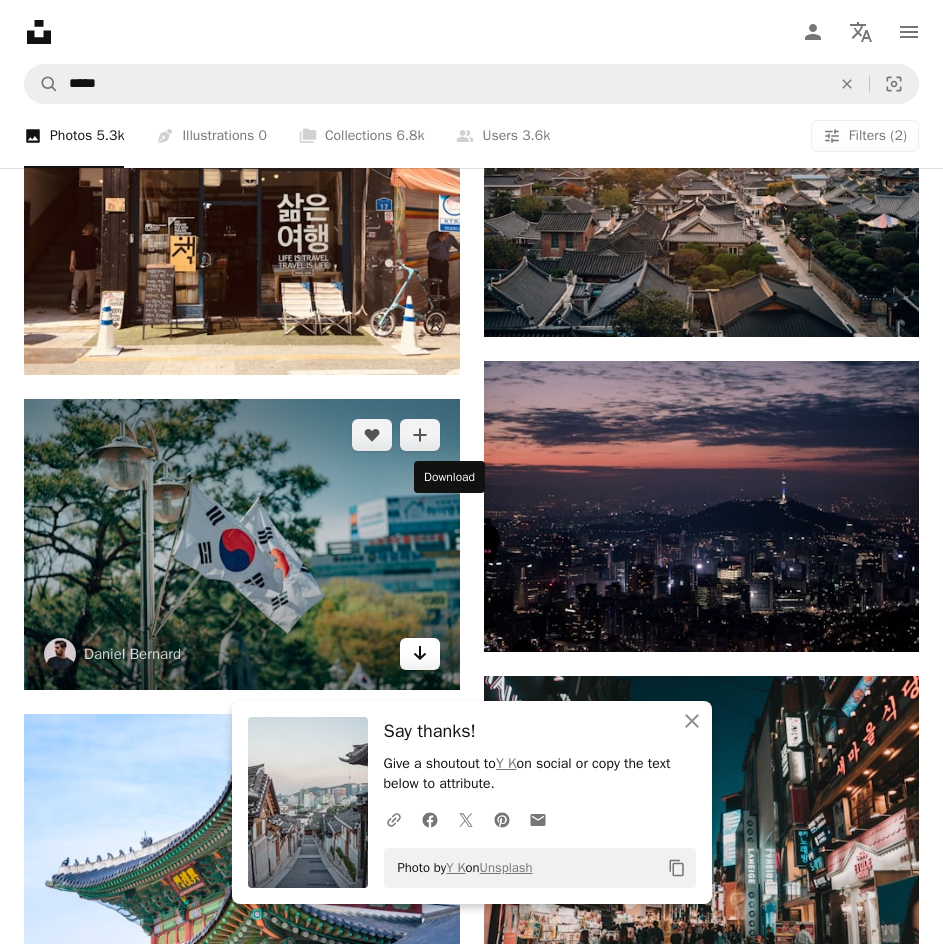scroll, scrollTop: 1087, scrollLeft: 0, axis: vertical 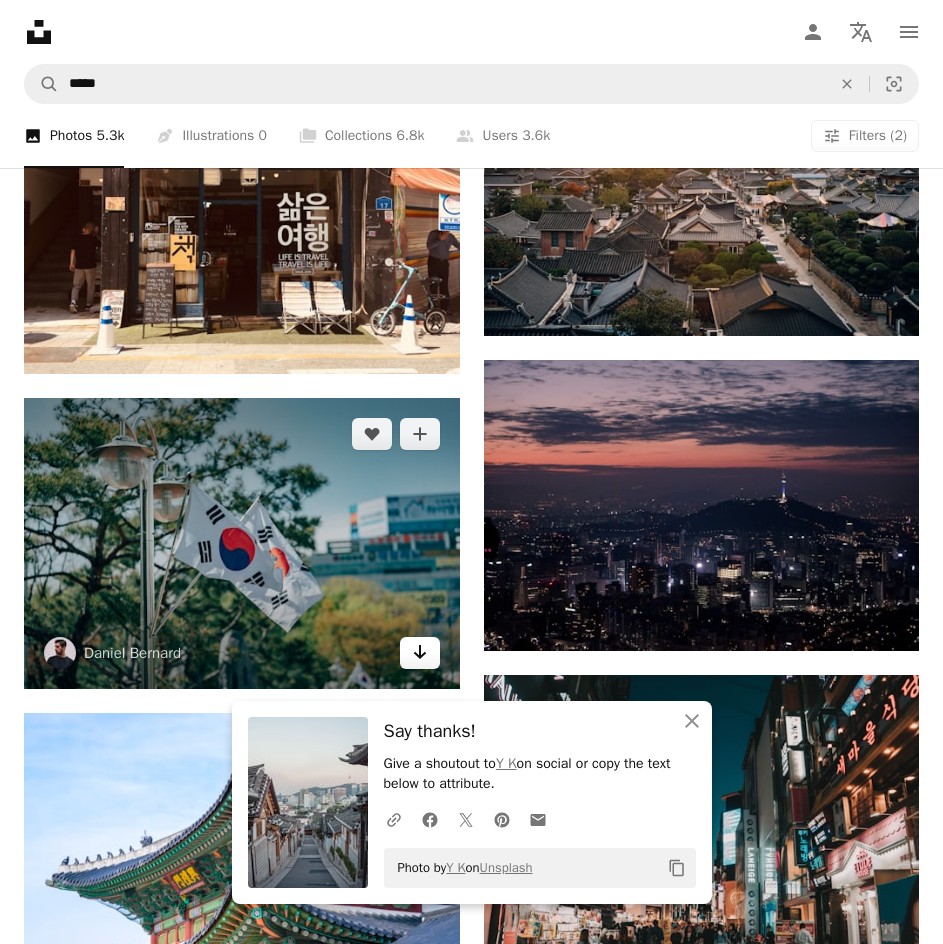 click on "Arrow pointing down" at bounding box center [420, 653] 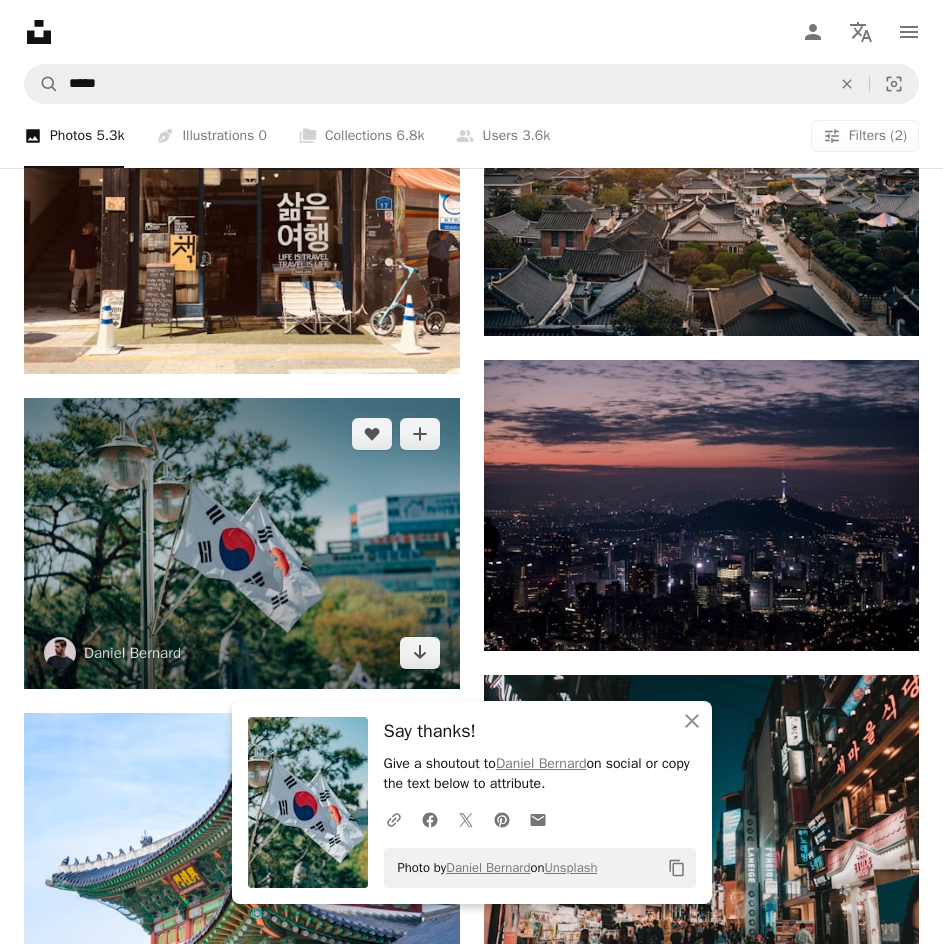 scroll, scrollTop: 1476, scrollLeft: 0, axis: vertical 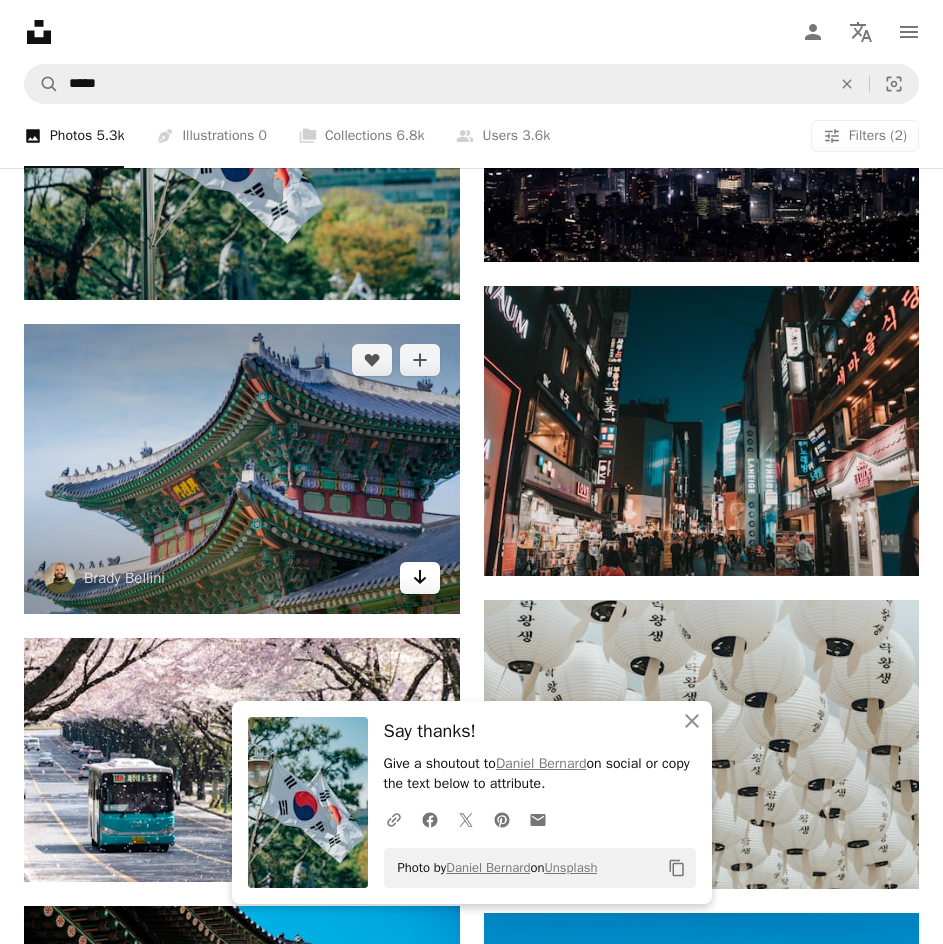 click on "Arrow pointing down" 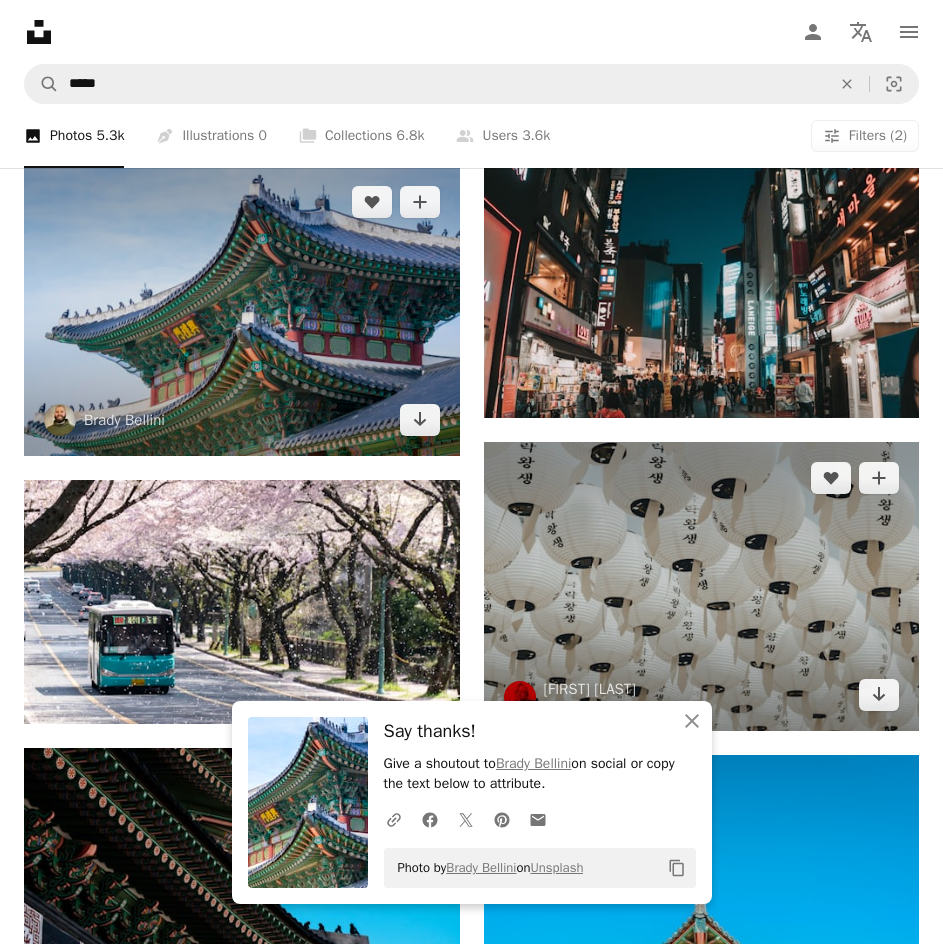 scroll, scrollTop: 1677, scrollLeft: 0, axis: vertical 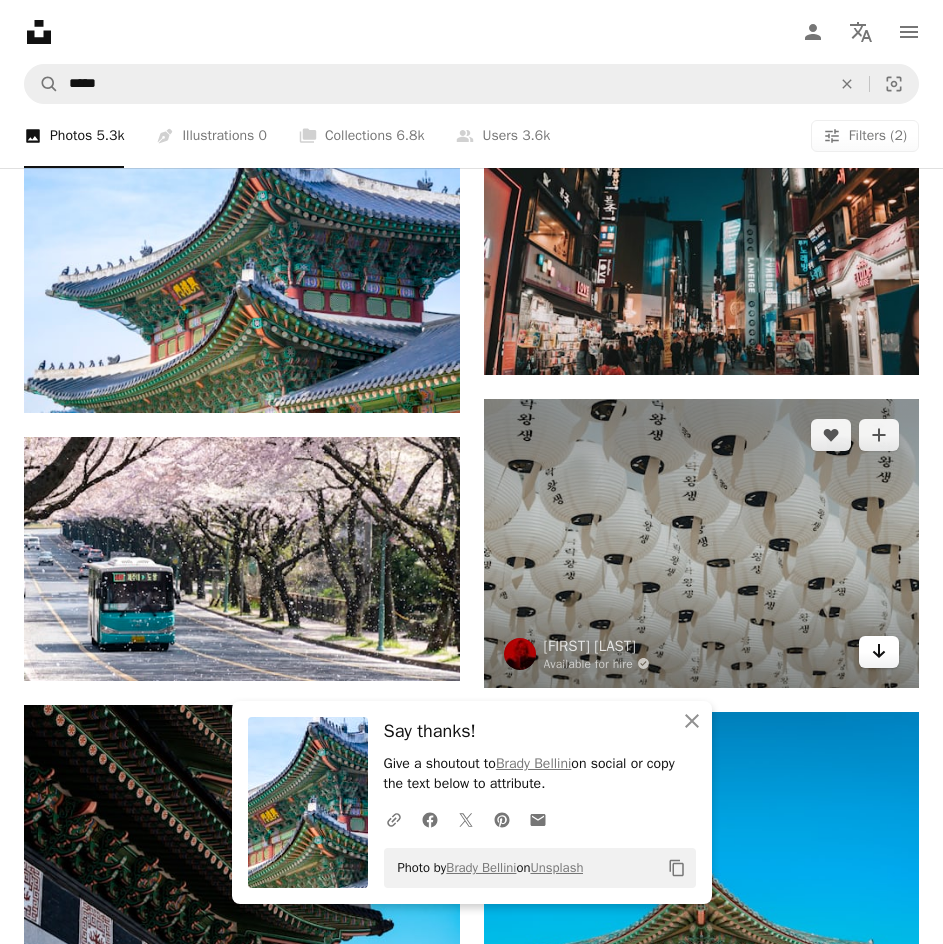 click on "Arrow pointing down" at bounding box center [879, 652] 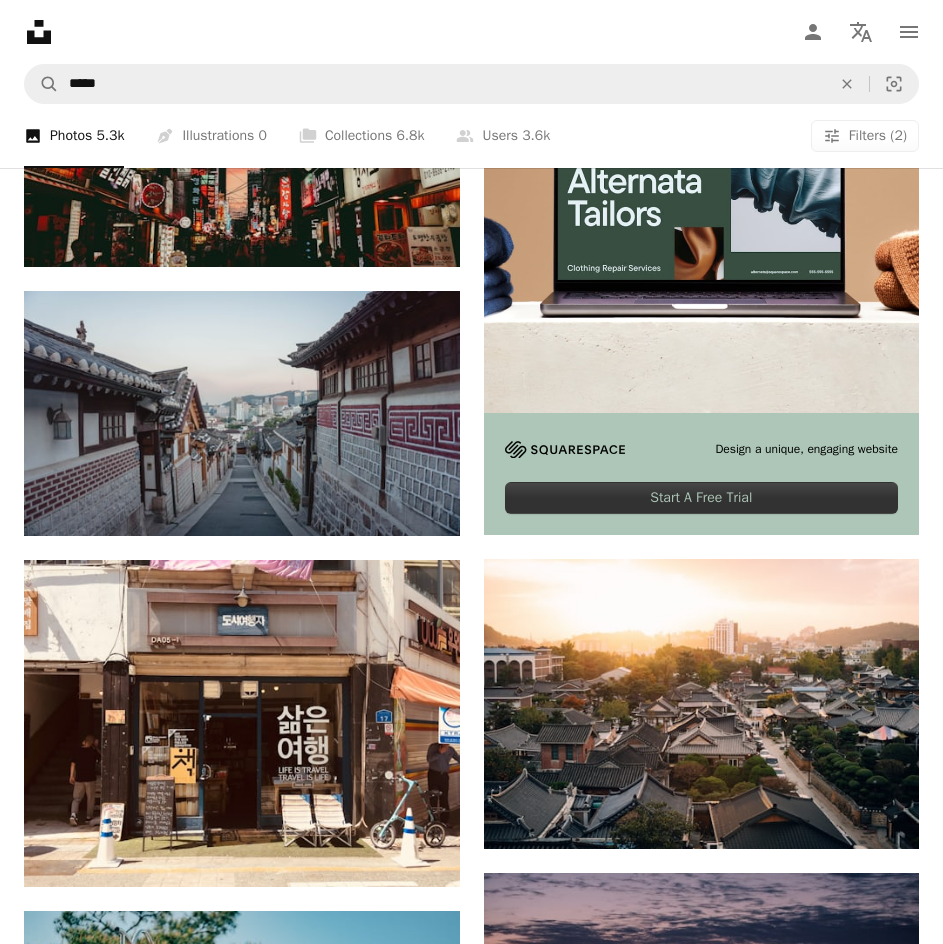 scroll, scrollTop: 0, scrollLeft: 0, axis: both 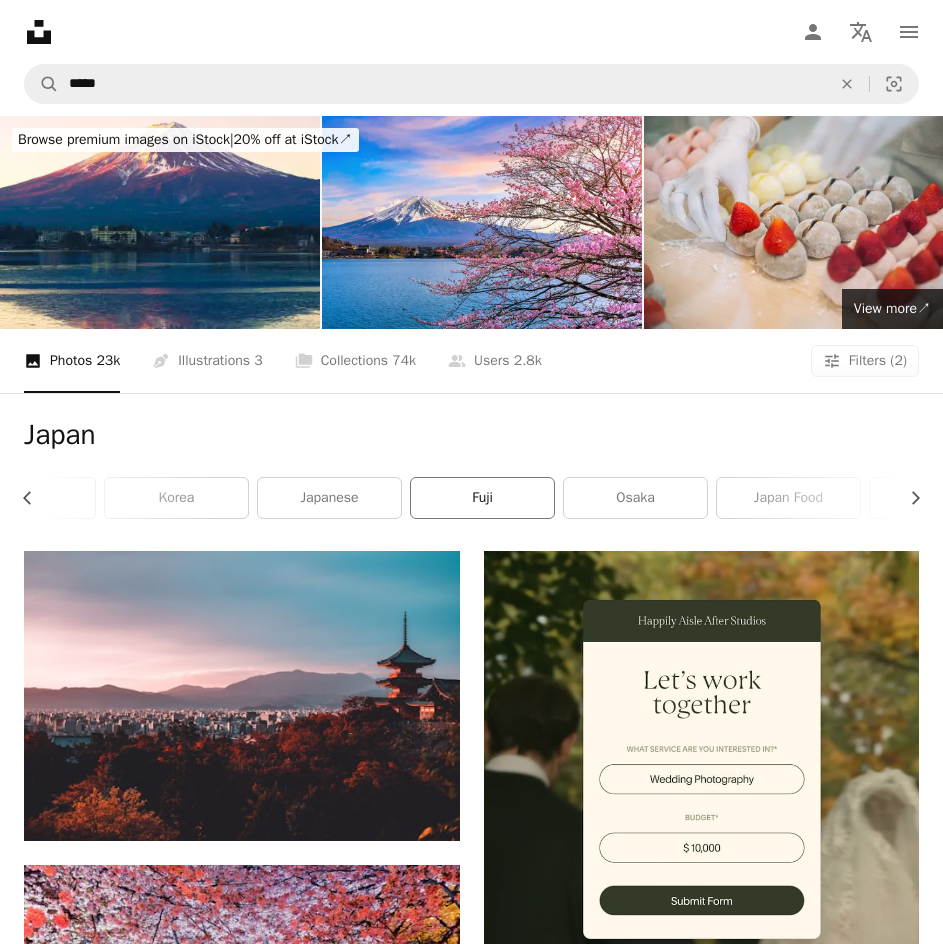 click on "fuji" at bounding box center [482, 498] 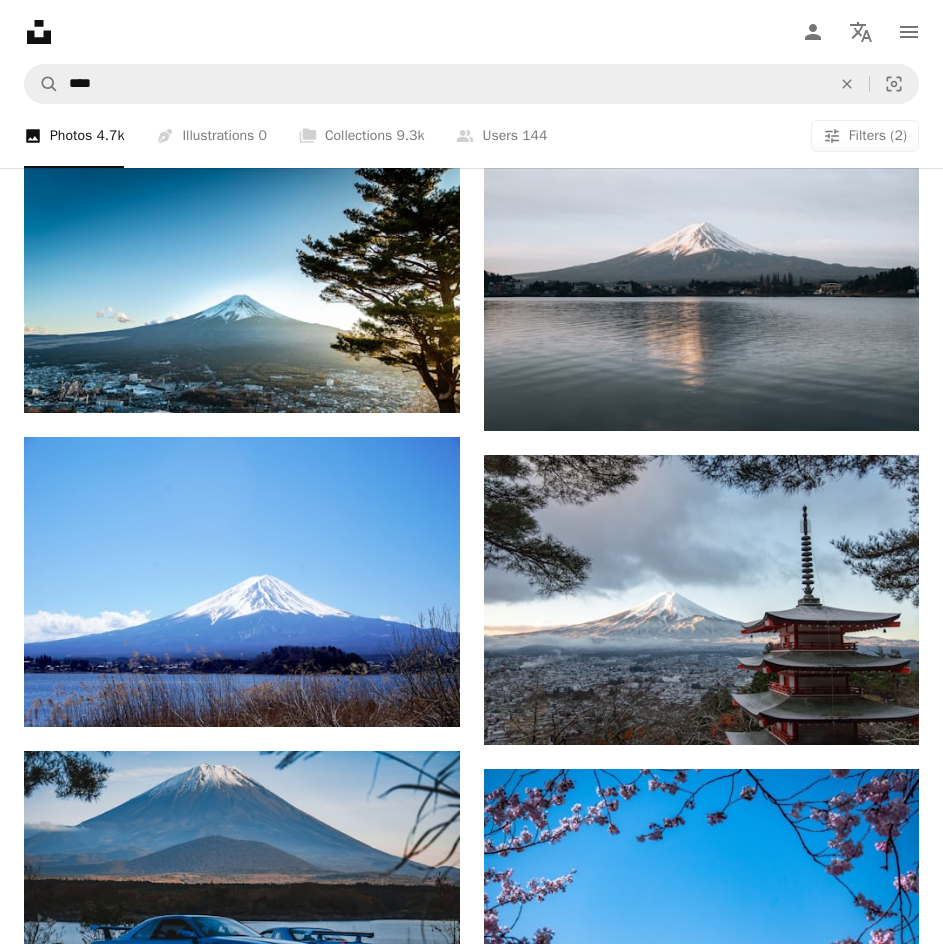 scroll, scrollTop: 1088, scrollLeft: 0, axis: vertical 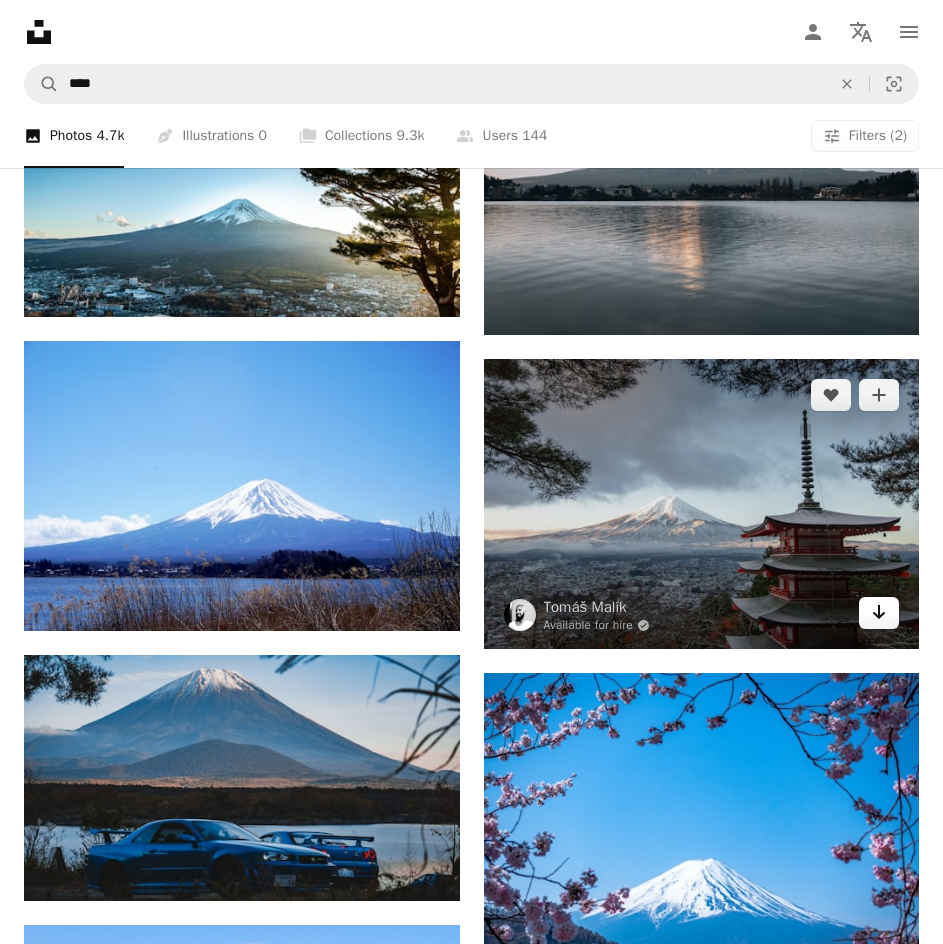 click on "Arrow pointing down" 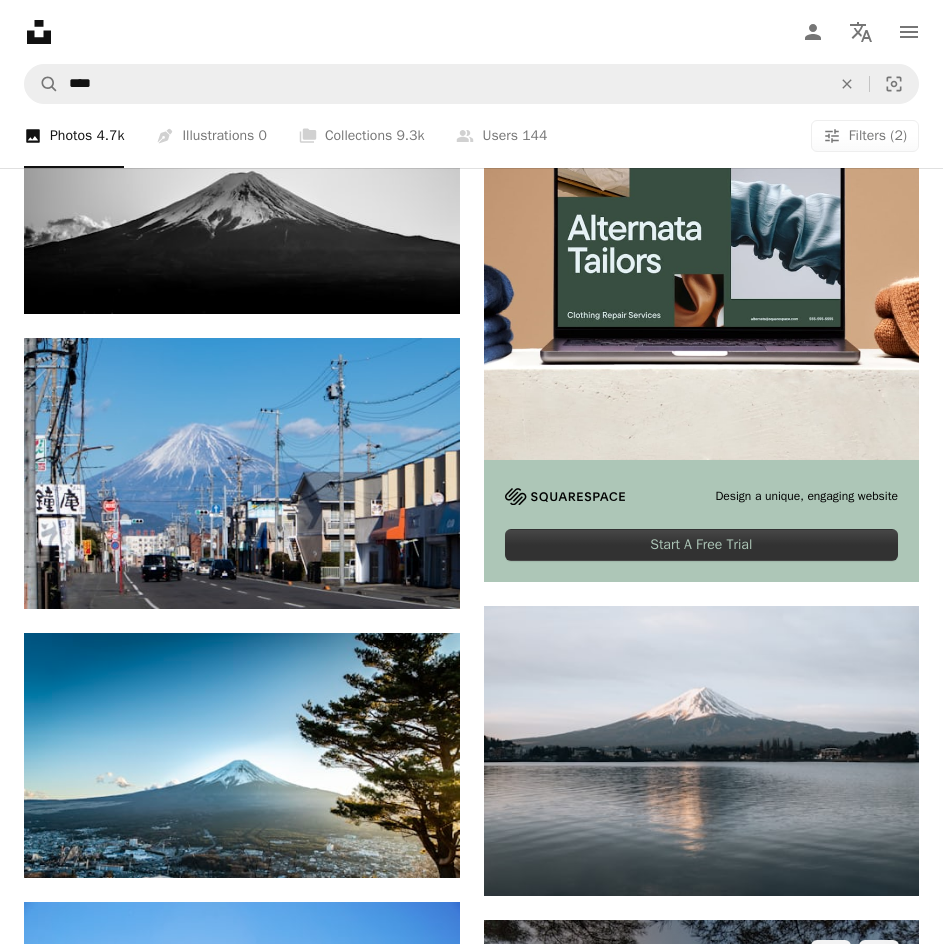 scroll, scrollTop: 0, scrollLeft: 0, axis: both 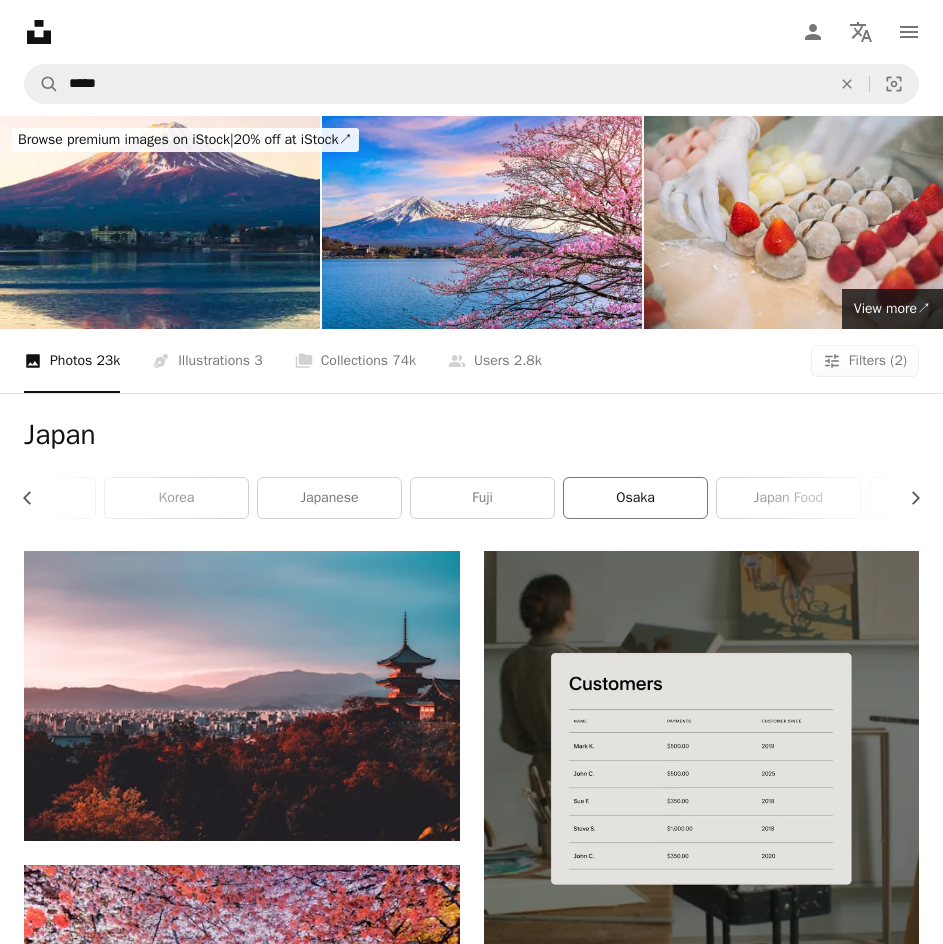 click on "osaka" at bounding box center [635, 498] 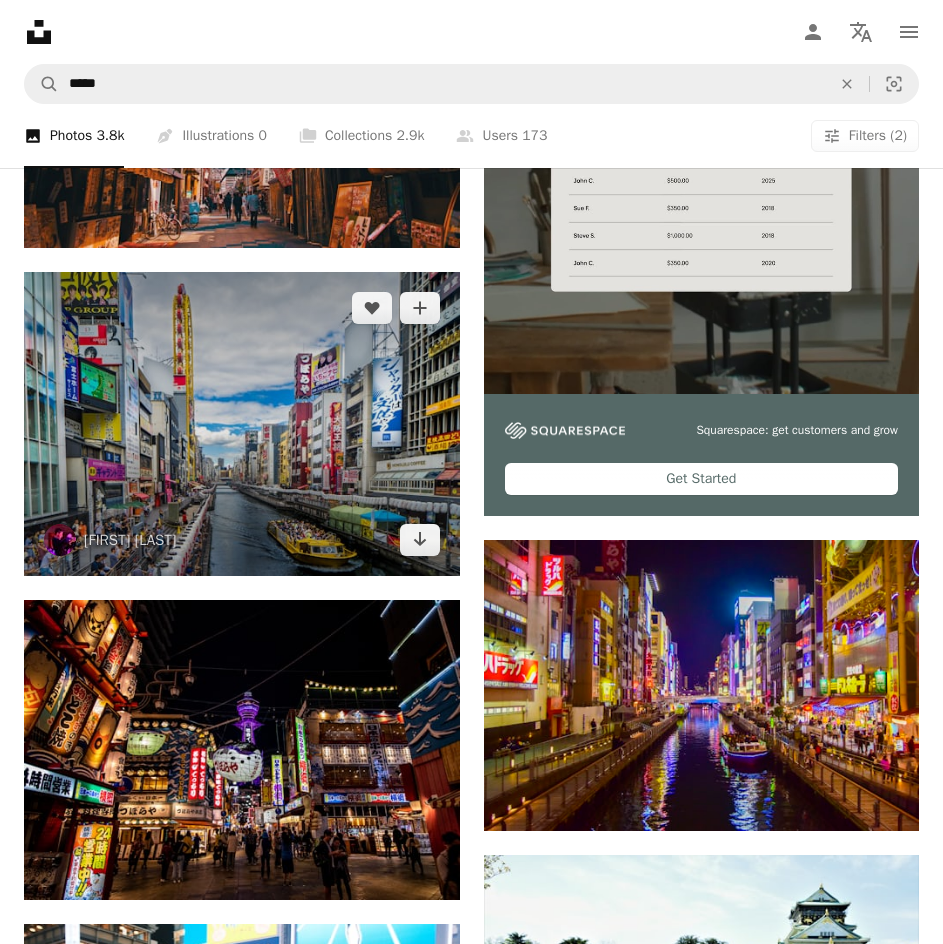 scroll, scrollTop: 0, scrollLeft: 0, axis: both 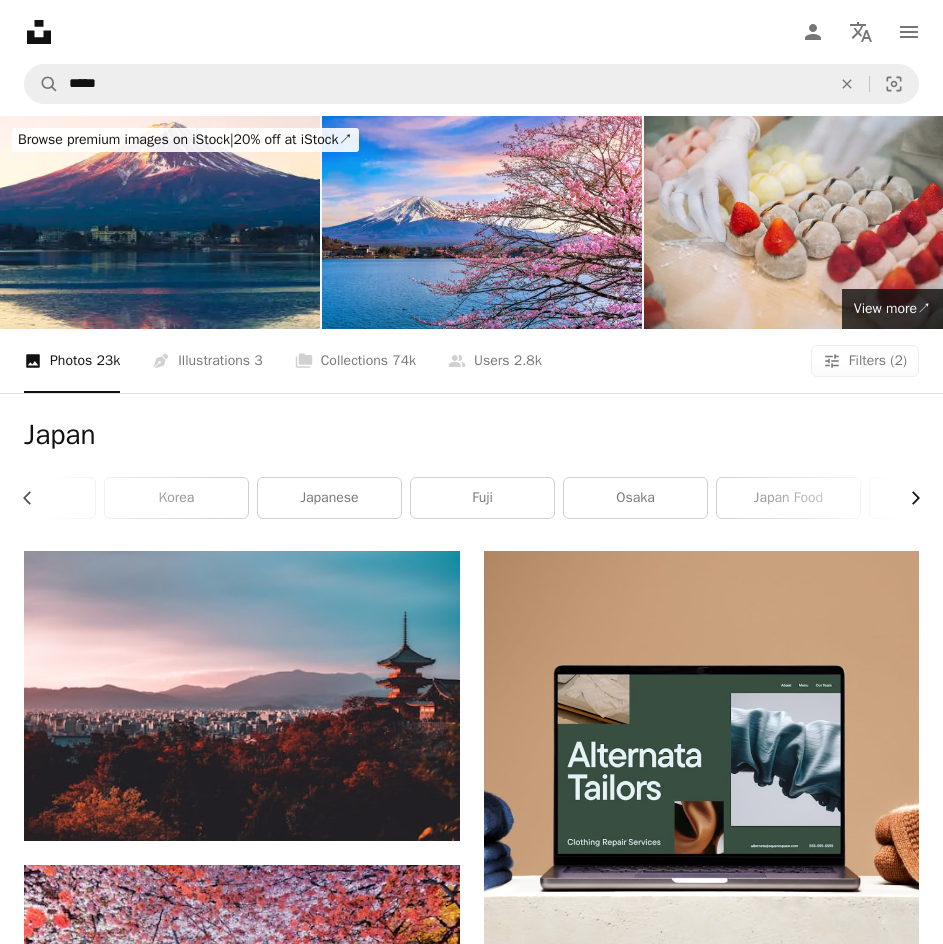 click on "Chevron right" at bounding box center (908, 498) 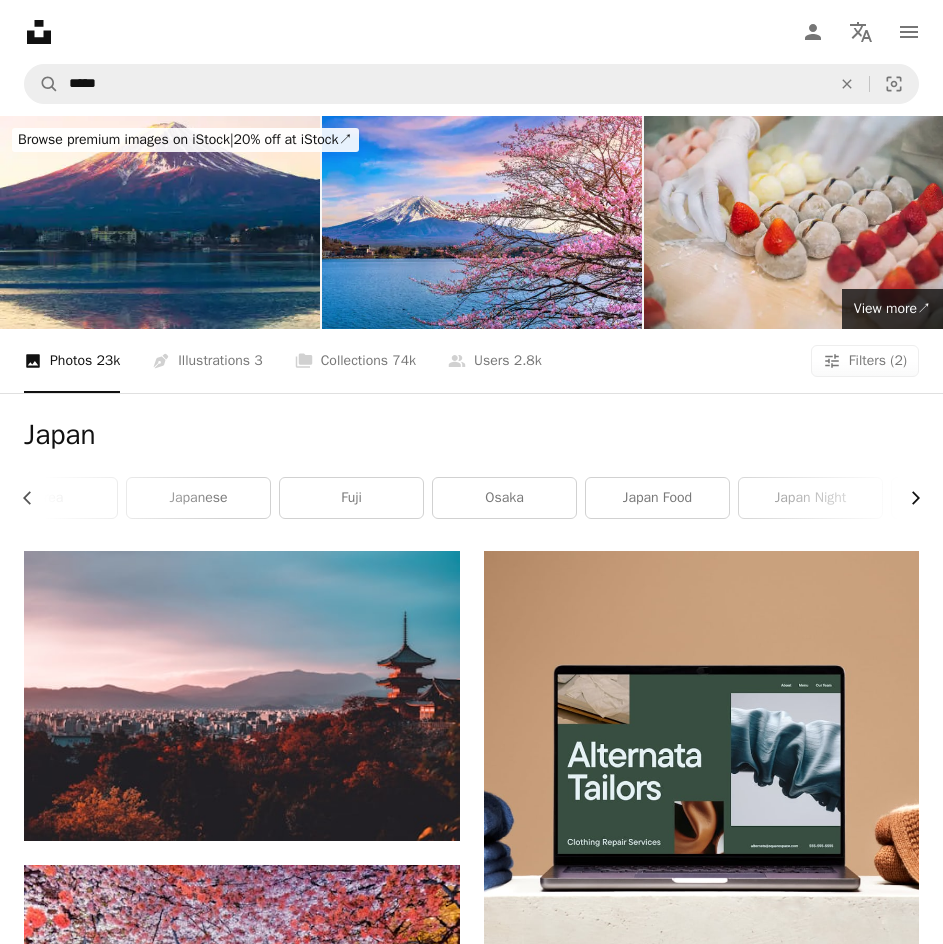 scroll, scrollTop: 0, scrollLeft: 832, axis: horizontal 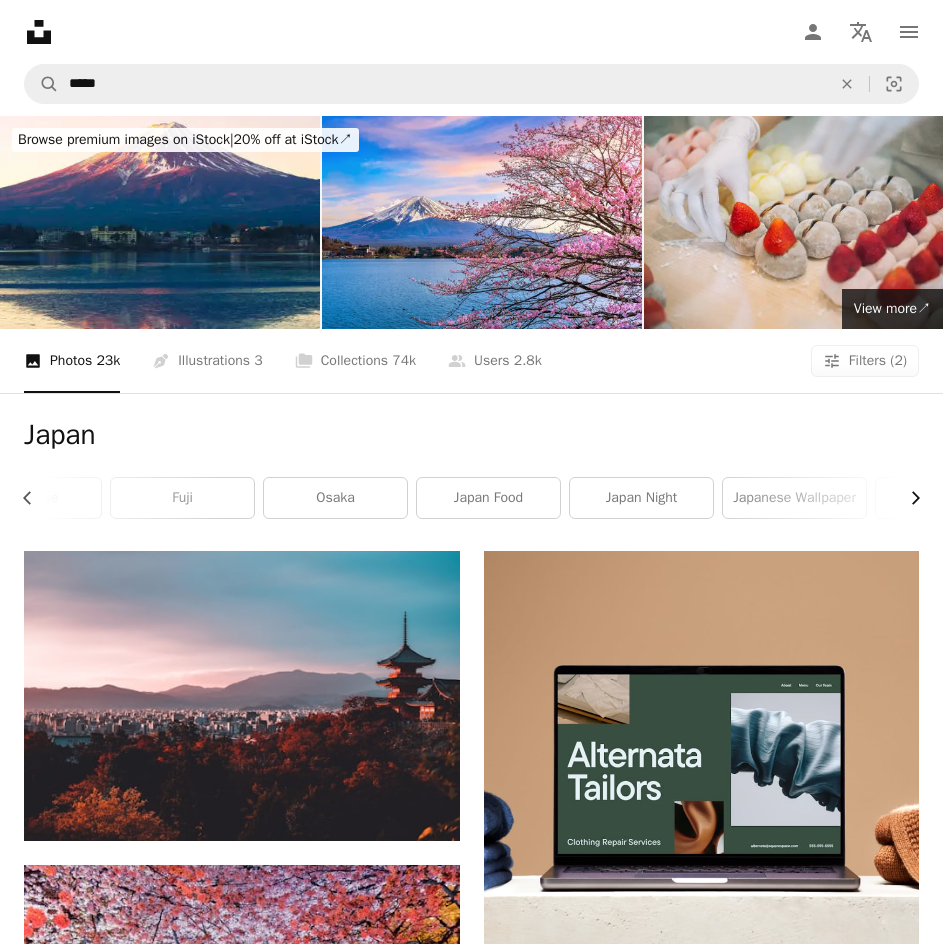 click on "Chevron right" at bounding box center (908, 498) 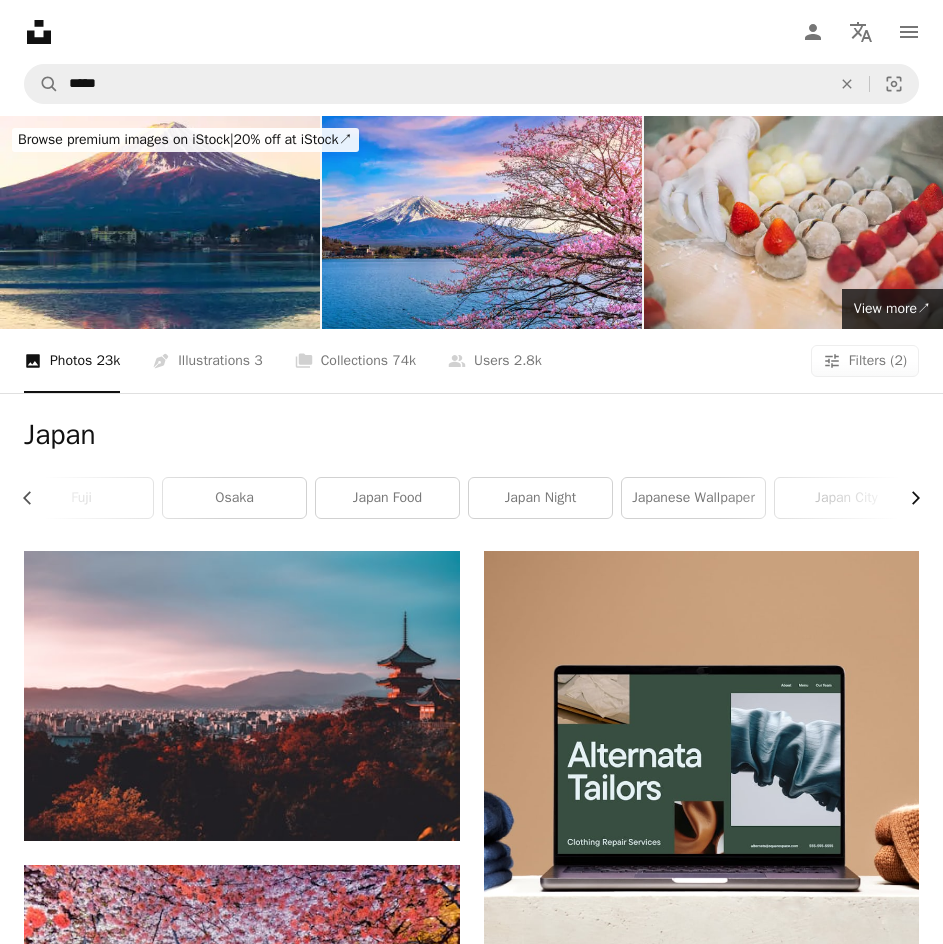 scroll, scrollTop: 0, scrollLeft: 997, axis: horizontal 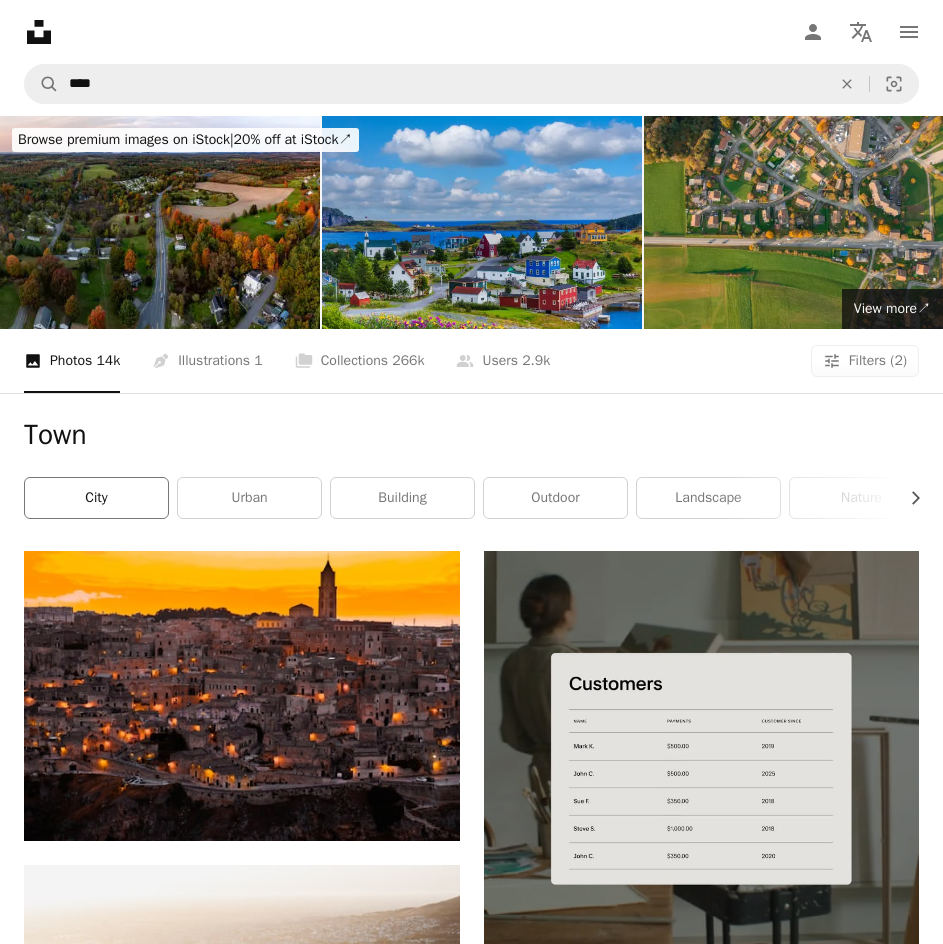 click on "city" at bounding box center [96, 498] 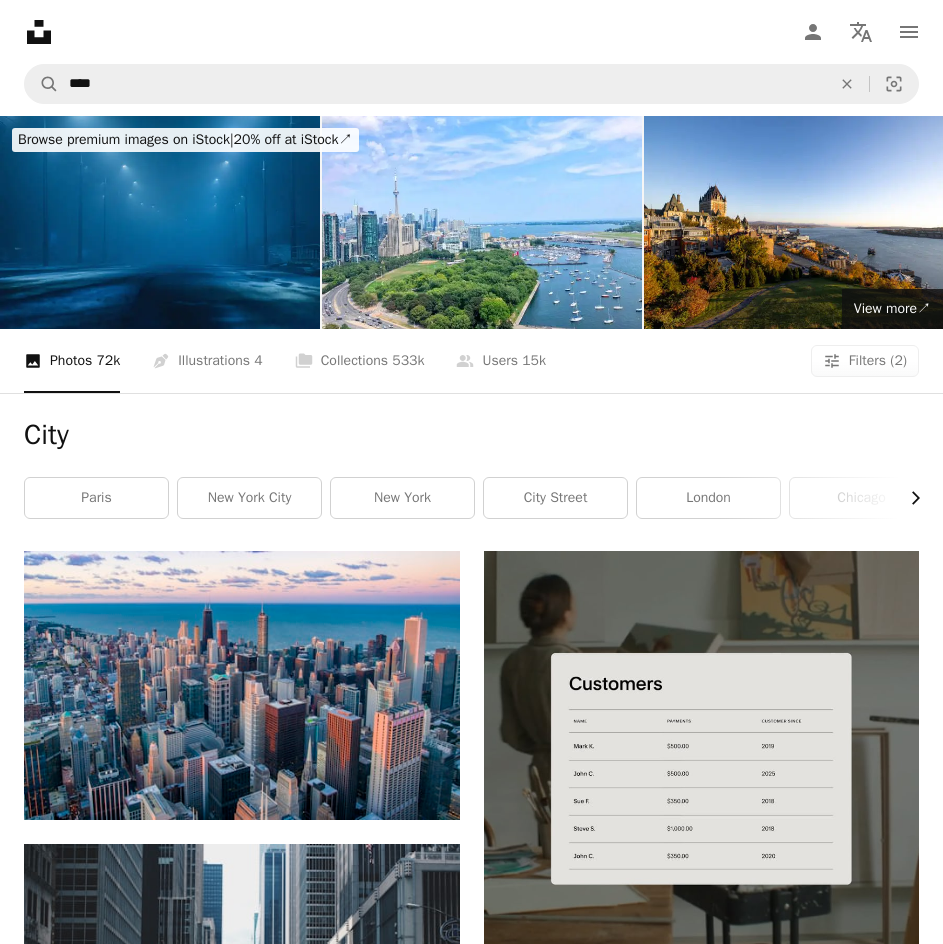 click on "Chevron right" at bounding box center [908, 498] 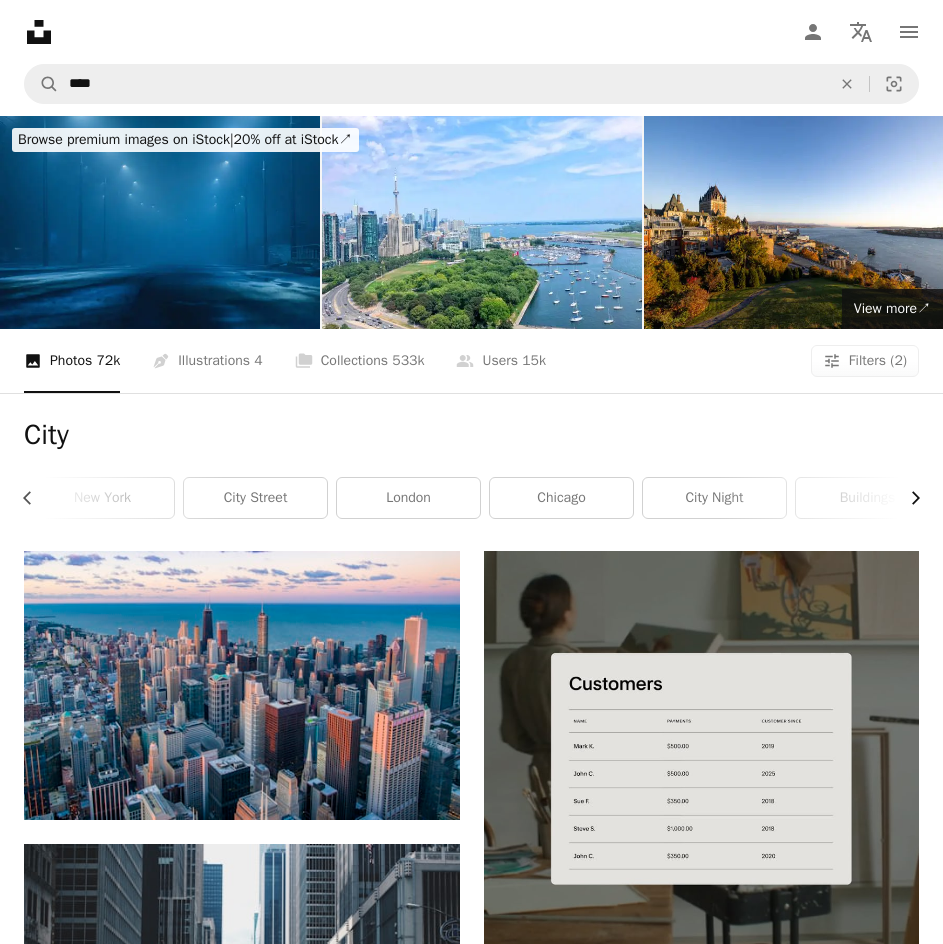 click on "Chevron right" at bounding box center [908, 498] 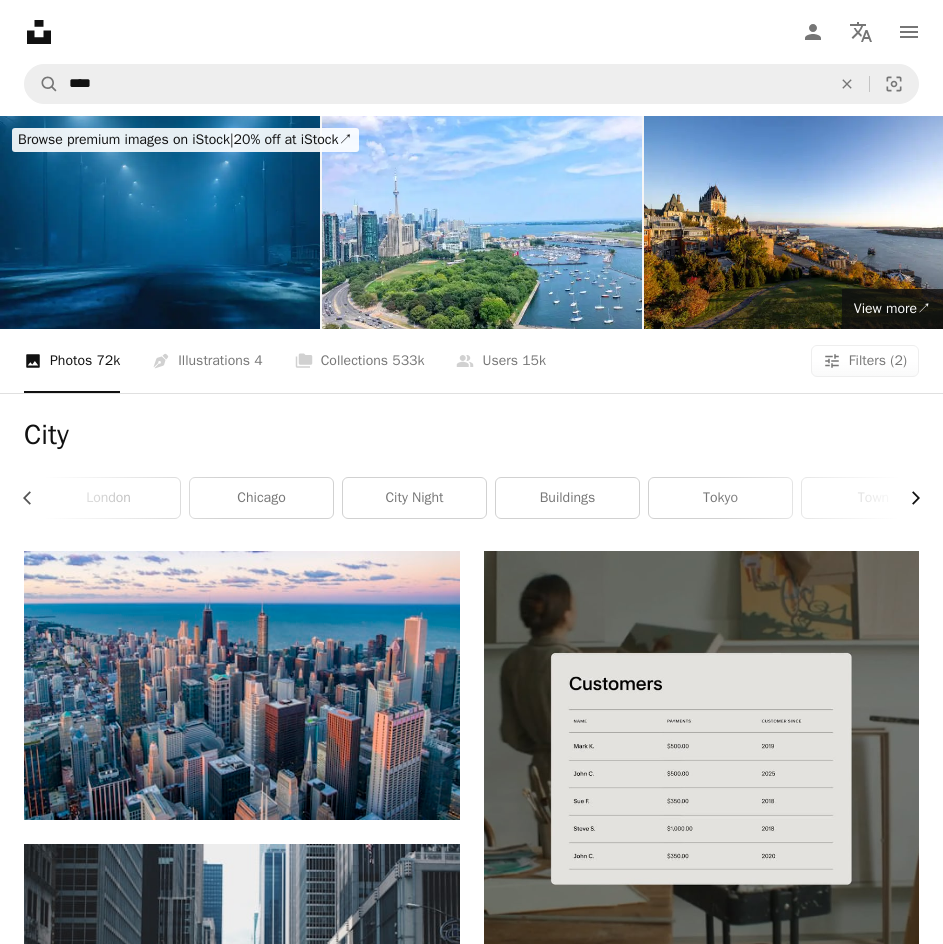 click on "Chevron right" at bounding box center (908, 498) 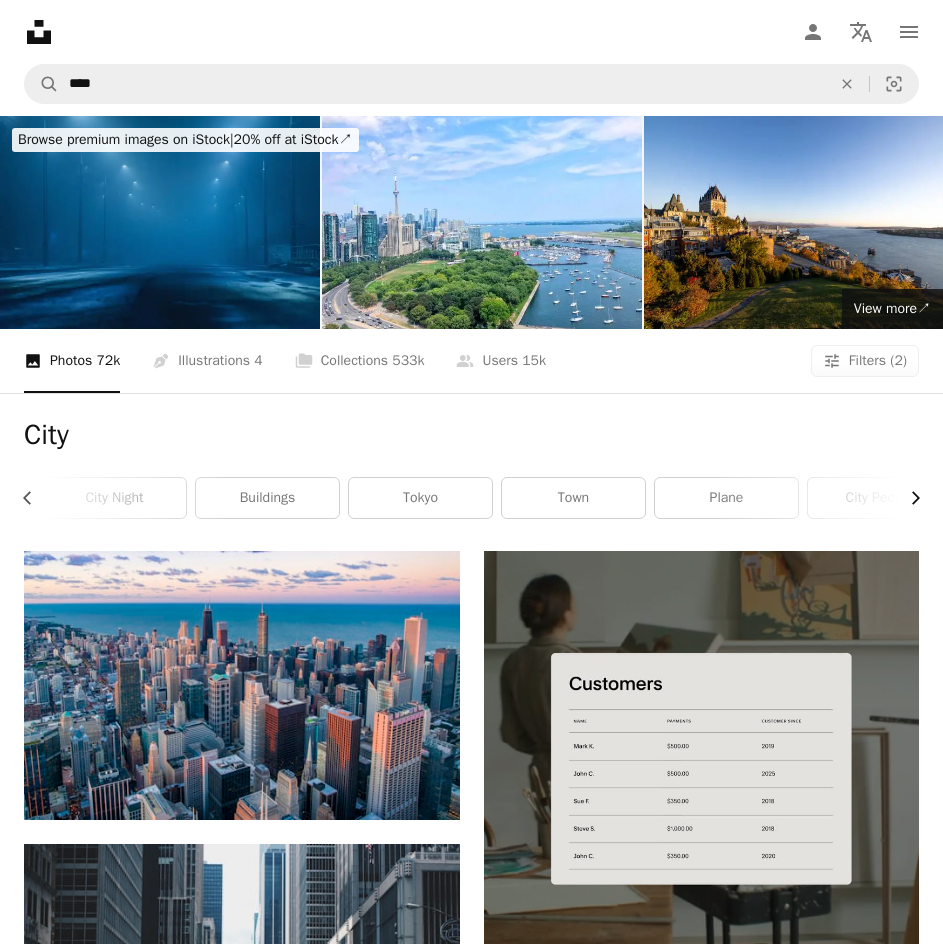 click on "Chevron right" at bounding box center [908, 498] 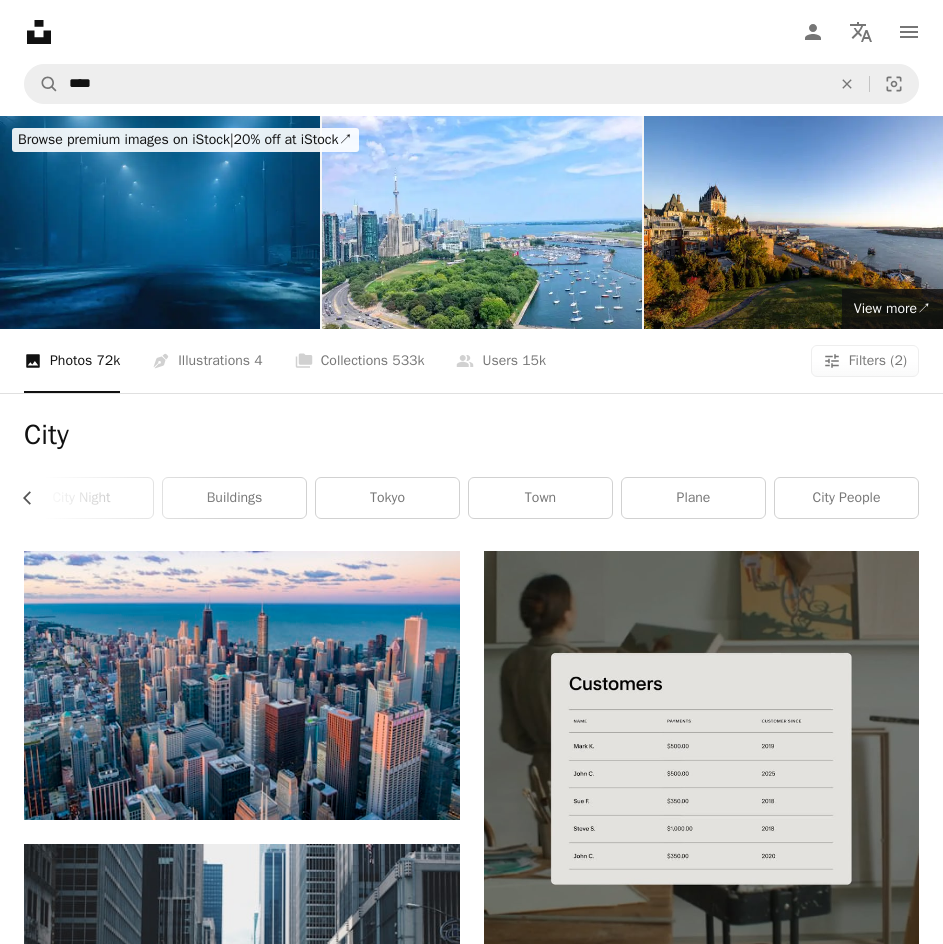 scroll, scrollTop: 0, scrollLeft: 997, axis: horizontal 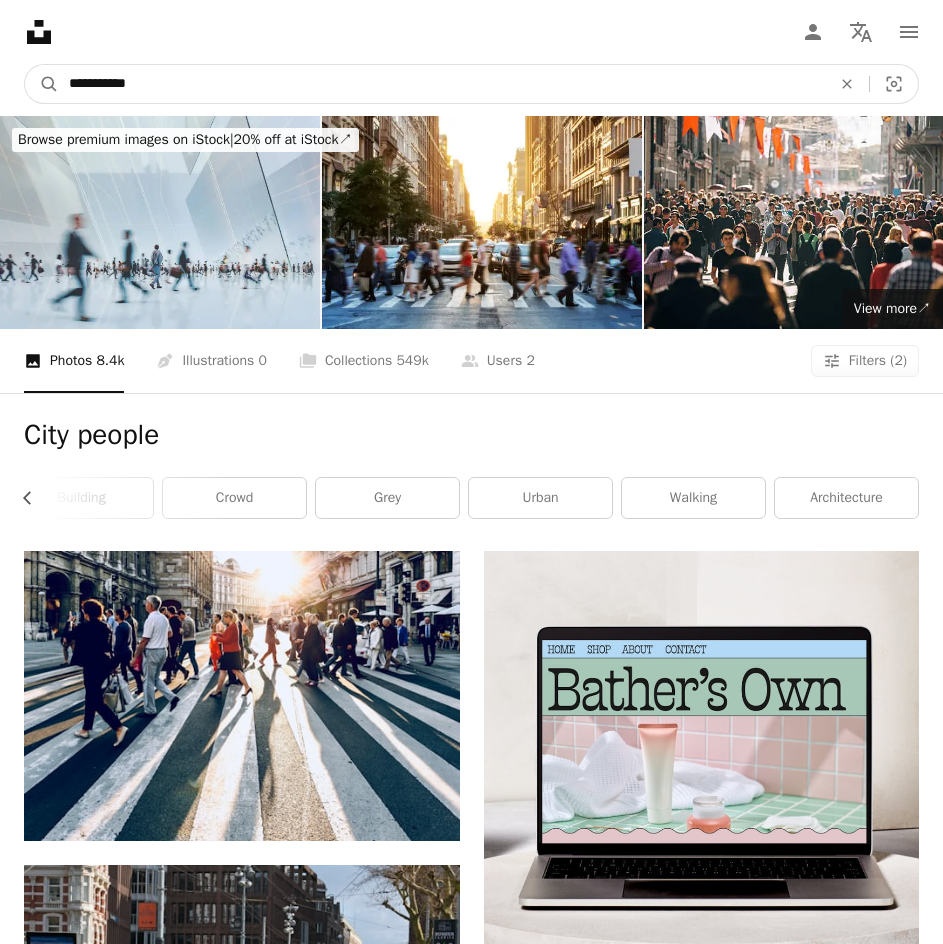 drag, startPoint x: 270, startPoint y: 39, endPoint x: -11, endPoint y: 79, distance: 283.8327 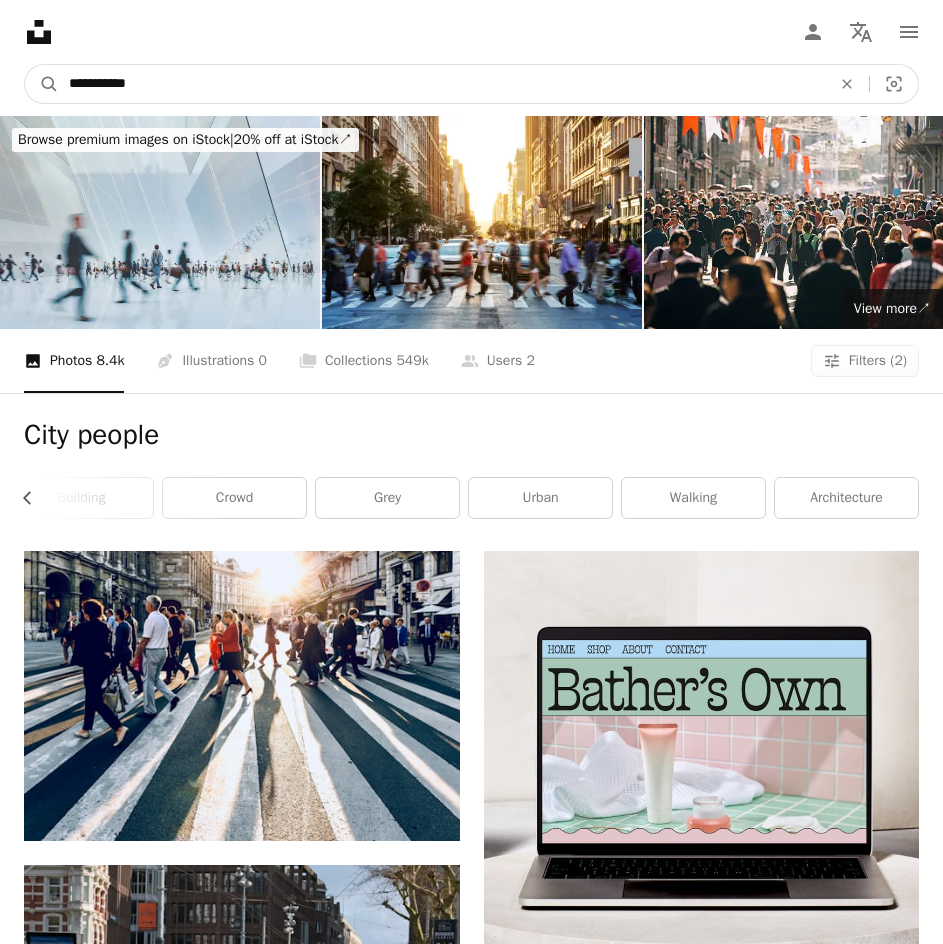 click on "**********" at bounding box center [471, 2514] 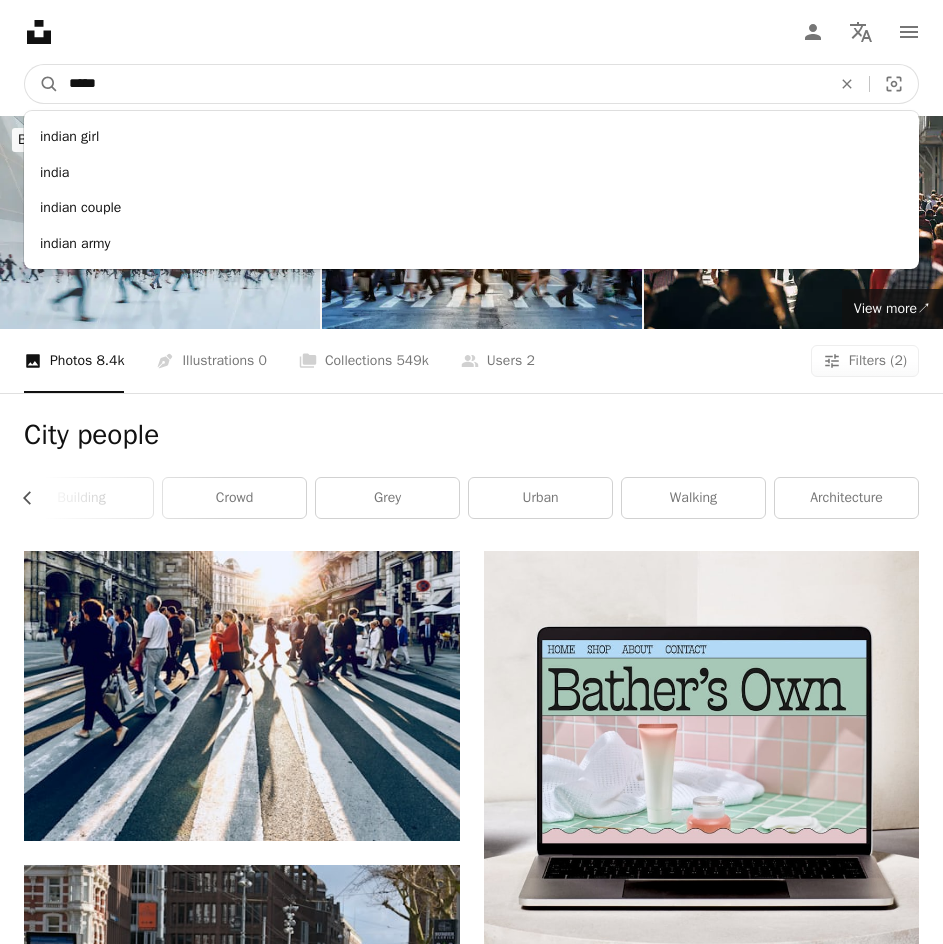 type on "*****" 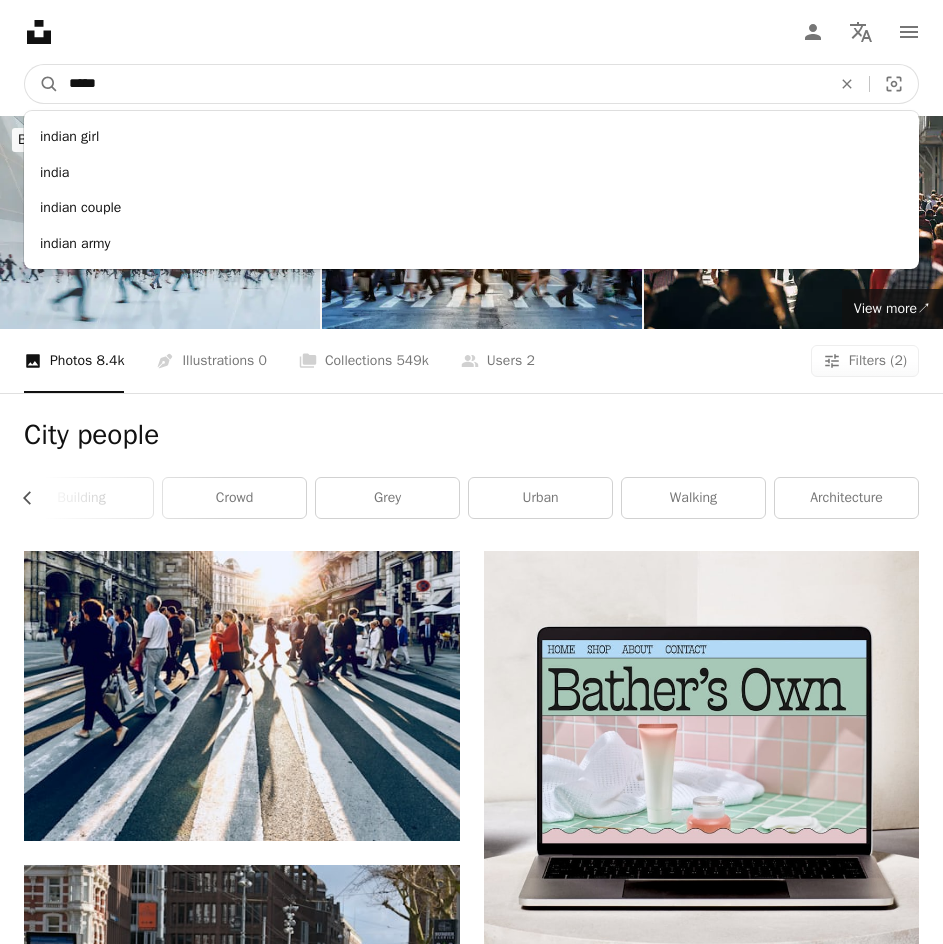 click on "A magnifying glass" at bounding box center (42, 84) 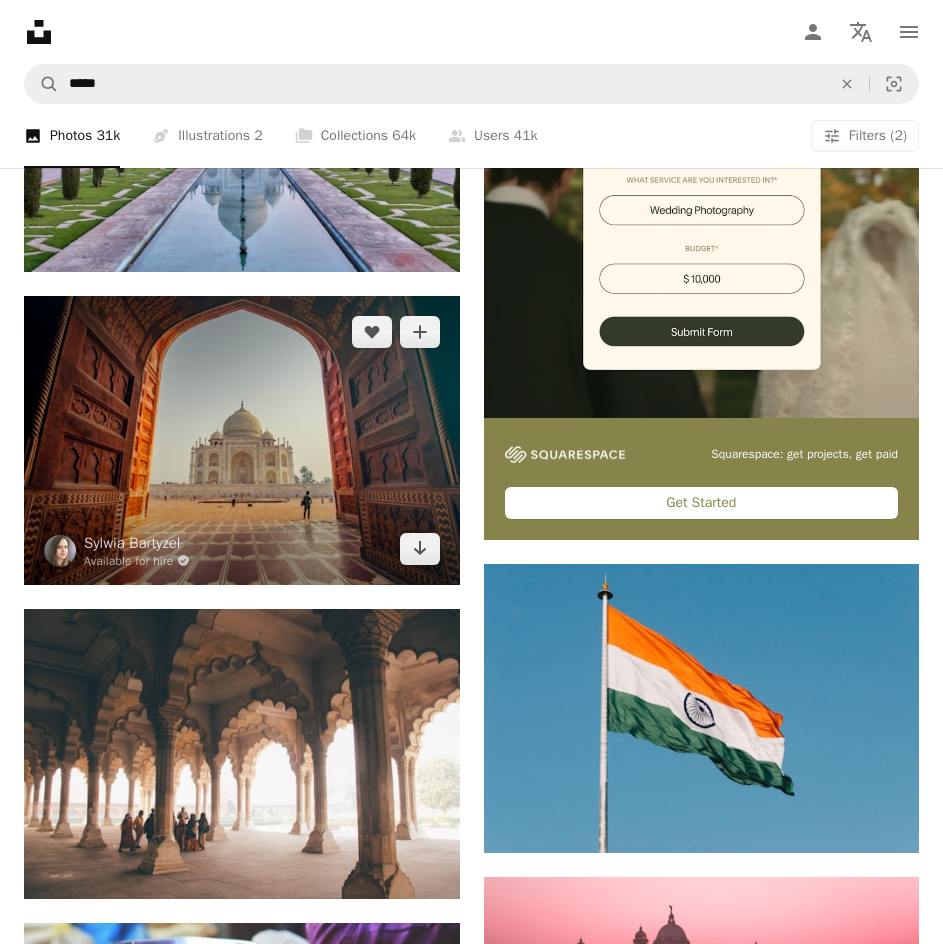 scroll, scrollTop: 571, scrollLeft: 0, axis: vertical 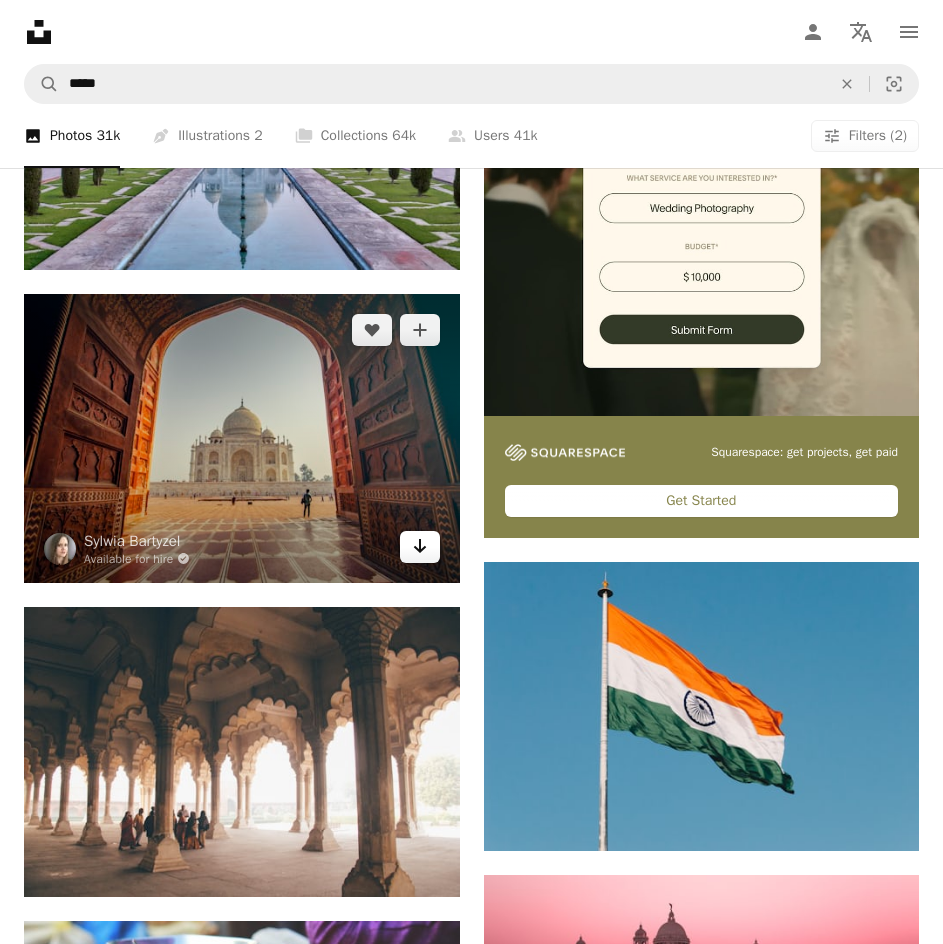 click on "Arrow pointing down" 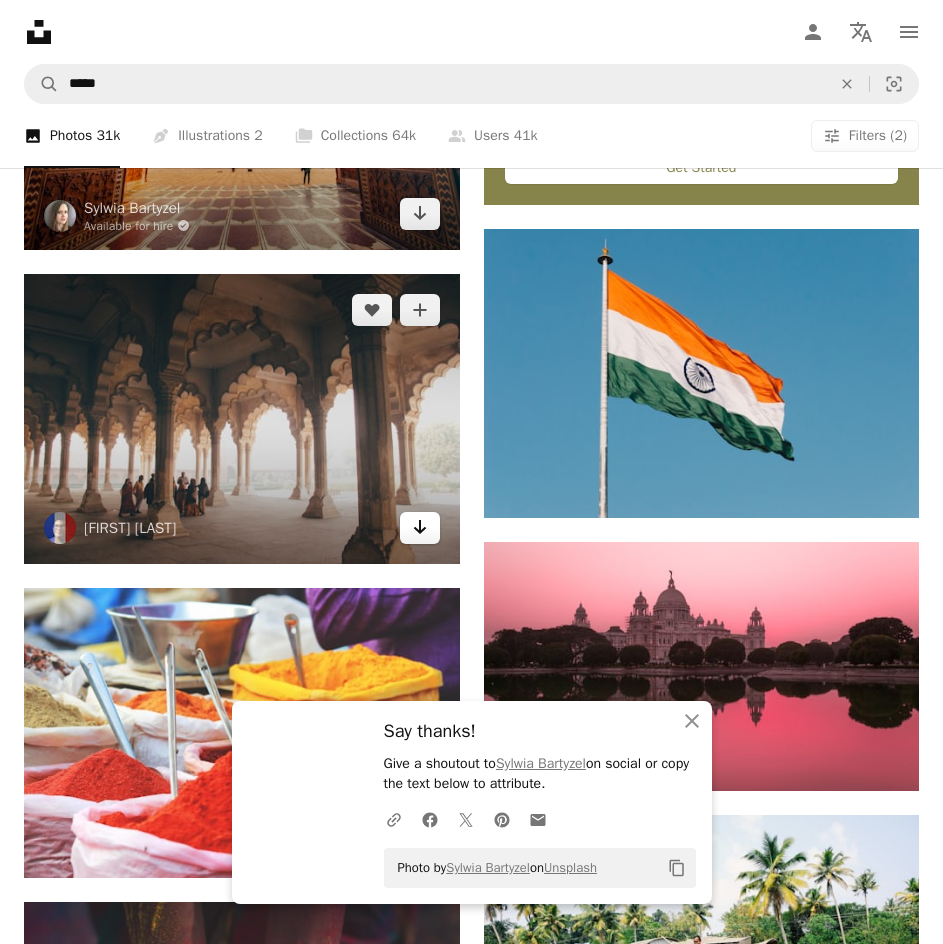 scroll, scrollTop: 910, scrollLeft: 0, axis: vertical 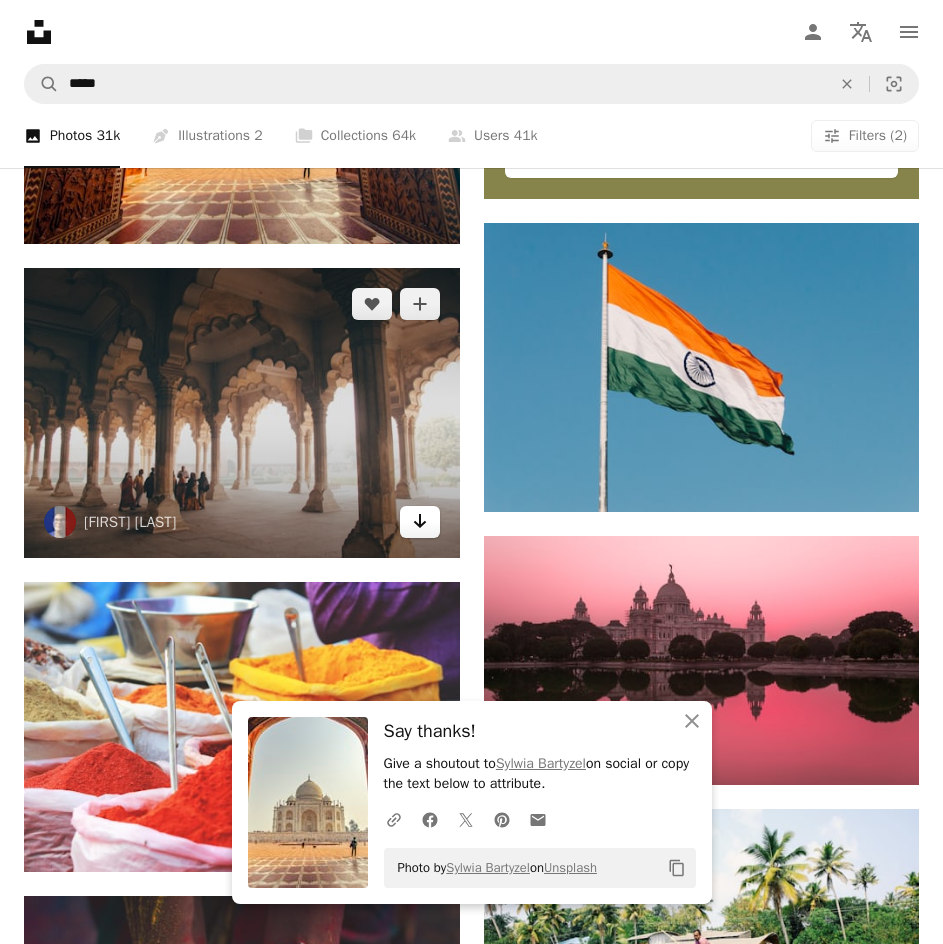 click on "Arrow pointing down" 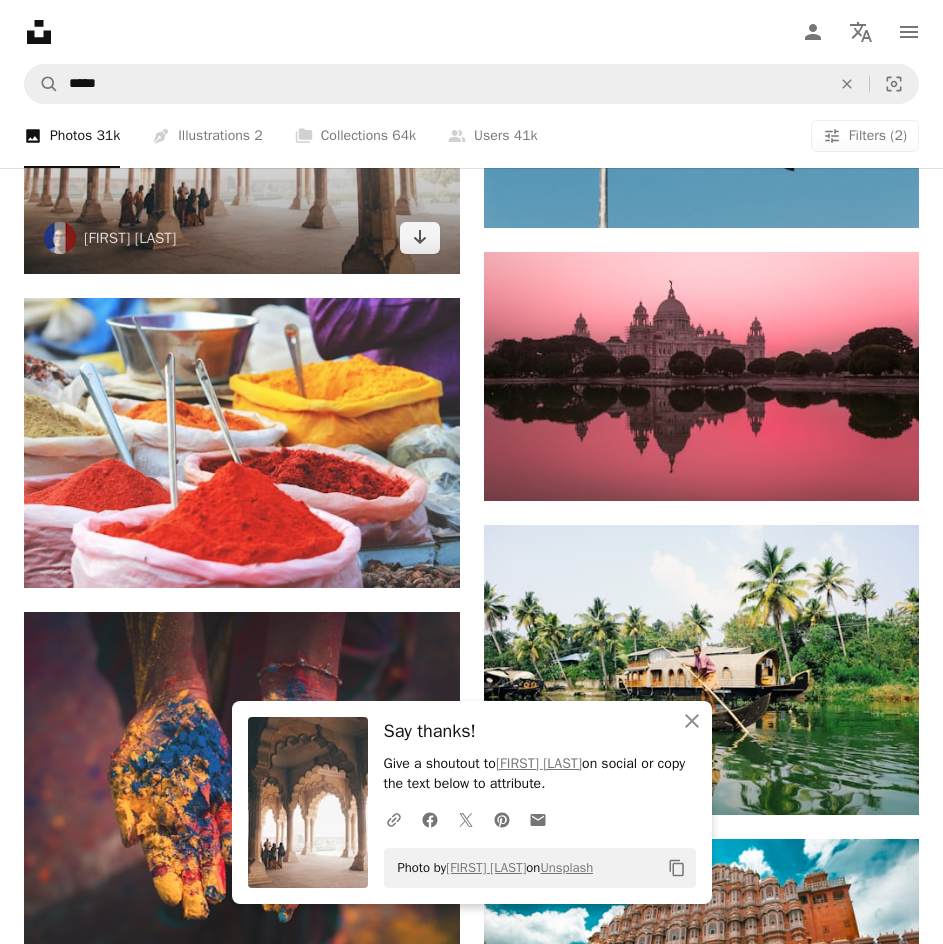 scroll, scrollTop: 1576, scrollLeft: 0, axis: vertical 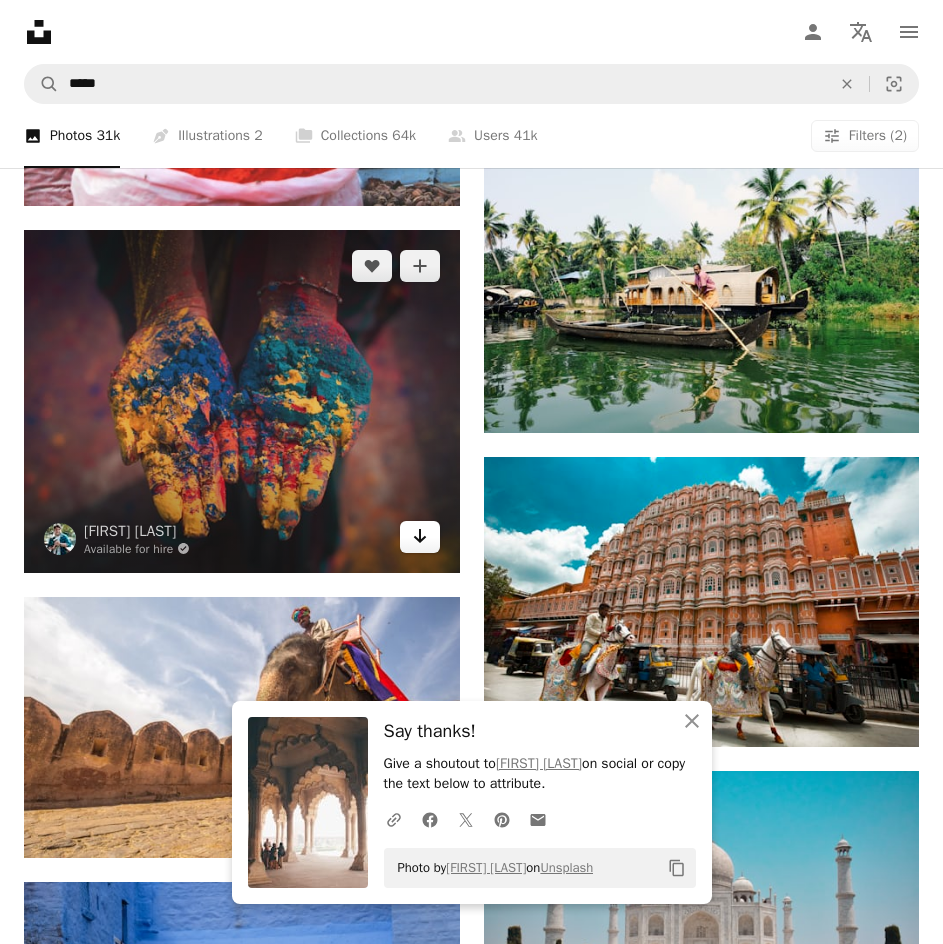 click on "Arrow pointing down" at bounding box center (420, 537) 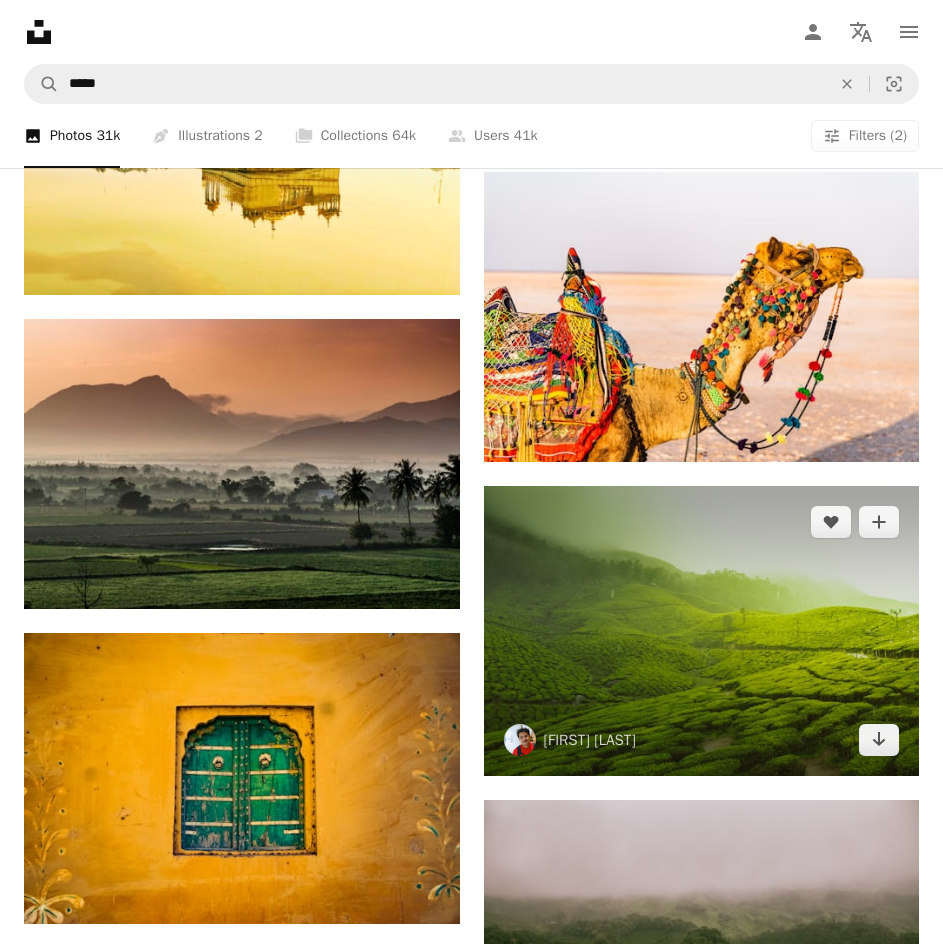 scroll, scrollTop: 2805, scrollLeft: 0, axis: vertical 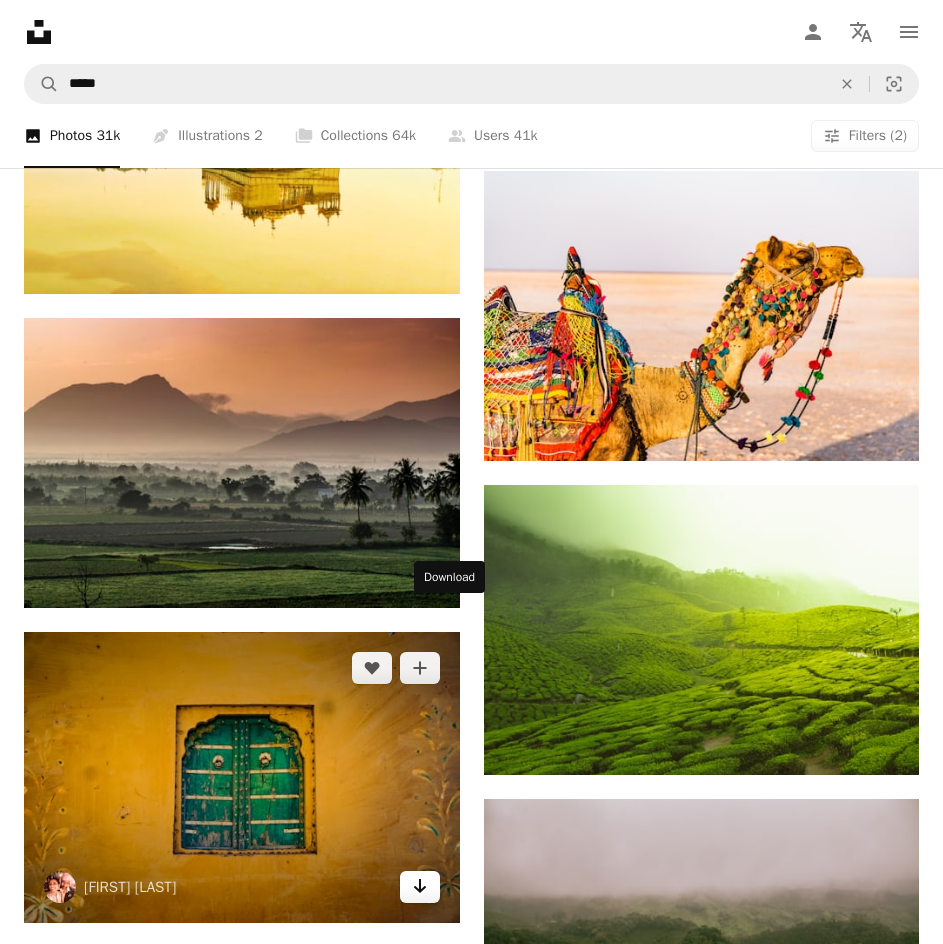 click on "Arrow pointing down" at bounding box center (420, 887) 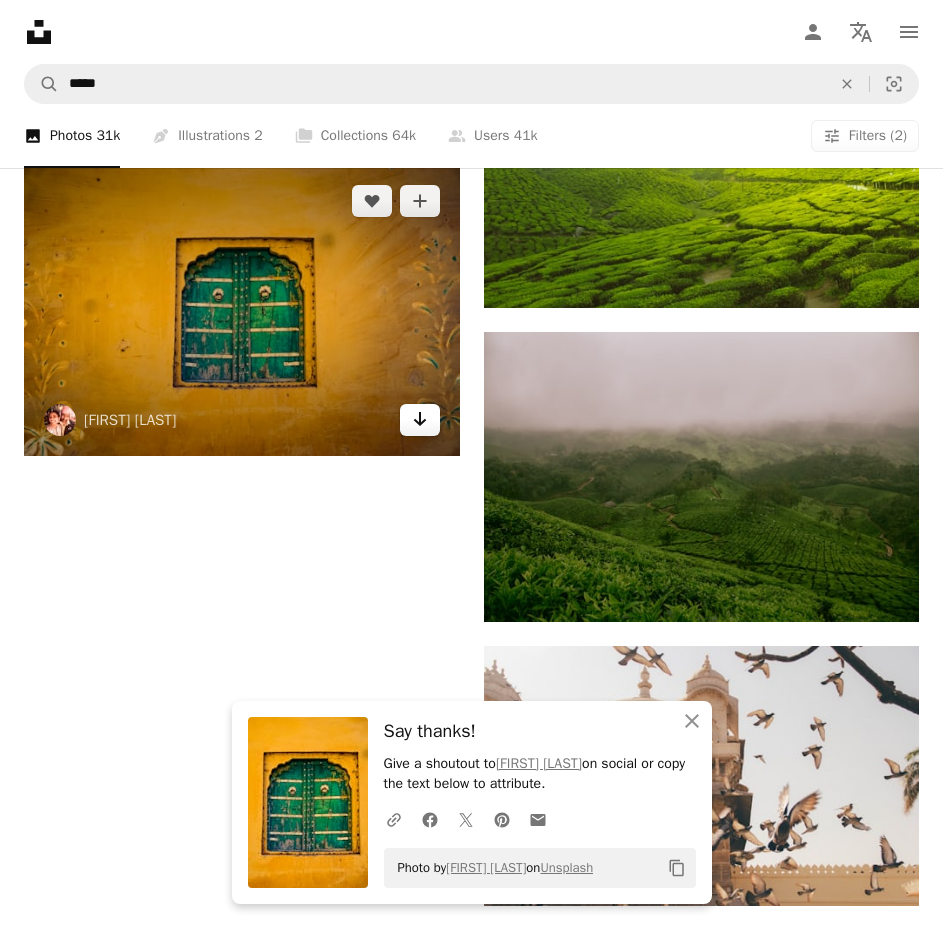 scroll, scrollTop: 3273, scrollLeft: 0, axis: vertical 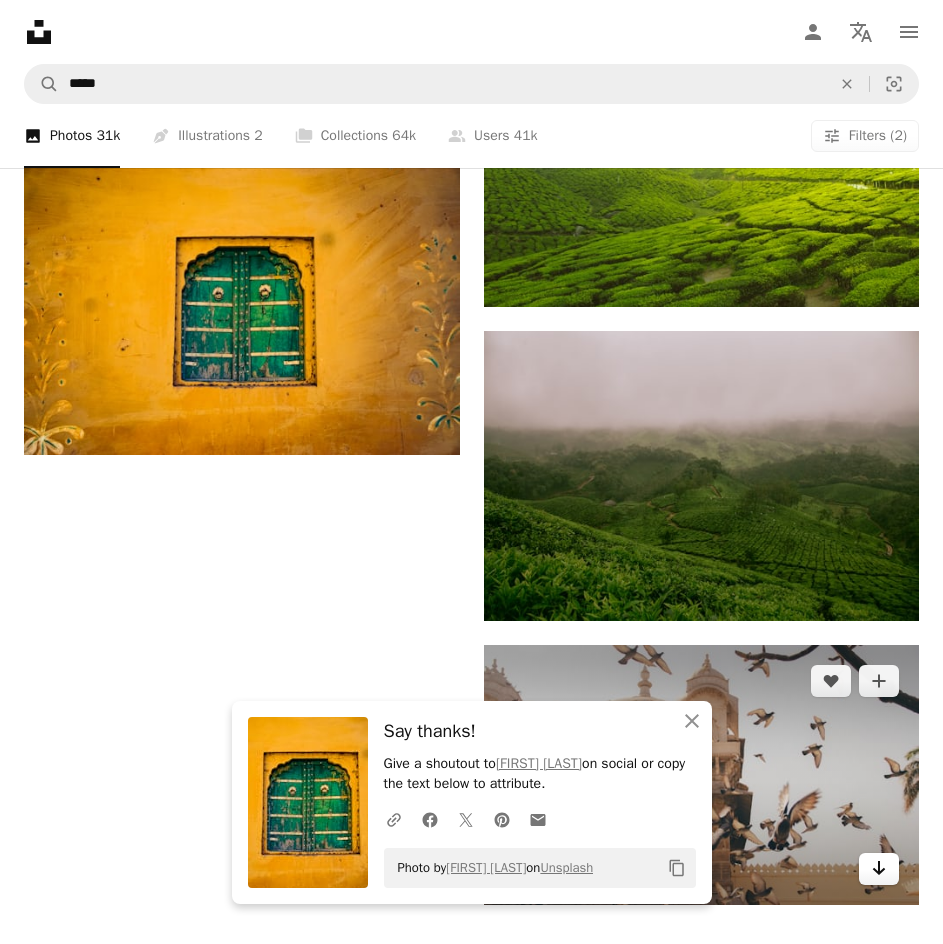 click on "Arrow pointing down" 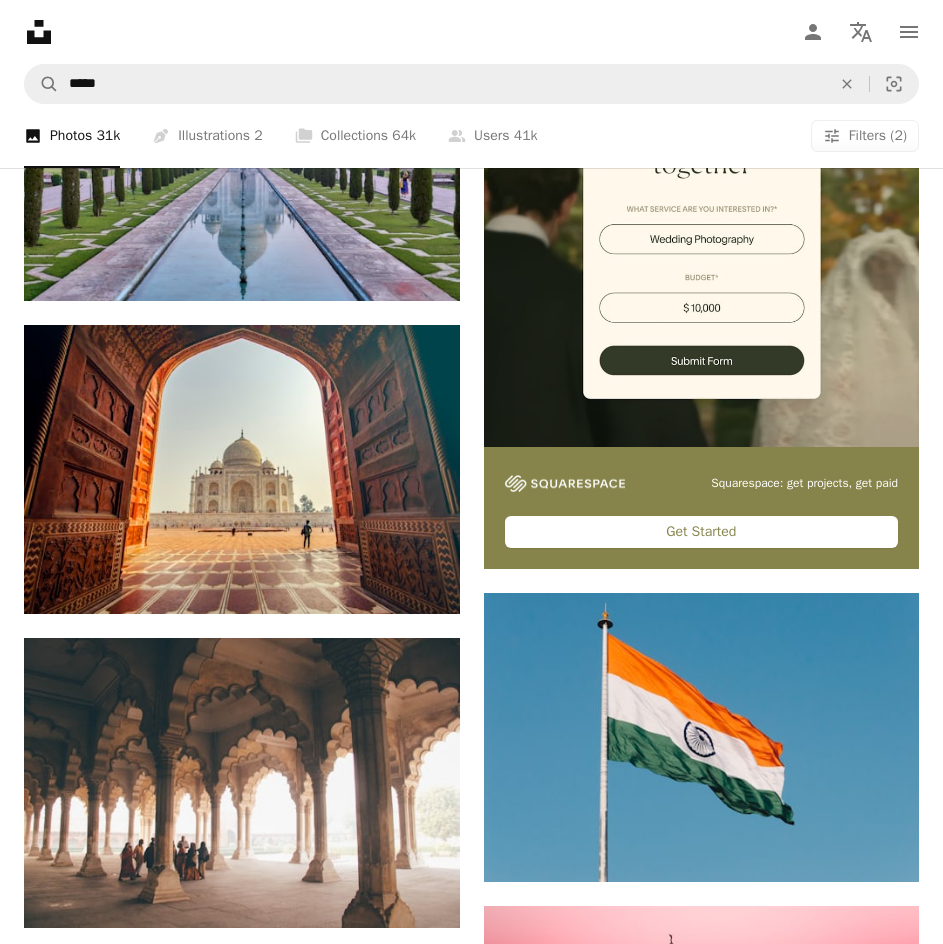 scroll, scrollTop: 0, scrollLeft: 0, axis: both 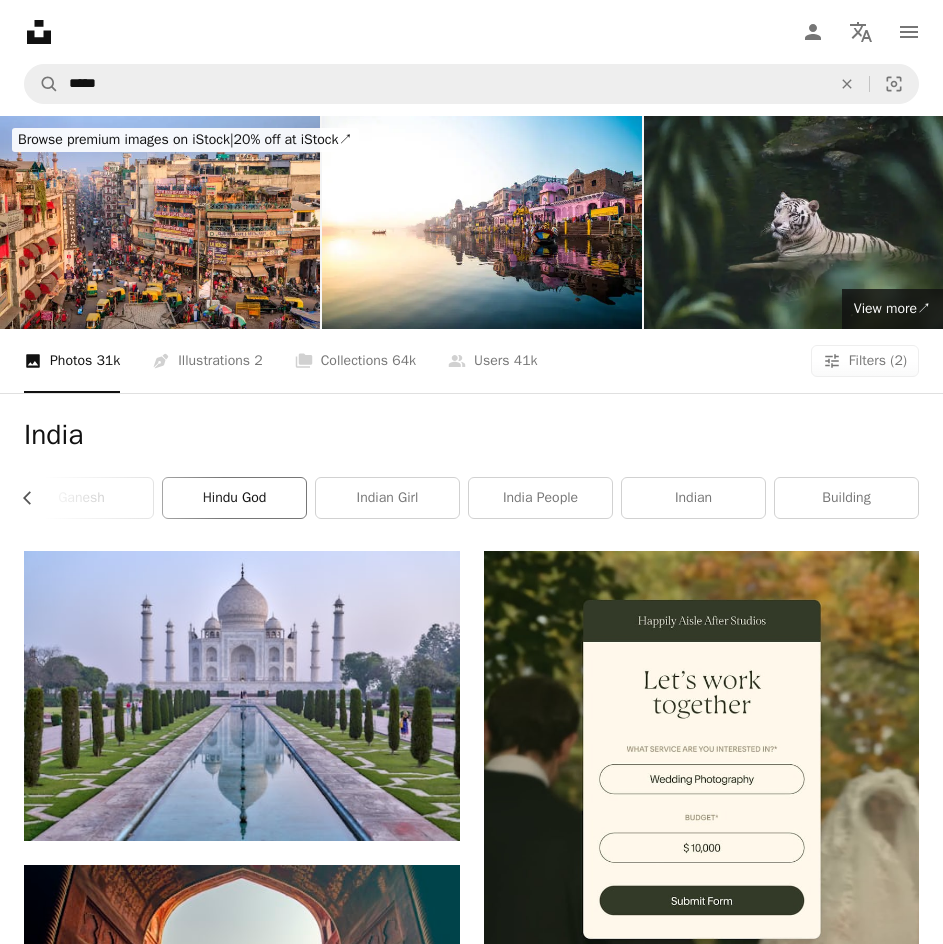 click on "hindu god" at bounding box center [234, 498] 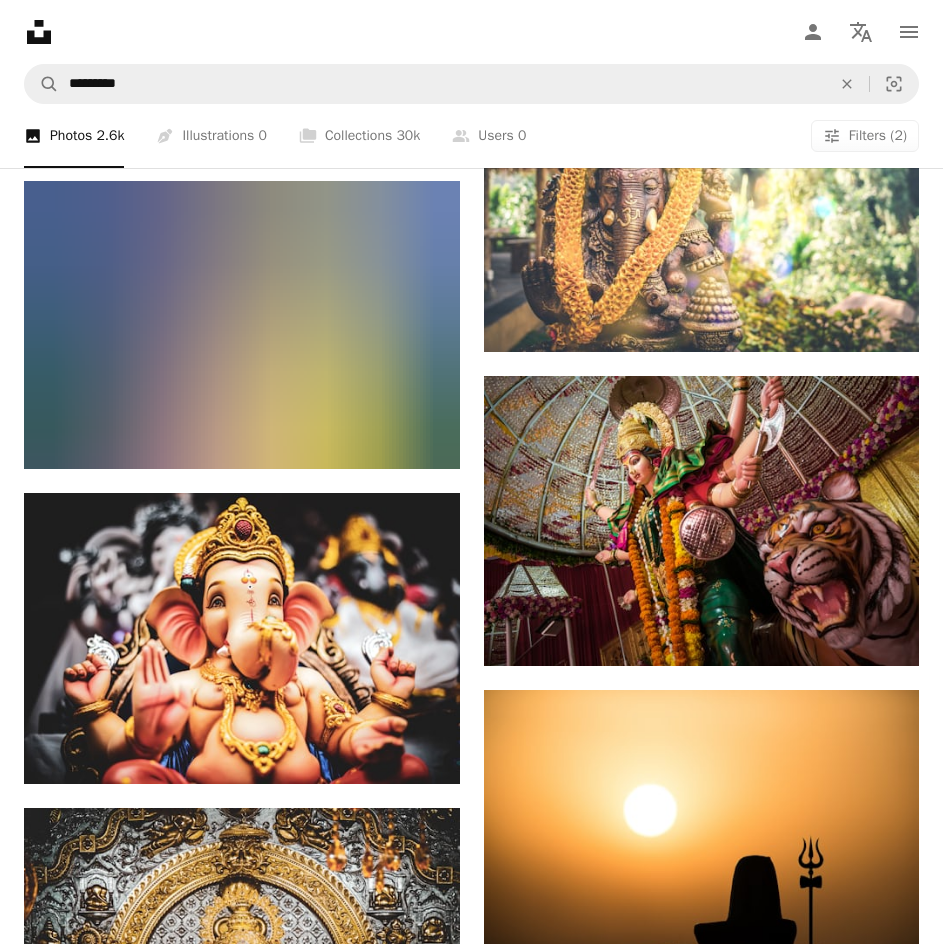 scroll, scrollTop: 1693, scrollLeft: 0, axis: vertical 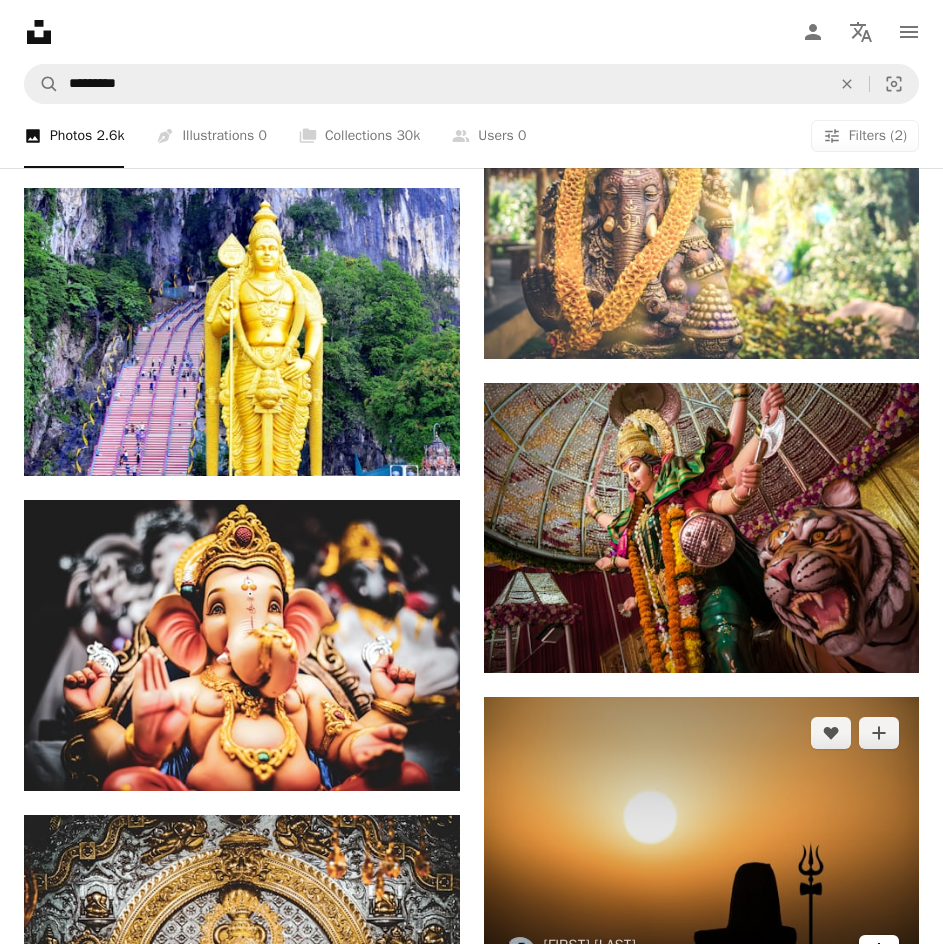 click on "Arrow pointing down" at bounding box center [879, 951] 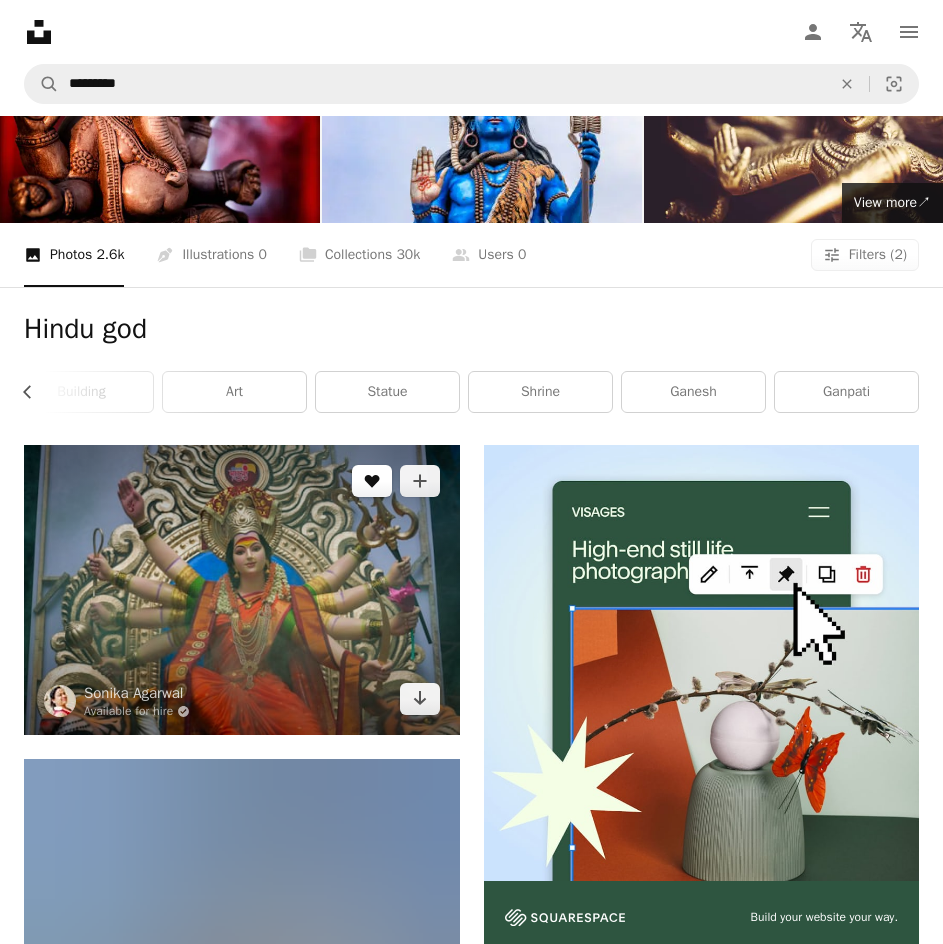 scroll, scrollTop: 99, scrollLeft: 0, axis: vertical 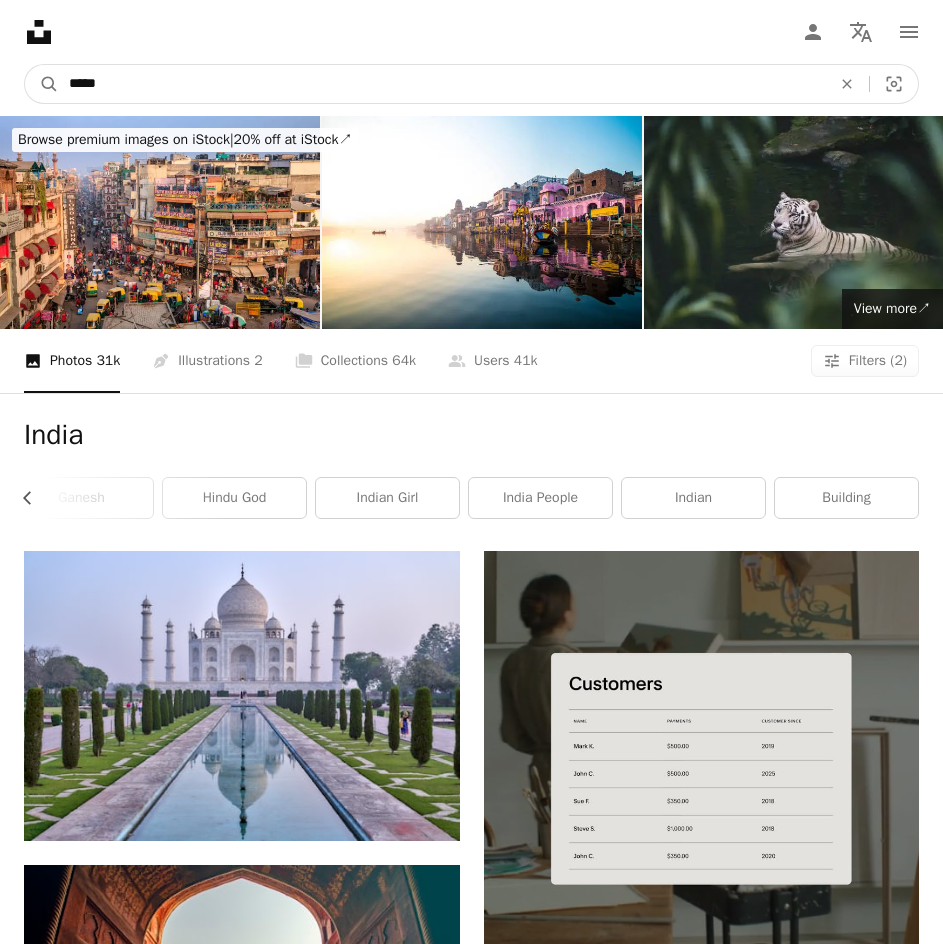 drag, startPoint x: 216, startPoint y: 12, endPoint x: 189, endPoint y: 36, distance: 36.124783 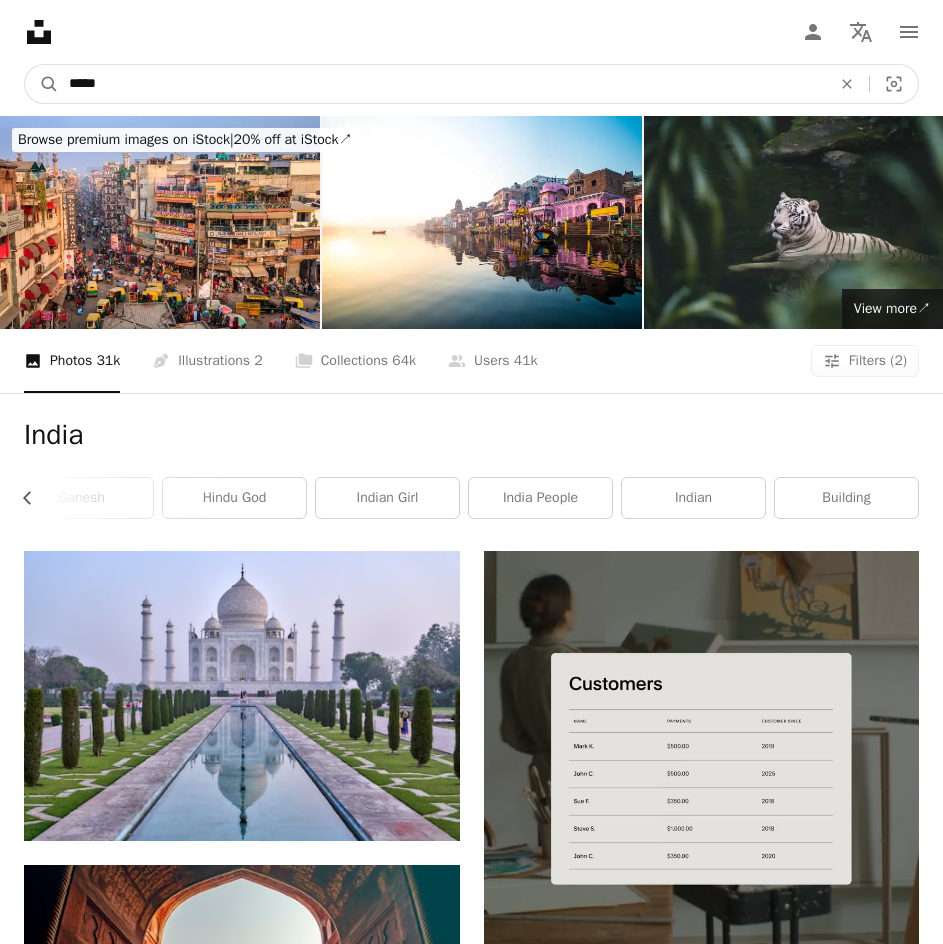 click on "A magnifying glass ***** An X shape Visual search" at bounding box center [471, 84] 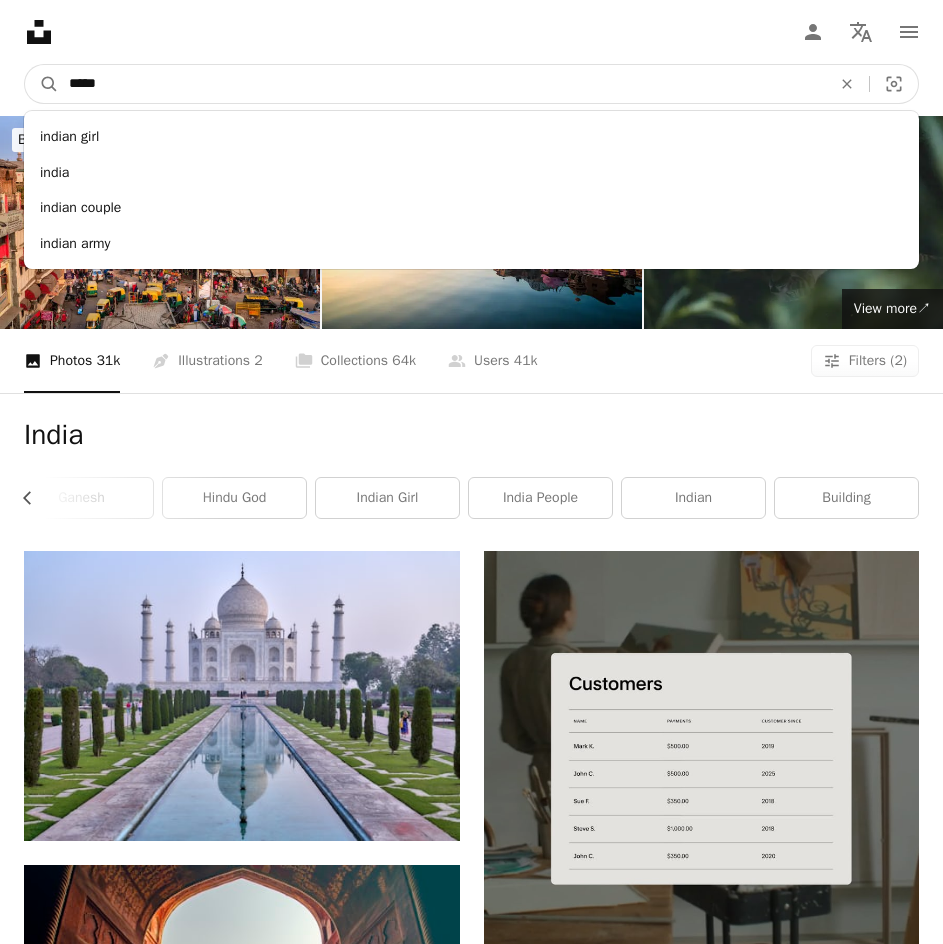 drag, startPoint x: 189, startPoint y: 36, endPoint x: 43, endPoint y: 41, distance: 146.08559 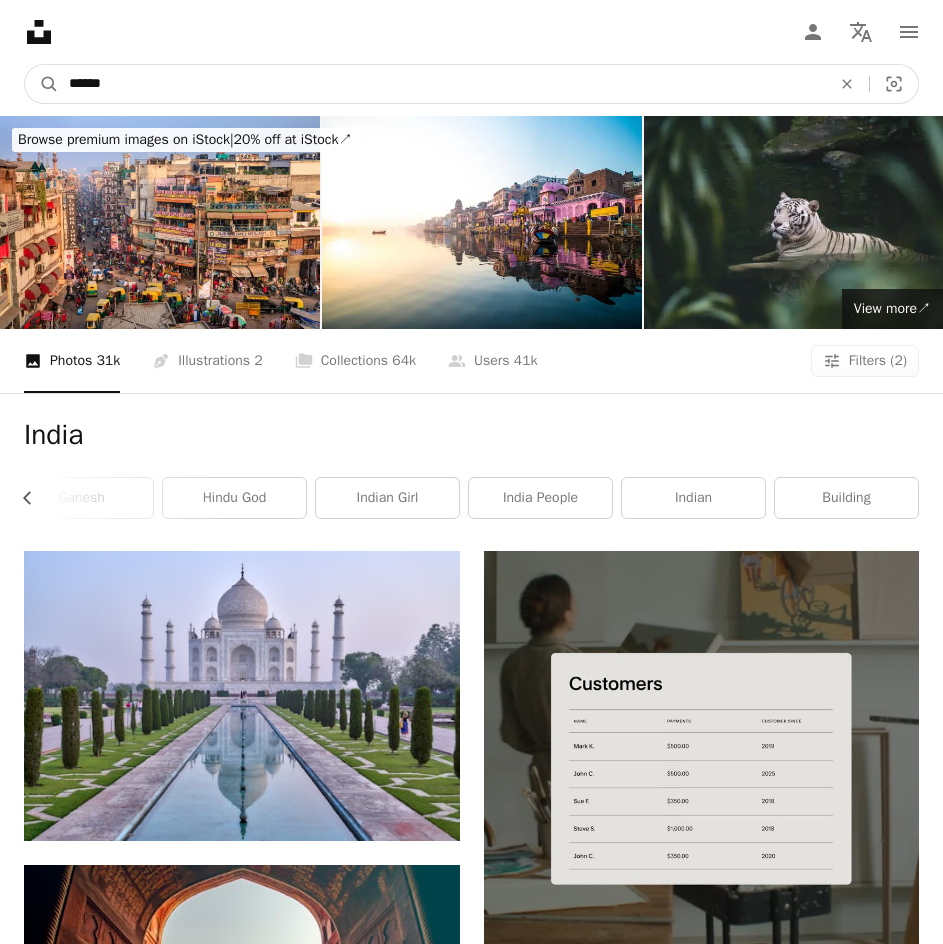 type on "******" 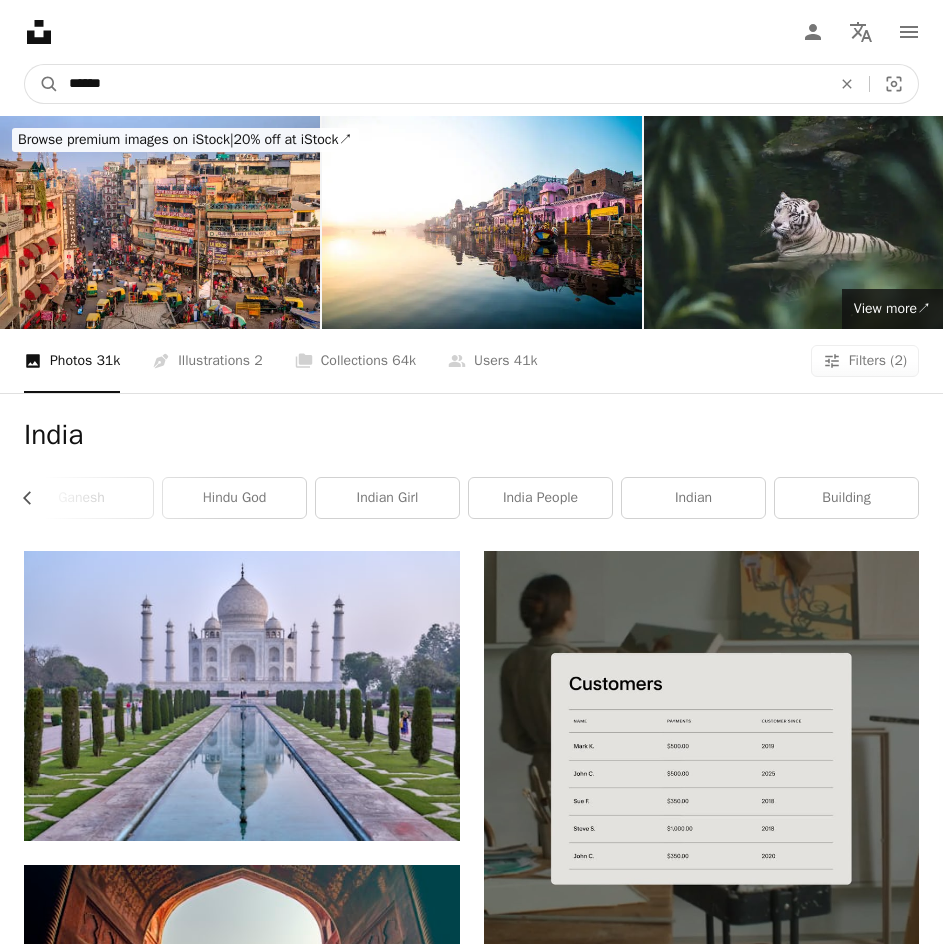 click on "A magnifying glass" at bounding box center [42, 84] 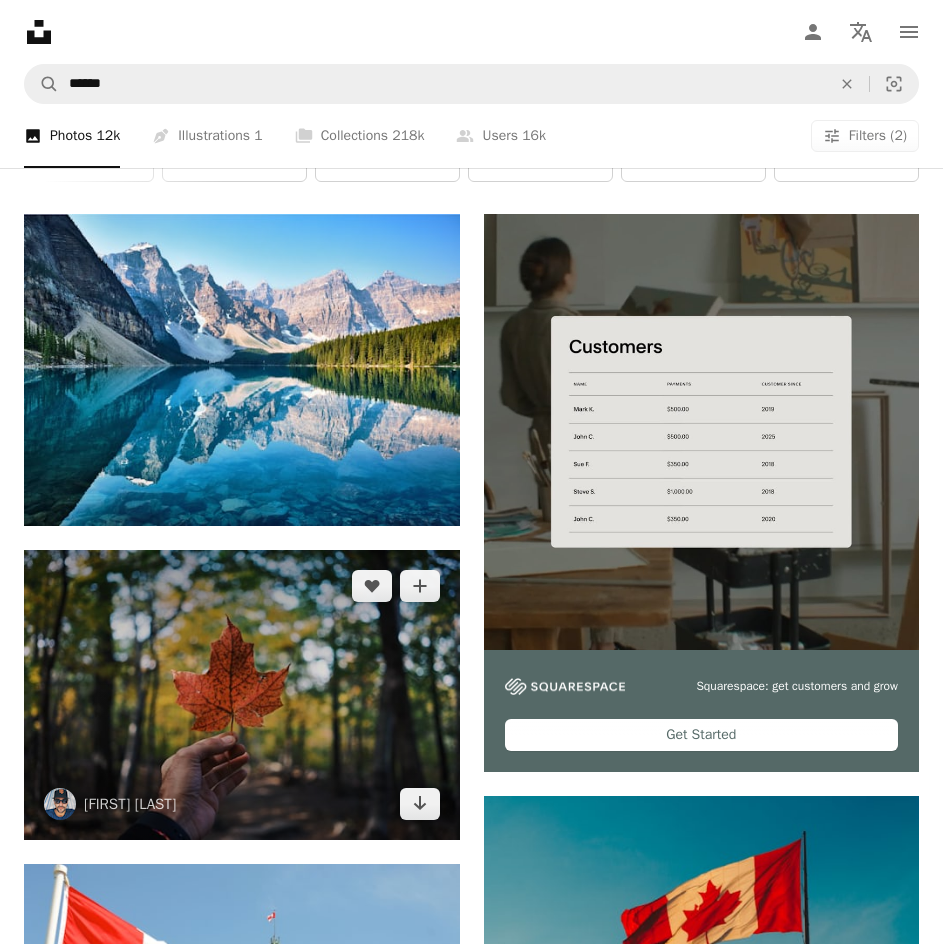 scroll, scrollTop: 425, scrollLeft: 0, axis: vertical 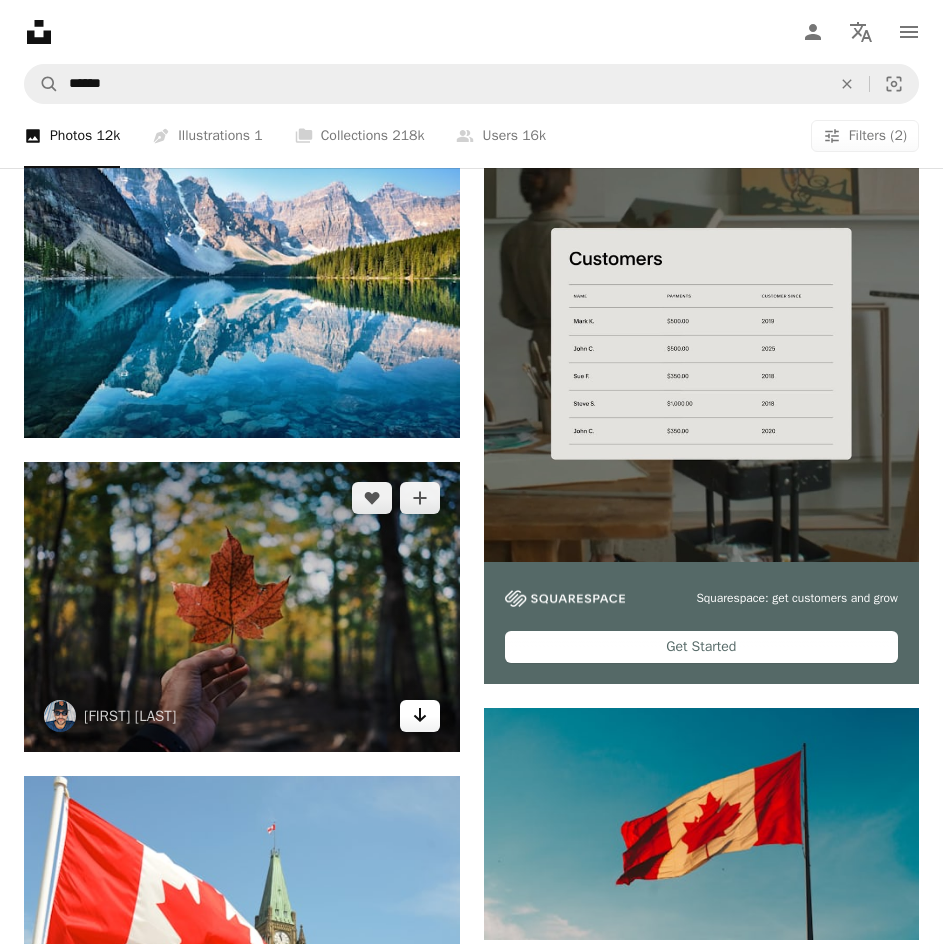 click on "Arrow pointing down" at bounding box center [420, 716] 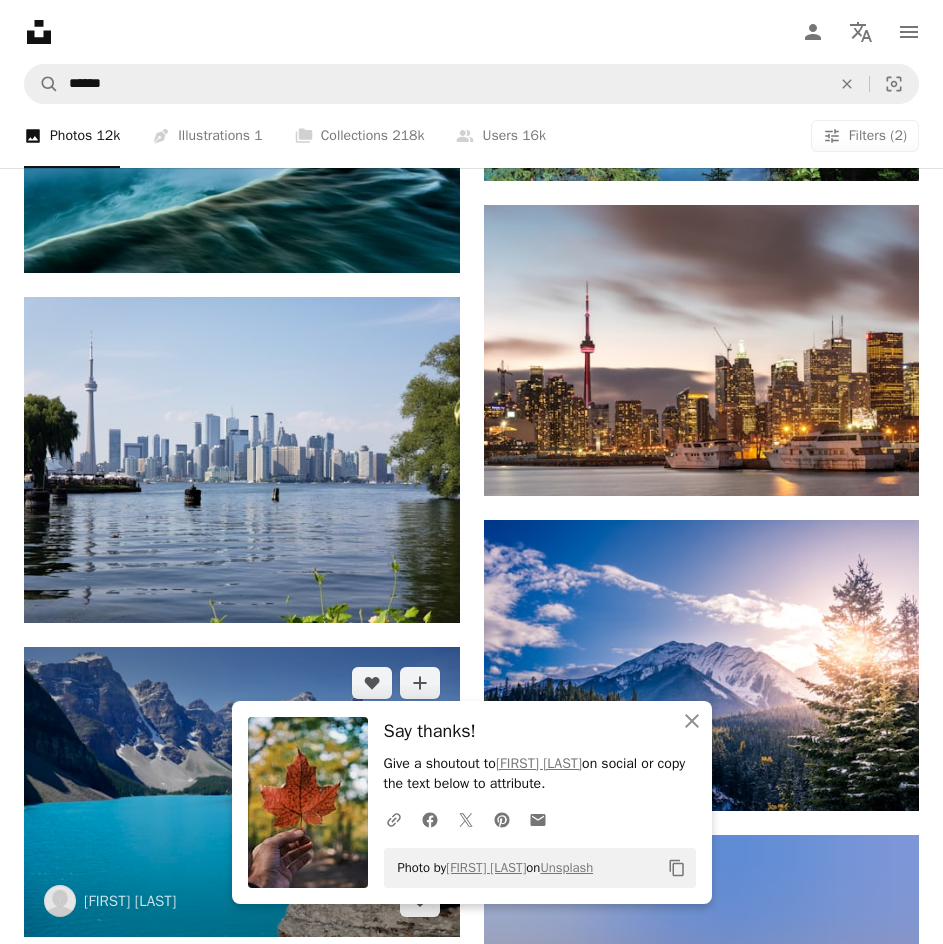 scroll, scrollTop: 1875, scrollLeft: 0, axis: vertical 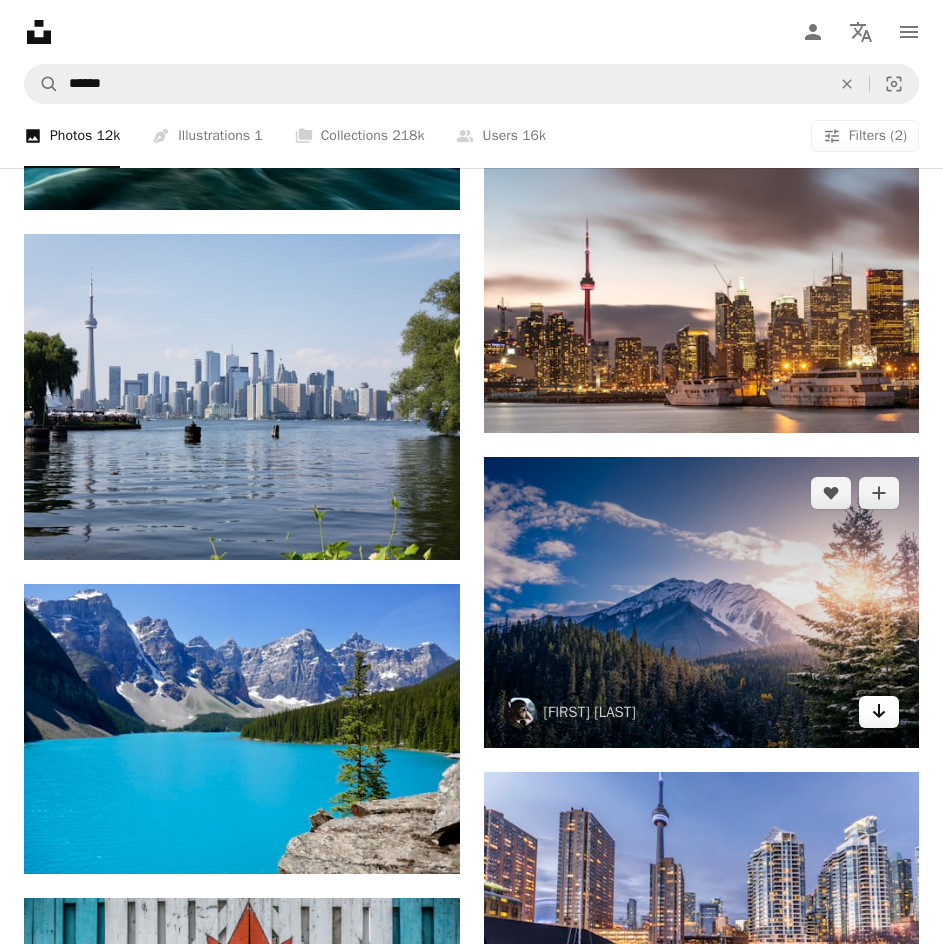 click on "Arrow pointing down" 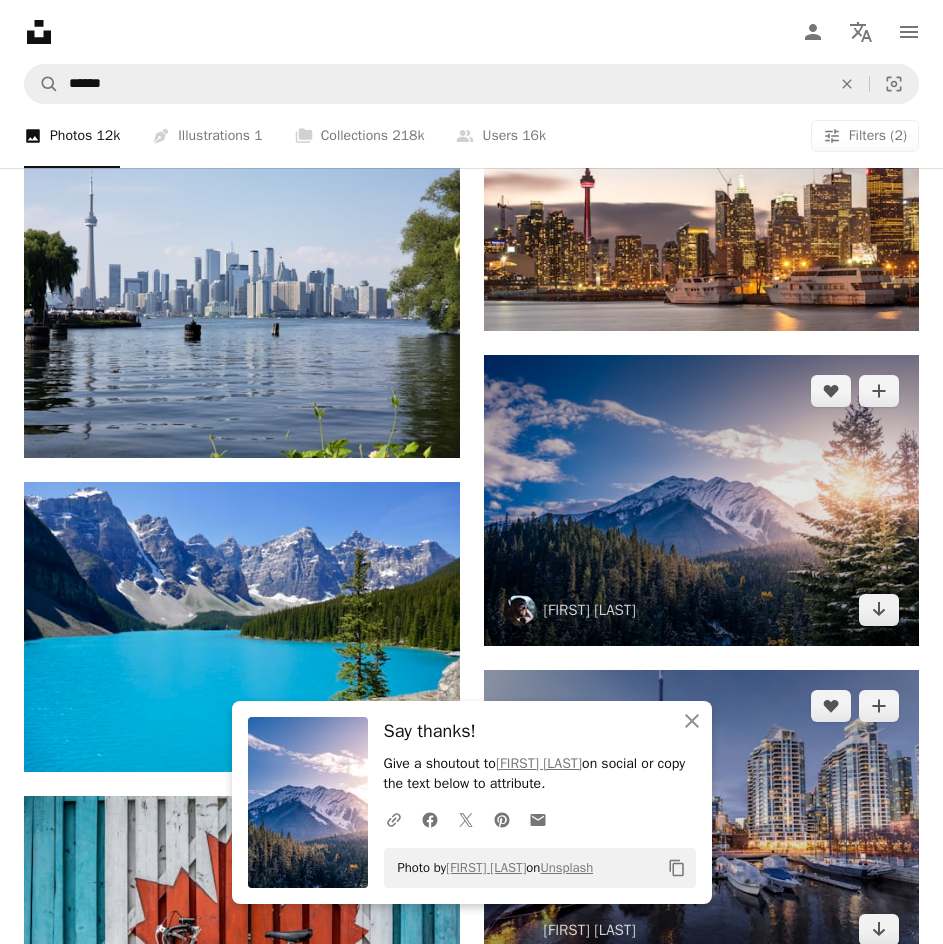 scroll, scrollTop: 2240, scrollLeft: 0, axis: vertical 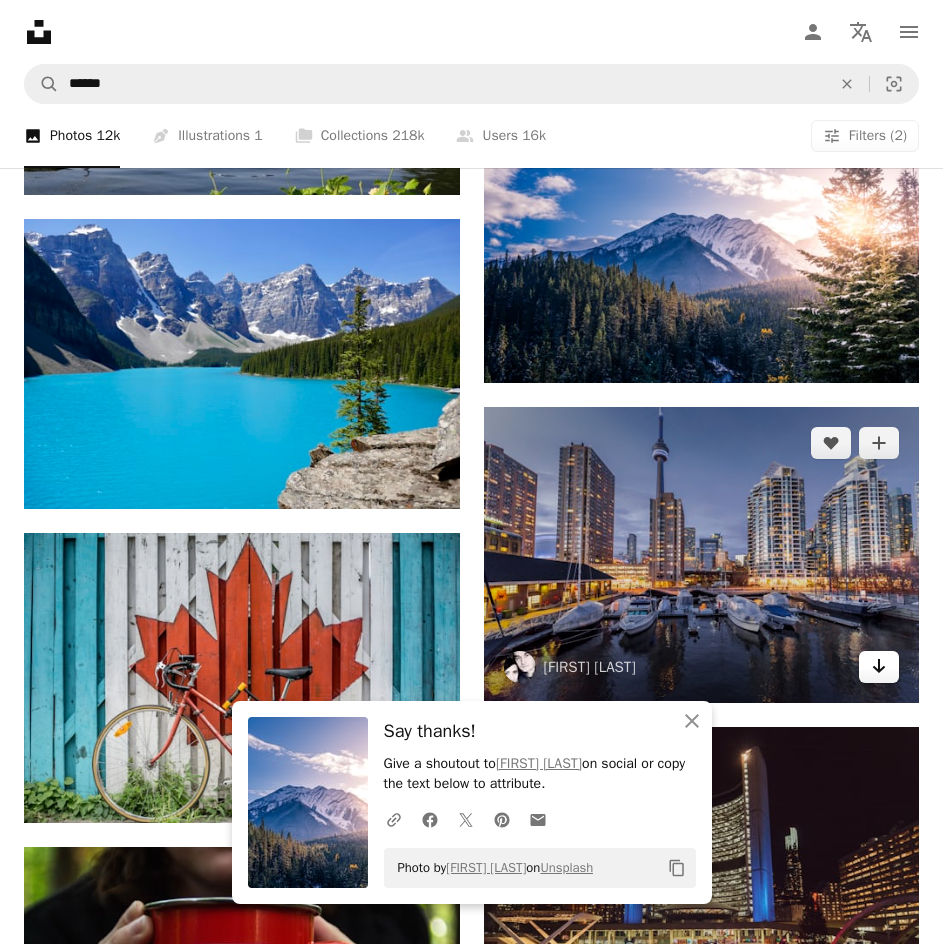 click on "Arrow pointing down" at bounding box center (879, 667) 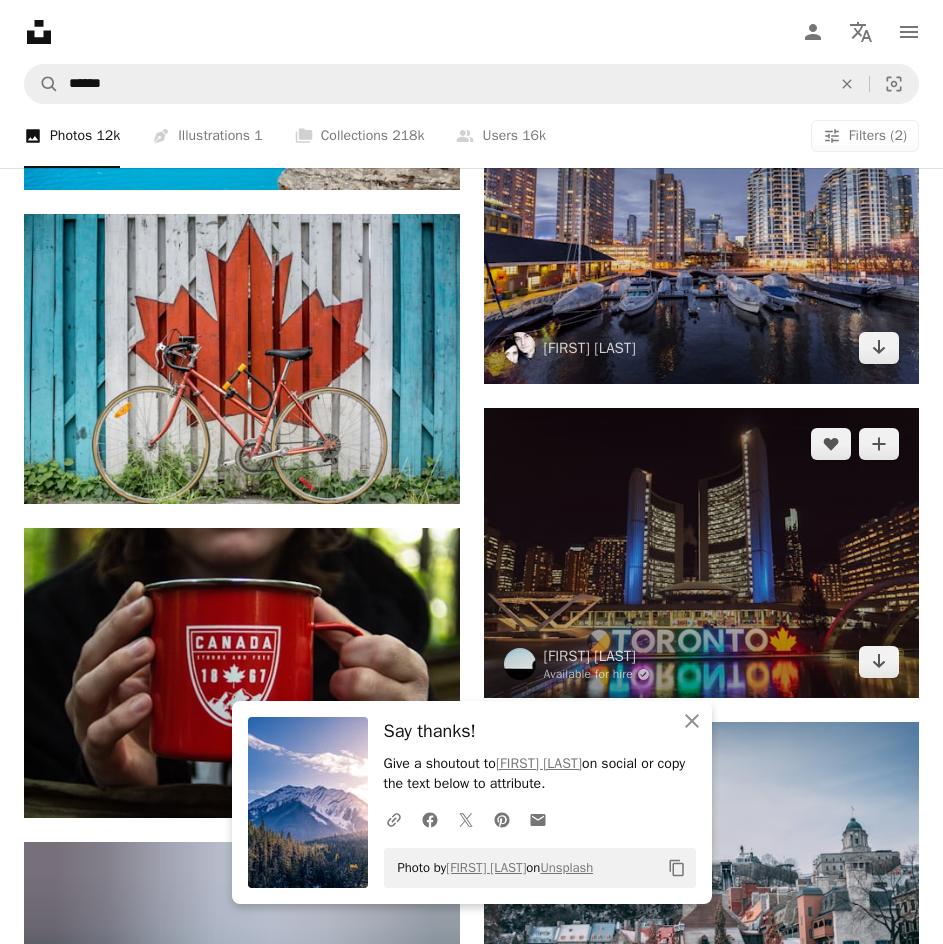 scroll, scrollTop: 2558, scrollLeft: 0, axis: vertical 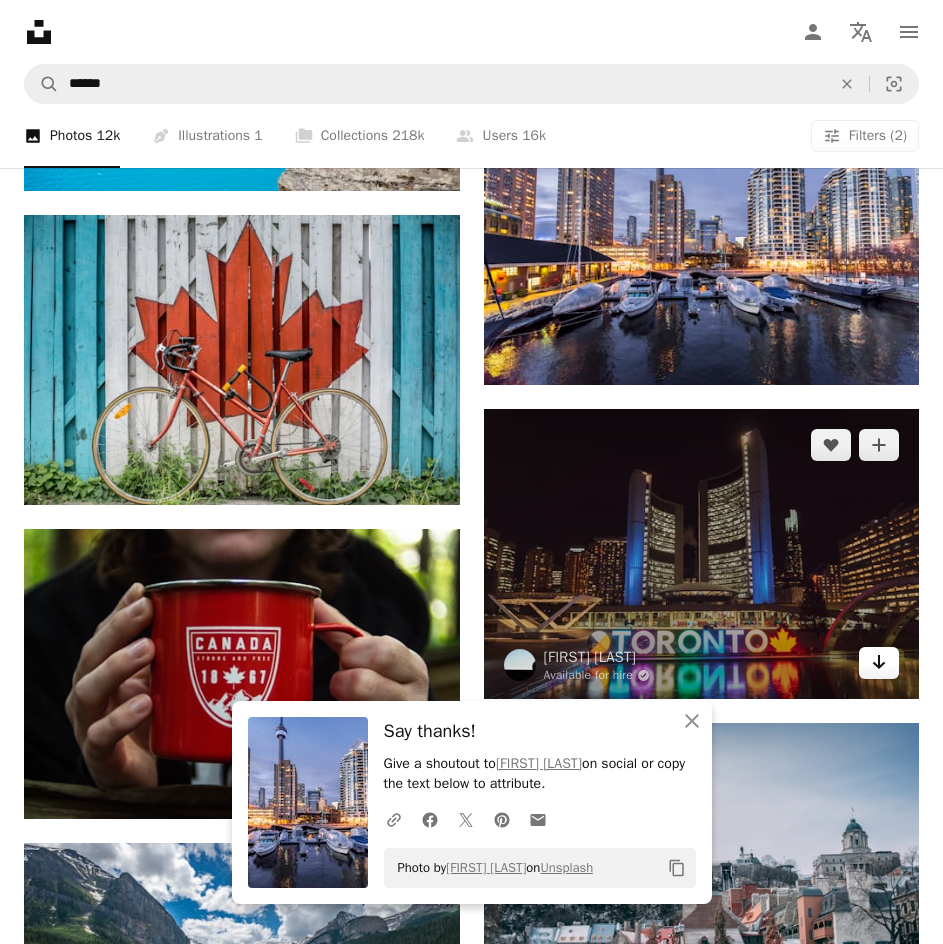 click on "Arrow pointing down" 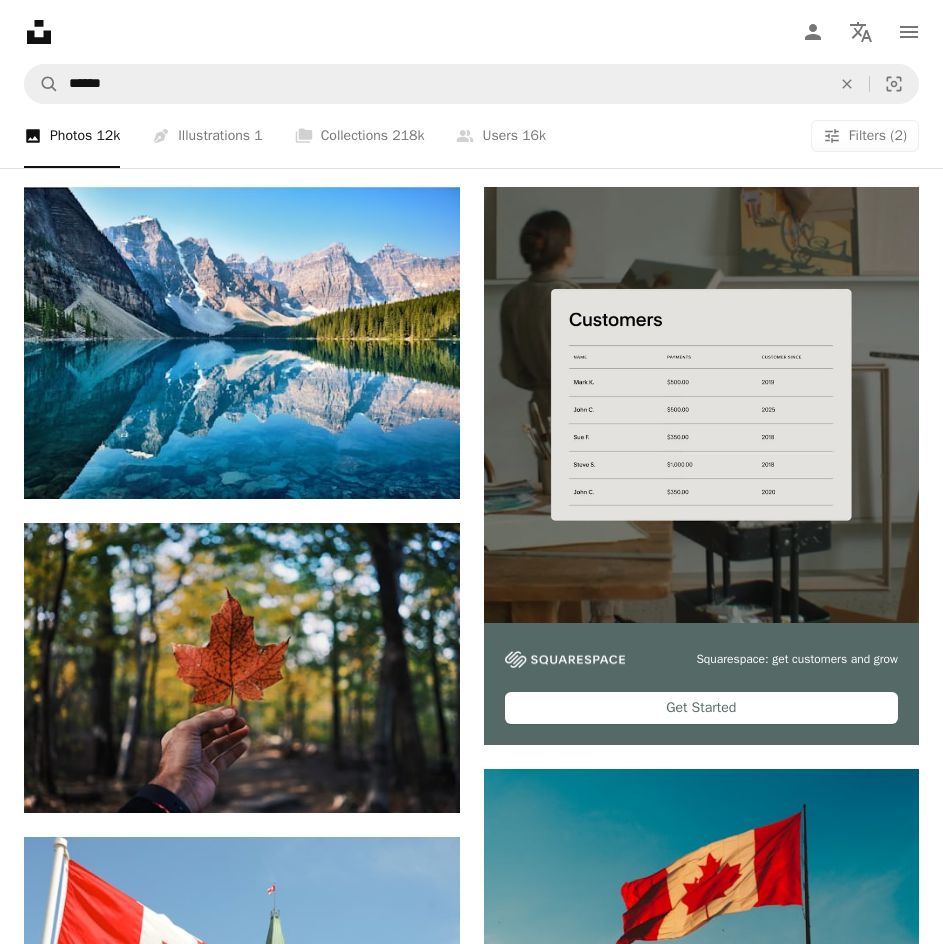 scroll, scrollTop: 0, scrollLeft: 0, axis: both 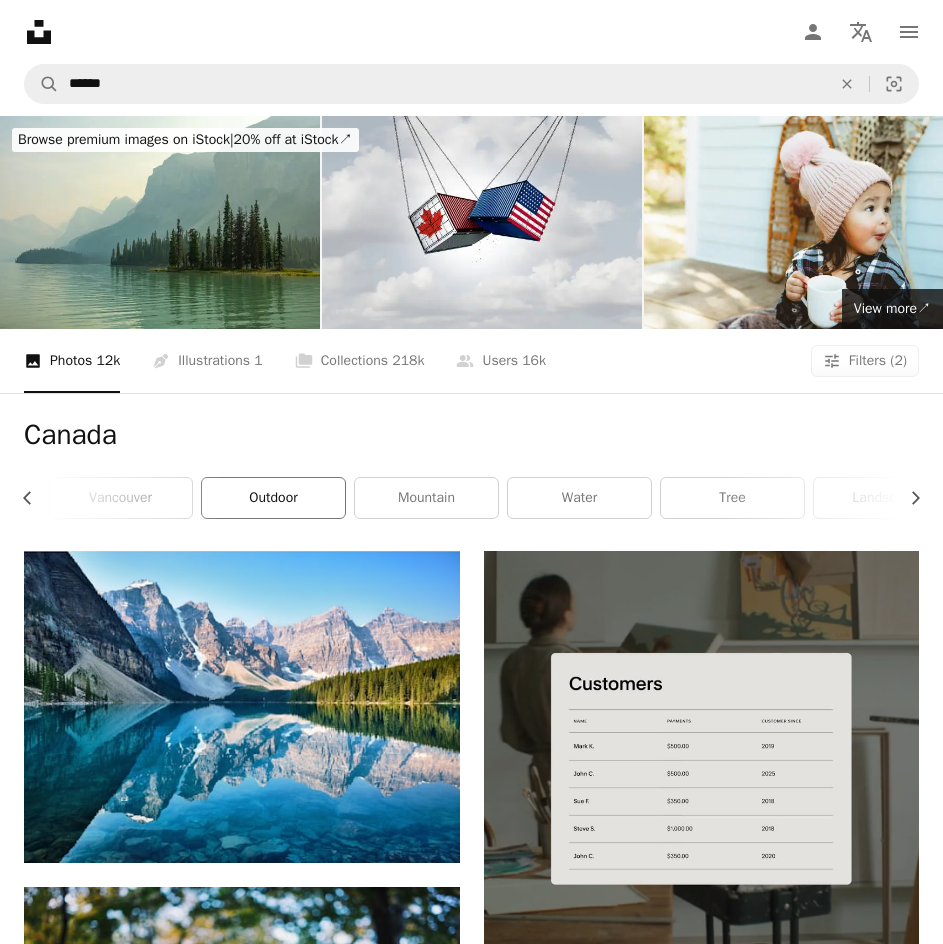 click on "outdoor" at bounding box center [273, 498] 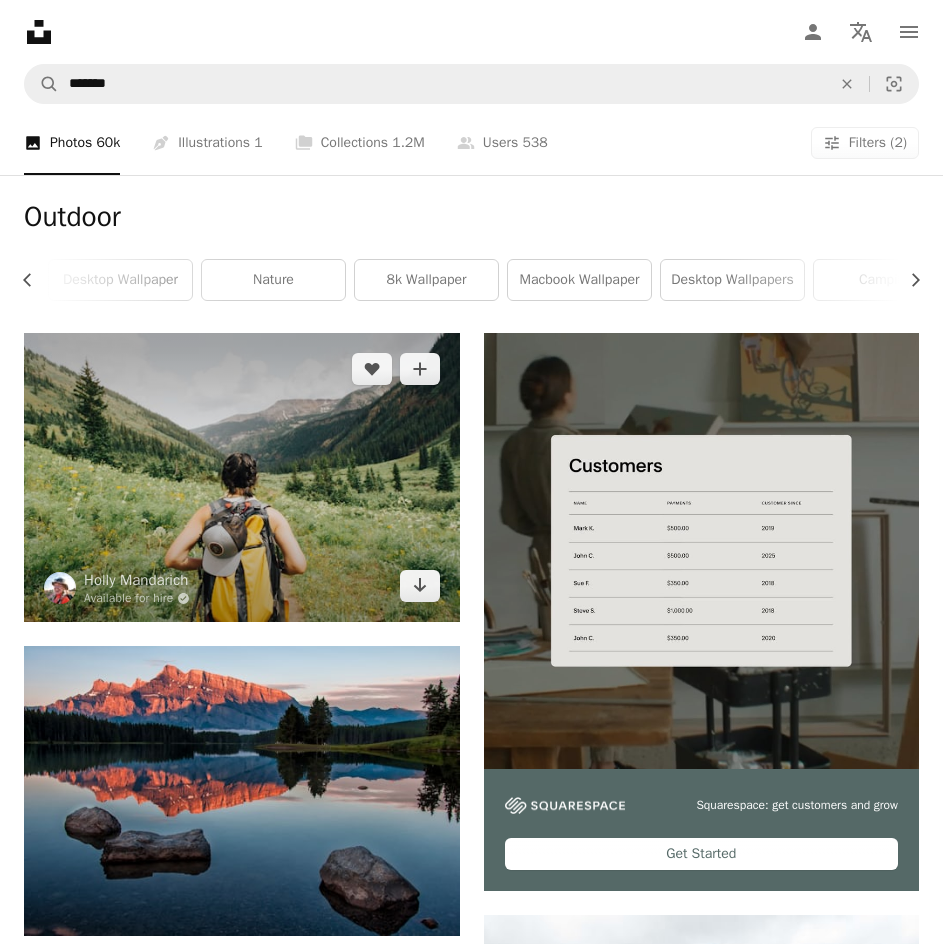 scroll, scrollTop: 312, scrollLeft: 0, axis: vertical 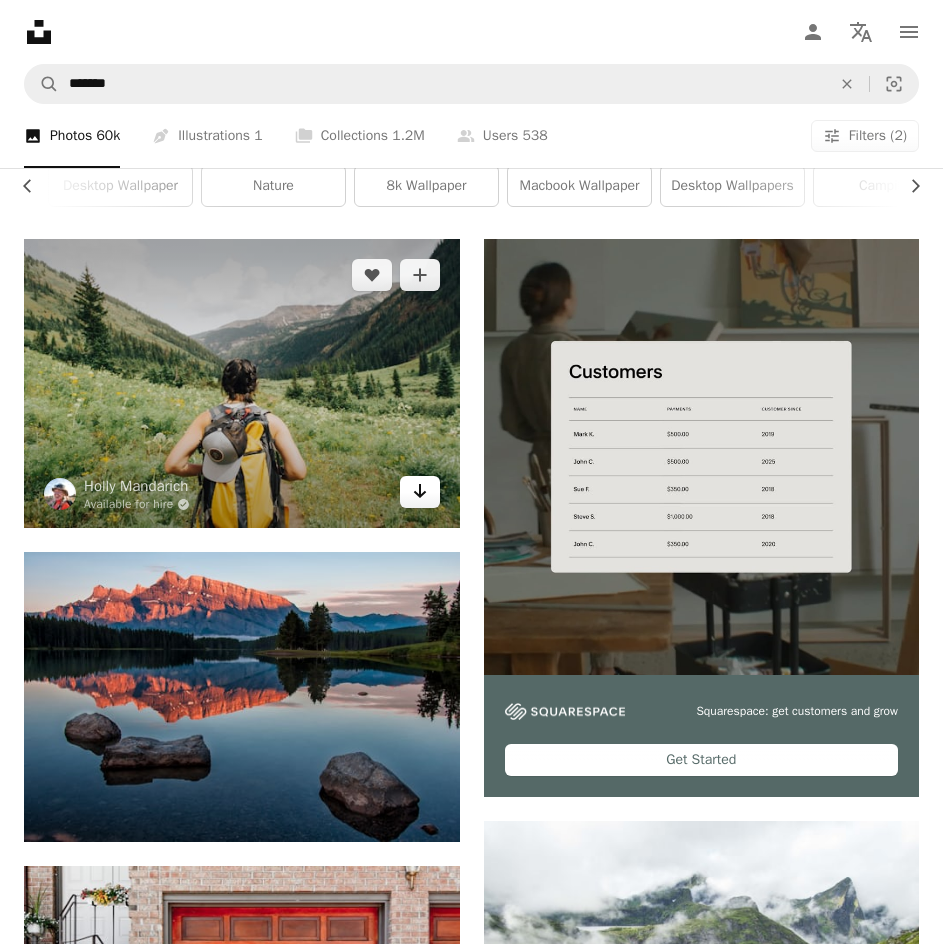 click on "Arrow pointing down" 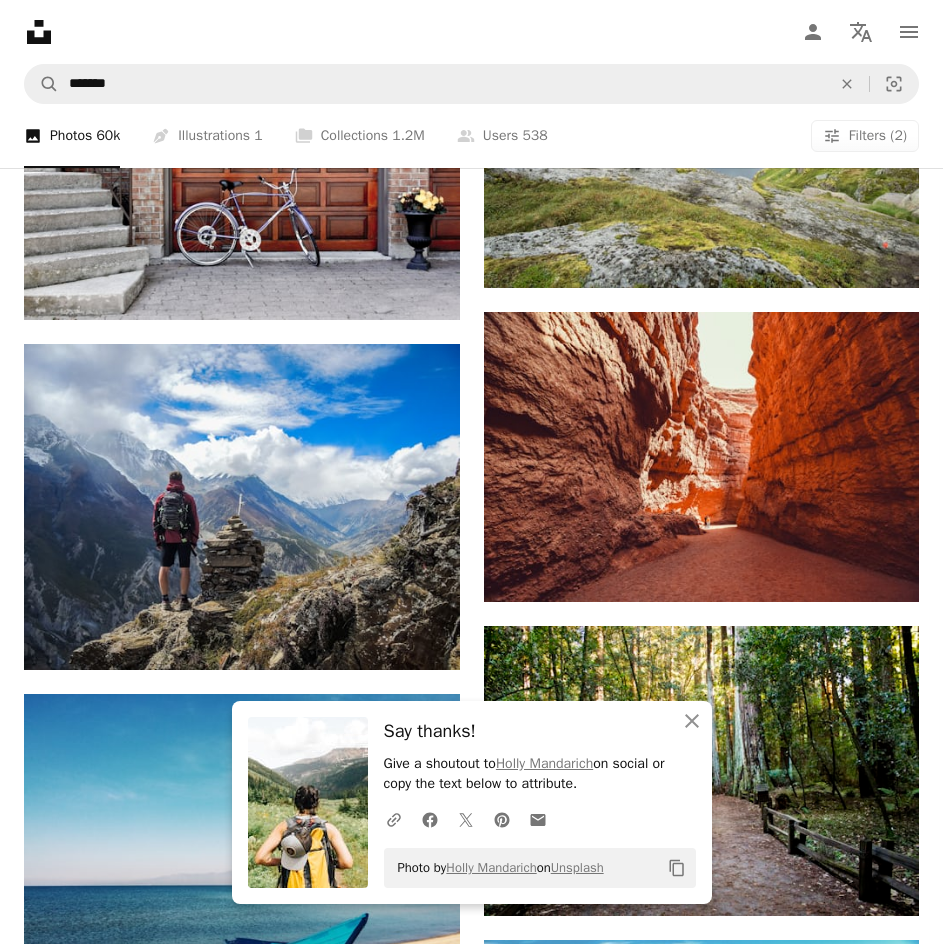 scroll, scrollTop: 1151, scrollLeft: 0, axis: vertical 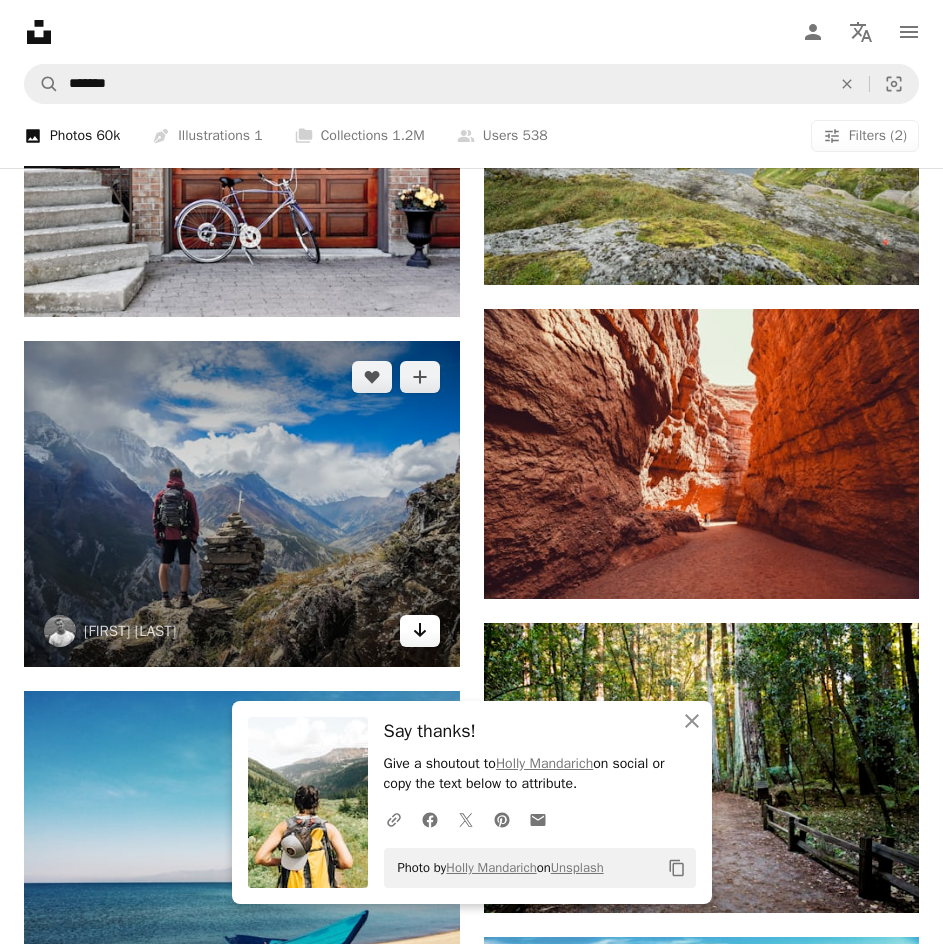 click on "Arrow pointing down" 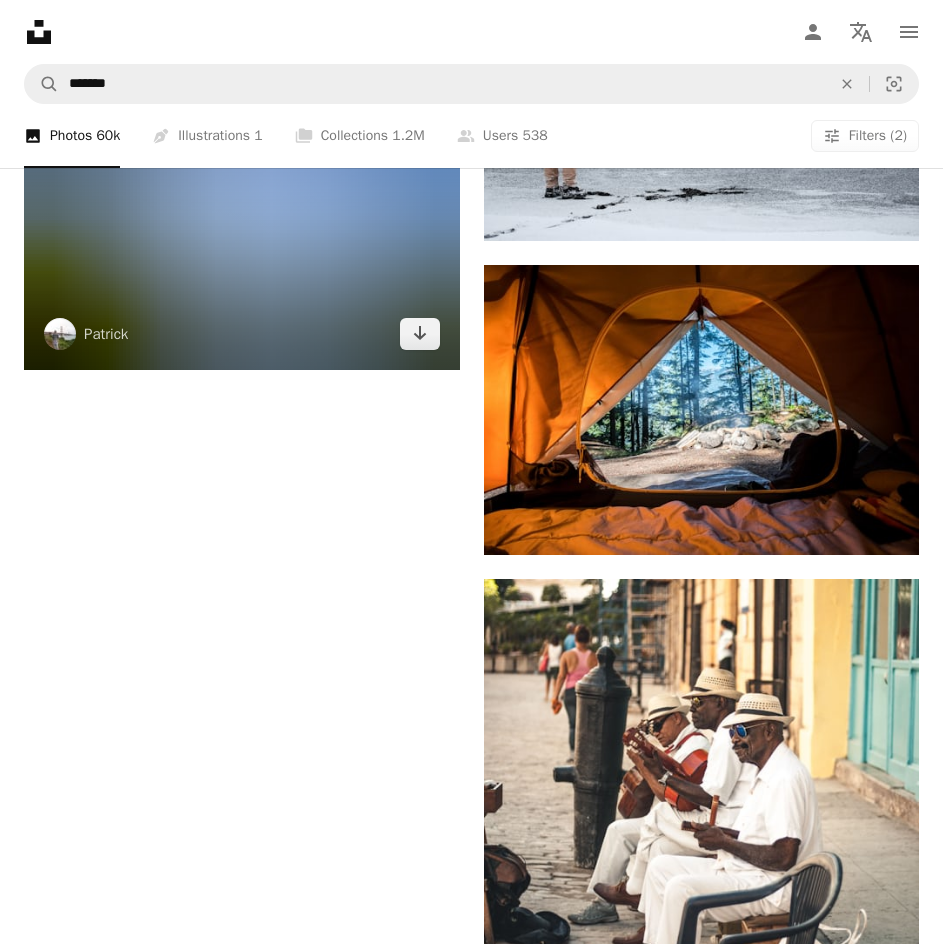 scroll, scrollTop: 3327, scrollLeft: 0, axis: vertical 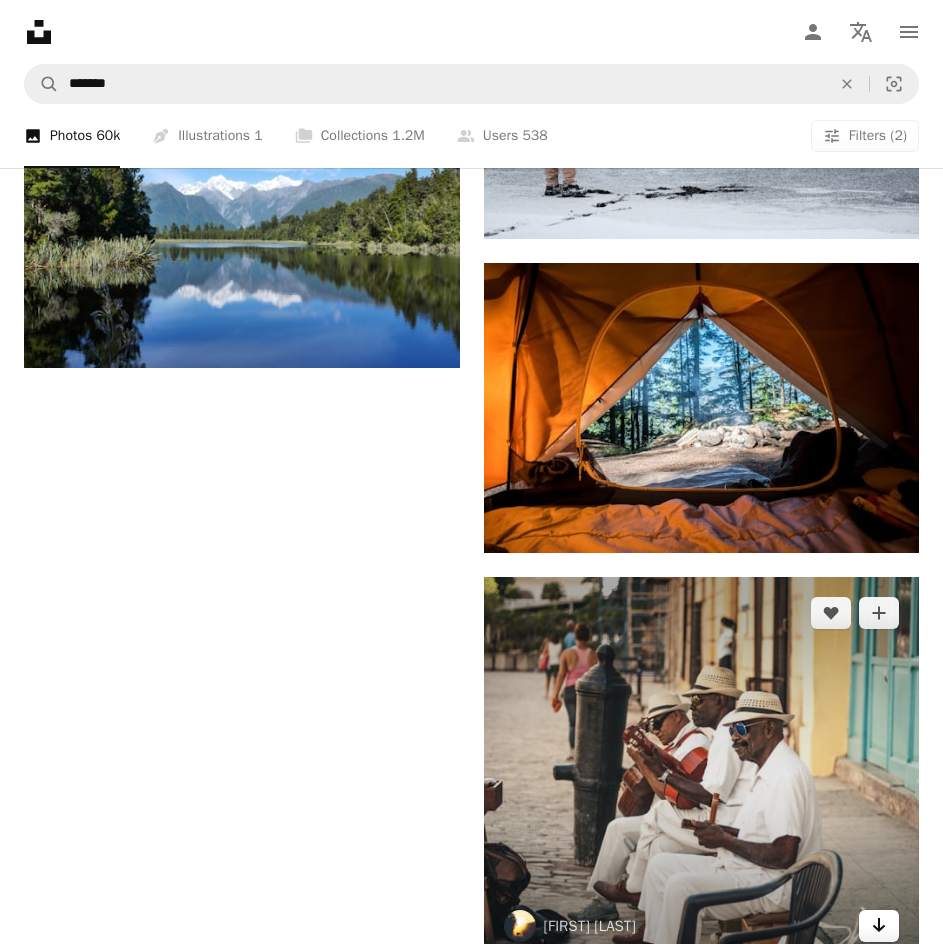click on "Arrow pointing down" 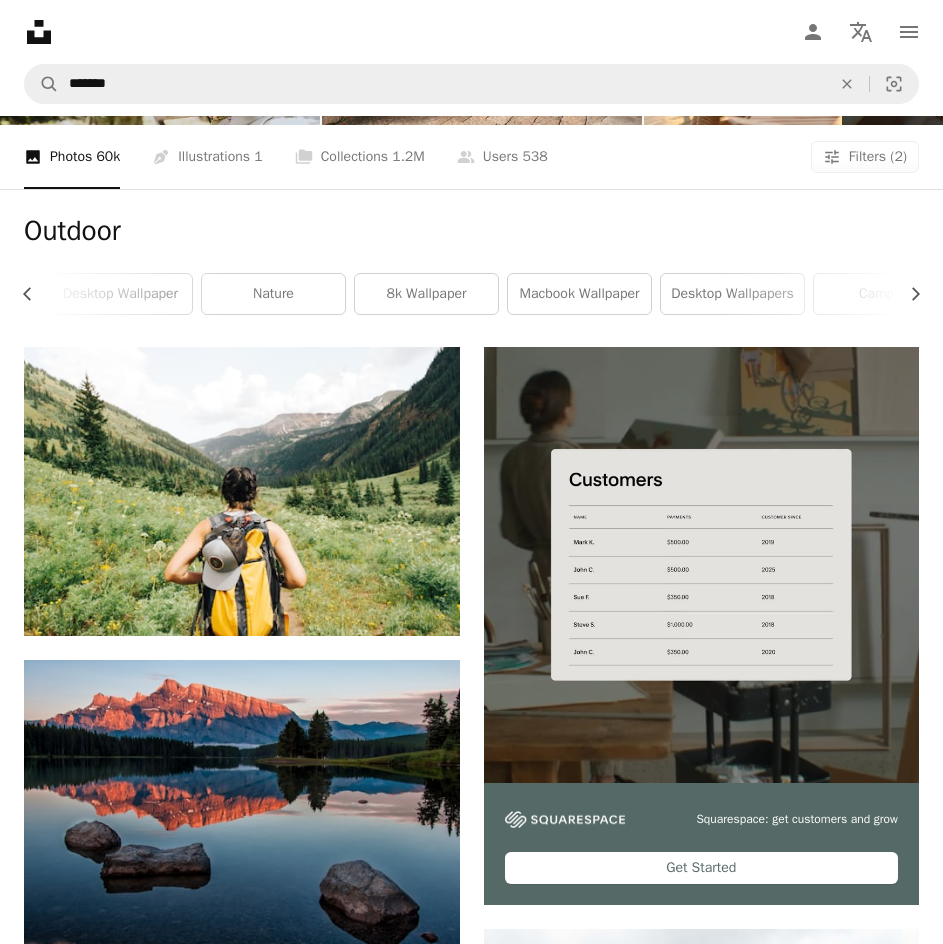 scroll, scrollTop: 0, scrollLeft: 0, axis: both 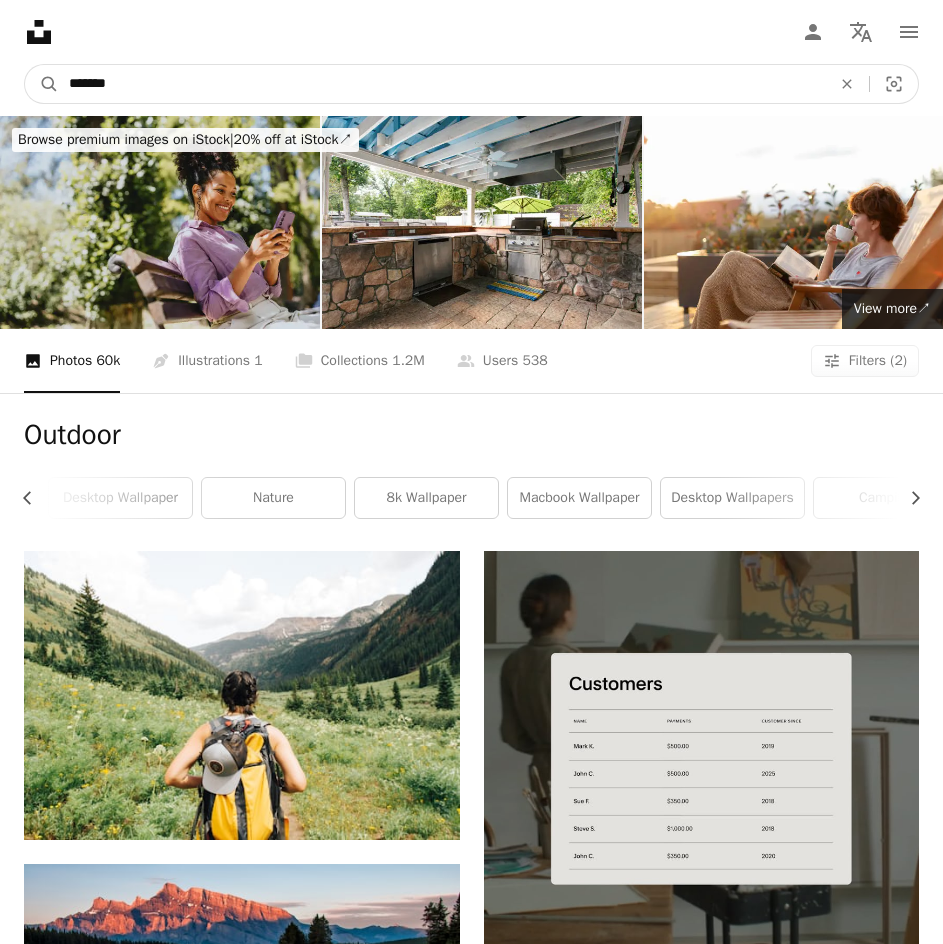 click on "*******" at bounding box center (442, 84) 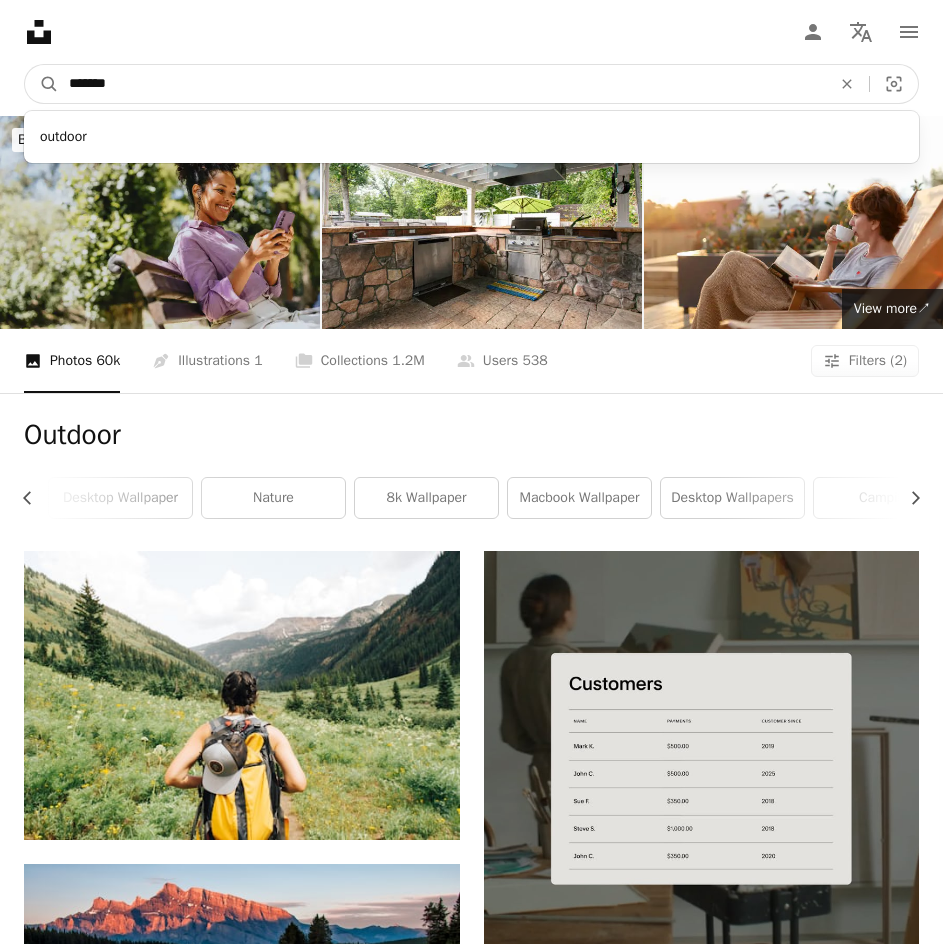 drag, startPoint x: 266, startPoint y: 39, endPoint x: 82, endPoint y: 45, distance: 184.0978 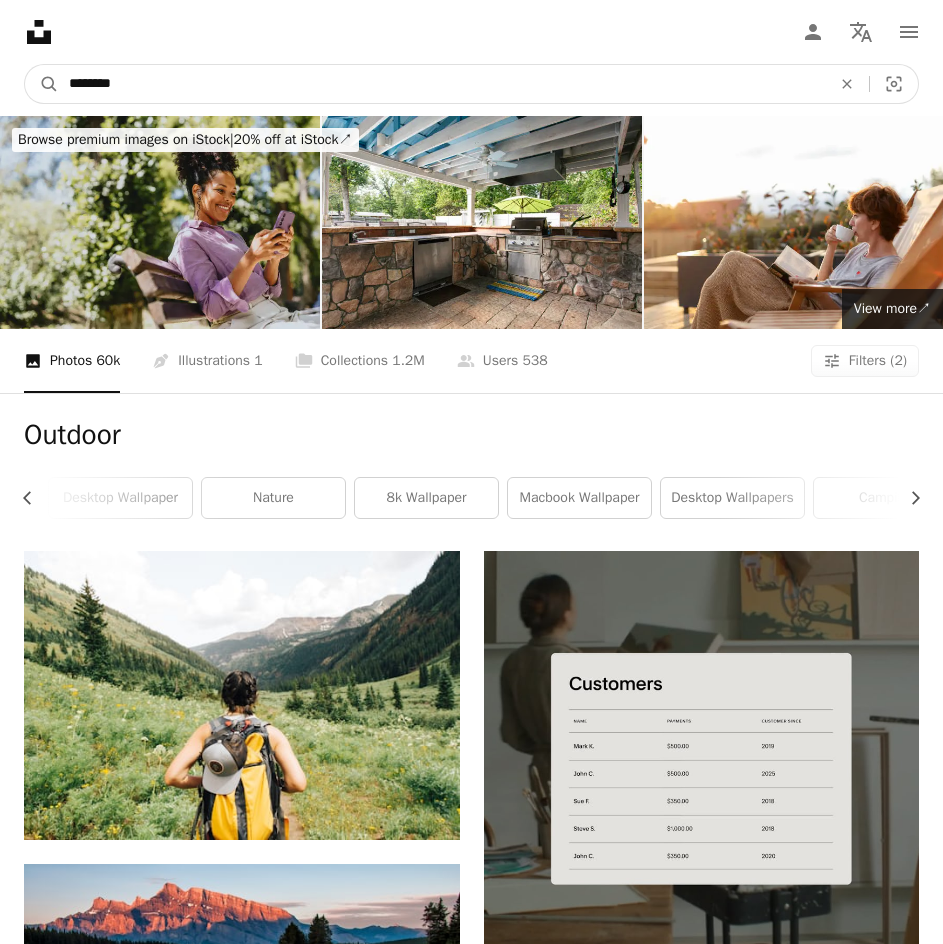 type on "********" 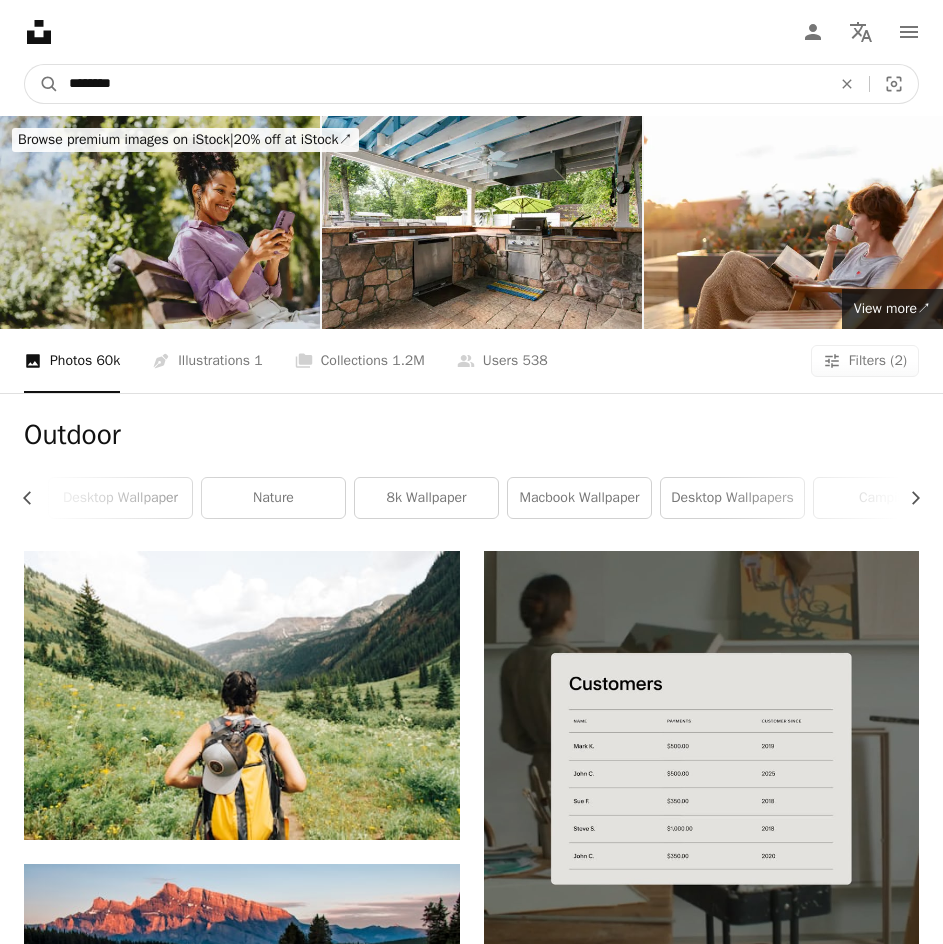 click on "A magnifying glass" at bounding box center [42, 84] 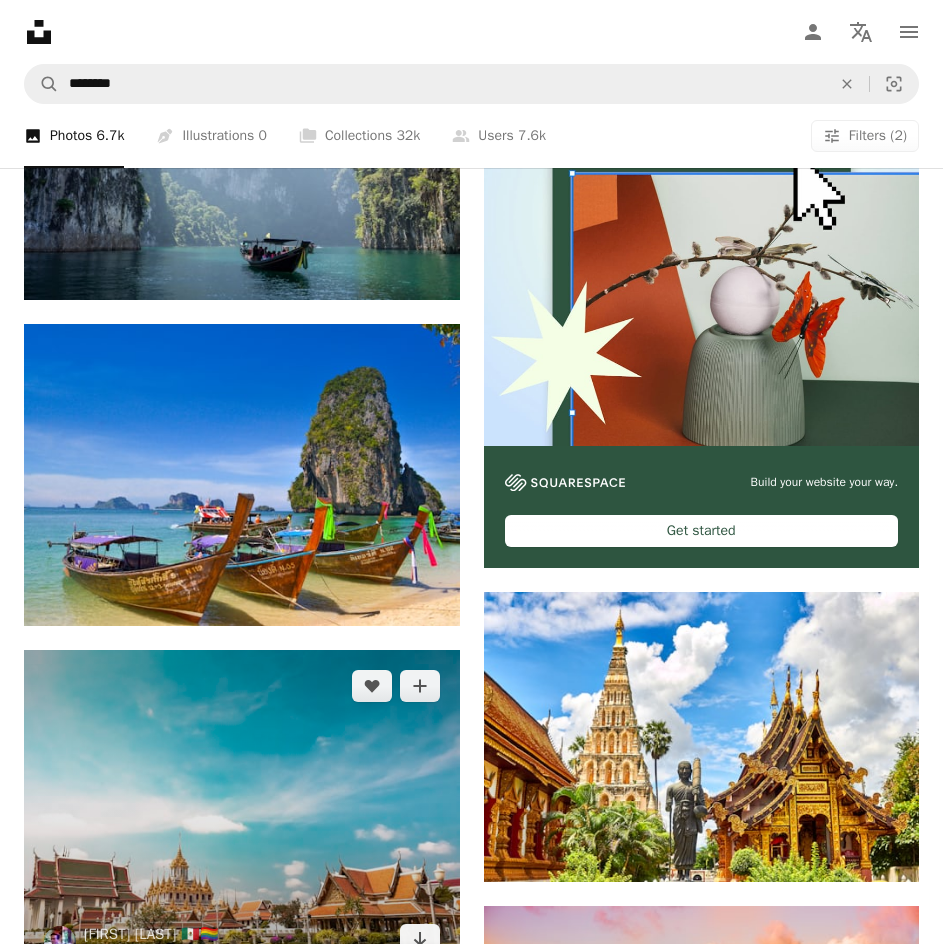 scroll, scrollTop: 542, scrollLeft: 0, axis: vertical 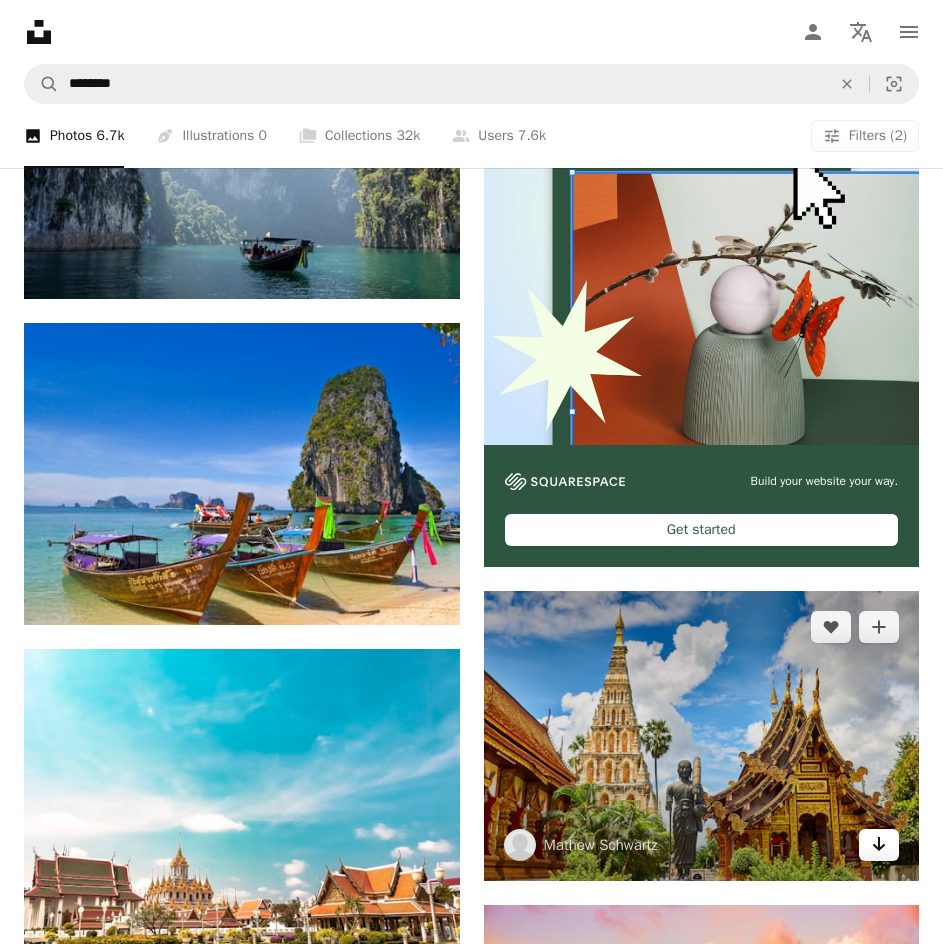 click 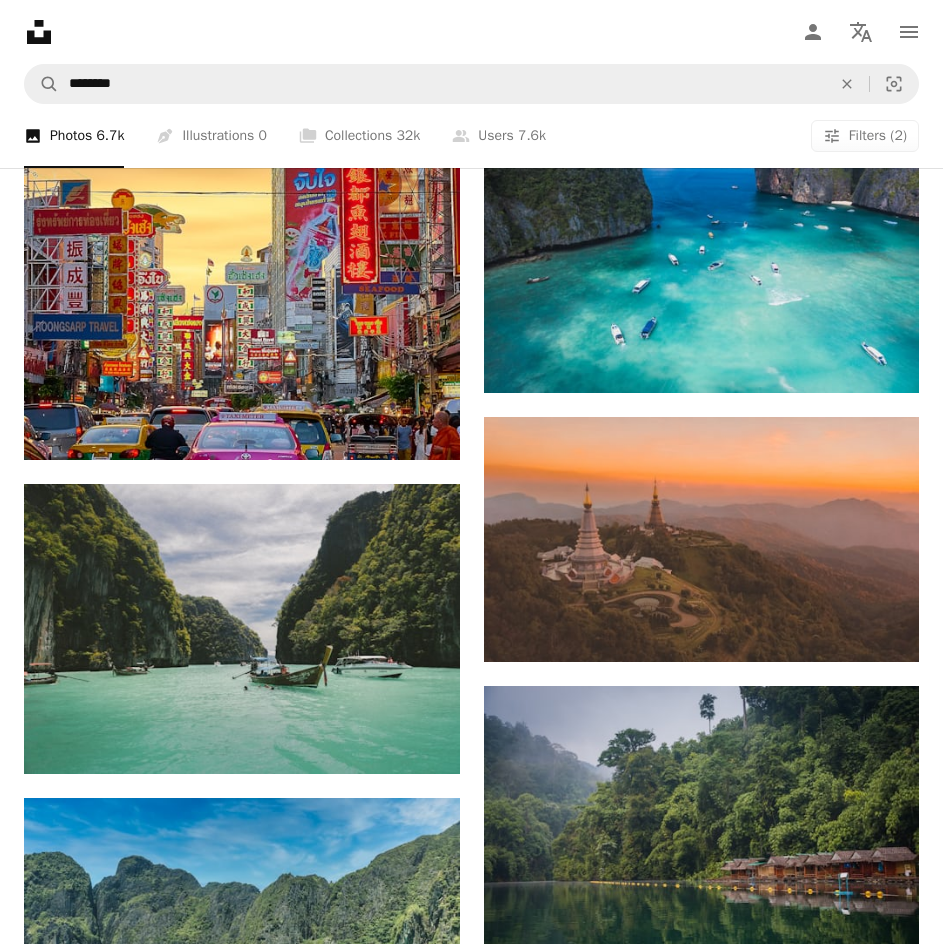 scroll, scrollTop: 1694, scrollLeft: 0, axis: vertical 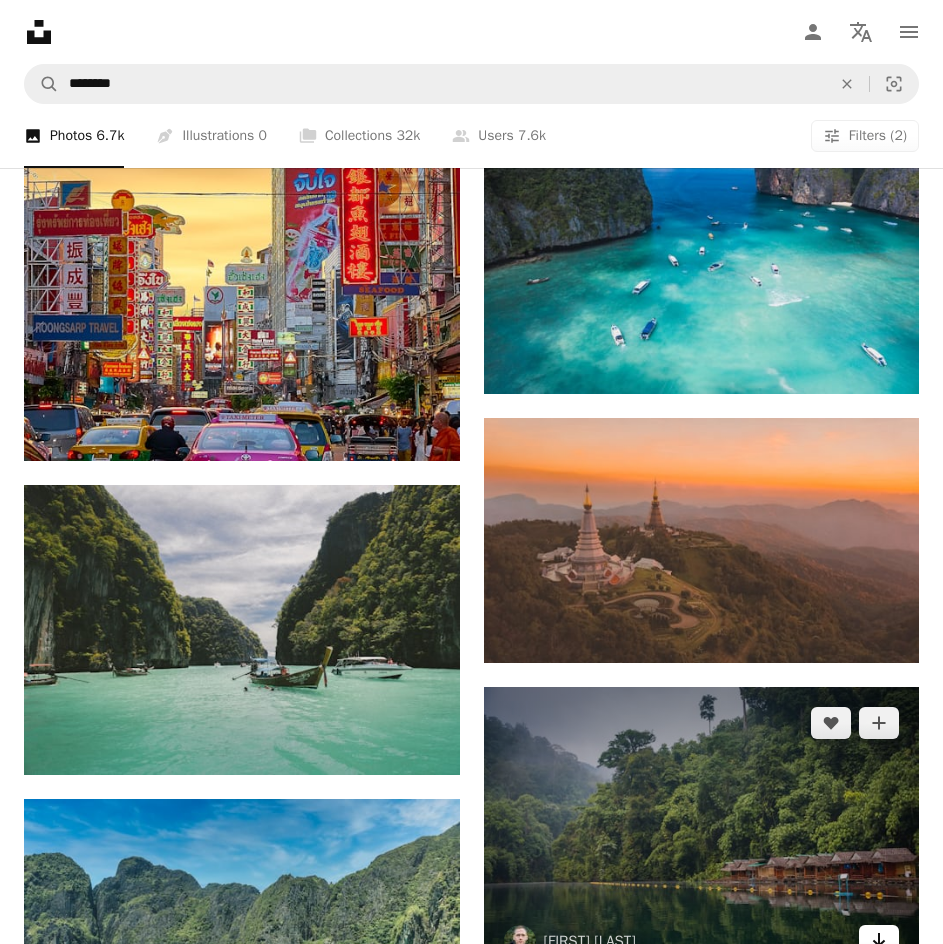 click on "Arrow pointing down" 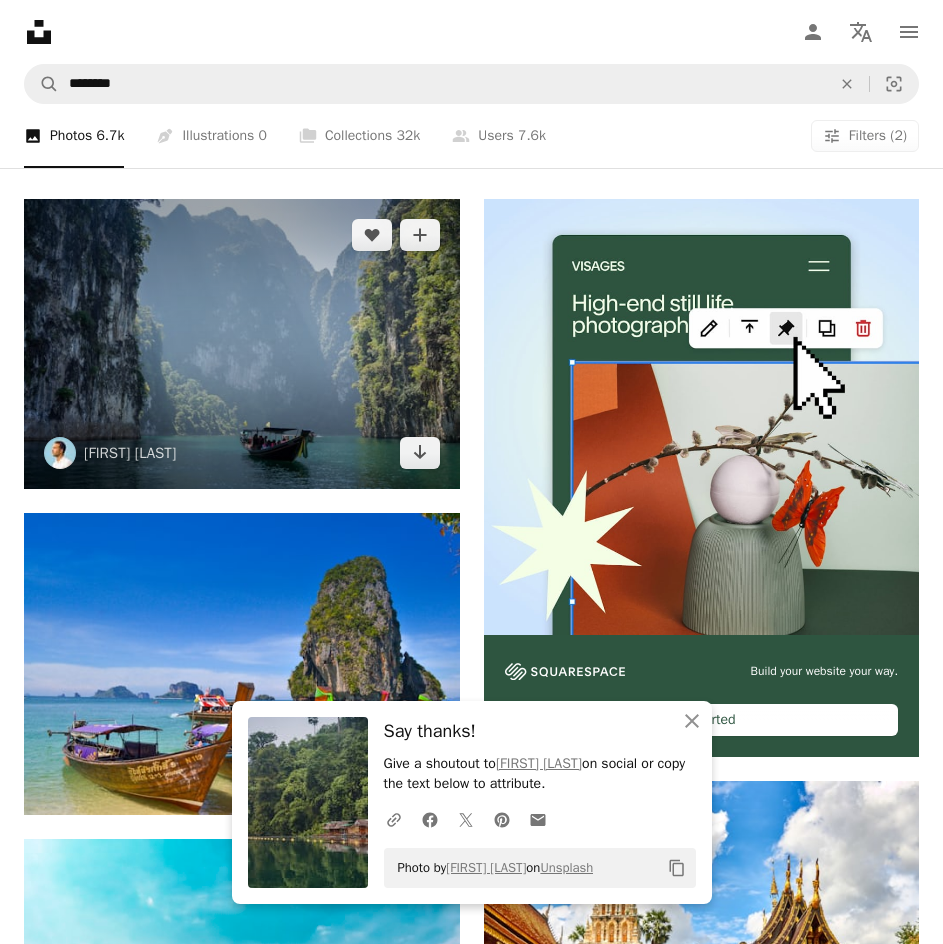 scroll, scrollTop: 0, scrollLeft: 0, axis: both 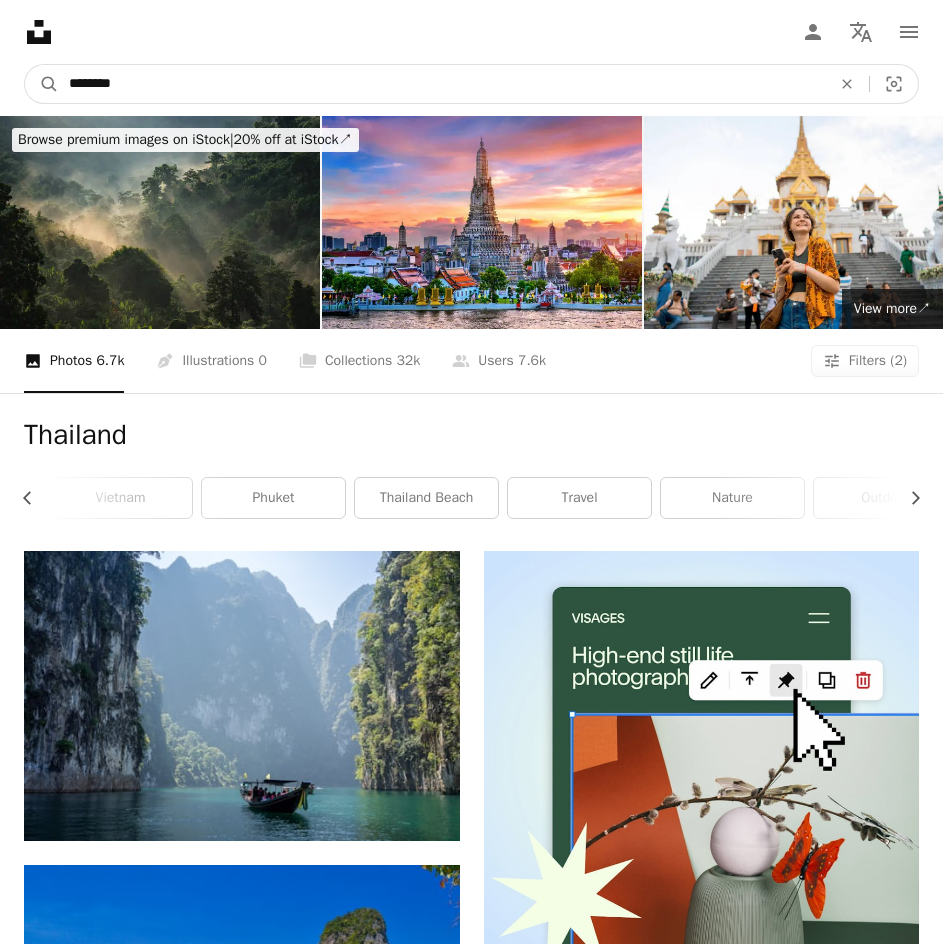 drag, startPoint x: 220, startPoint y: 28, endPoint x: 31, endPoint y: 46, distance: 189.85521 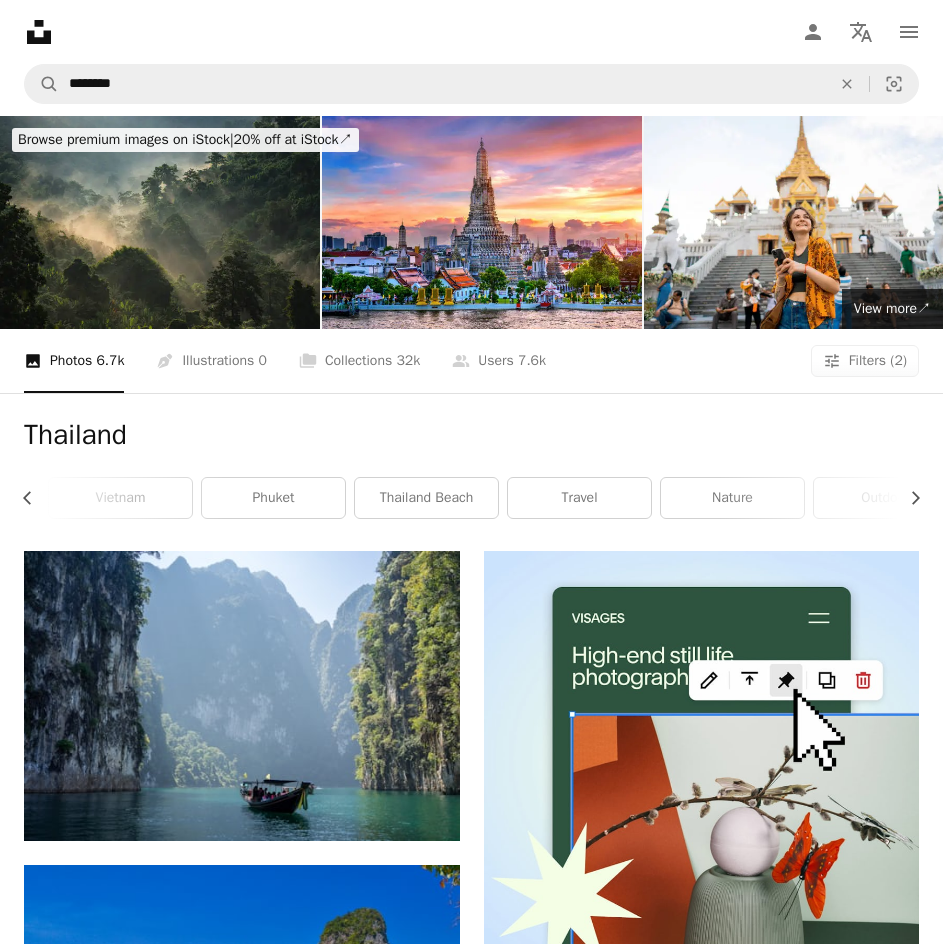 click on "Unsplash logo Unsplash Home" 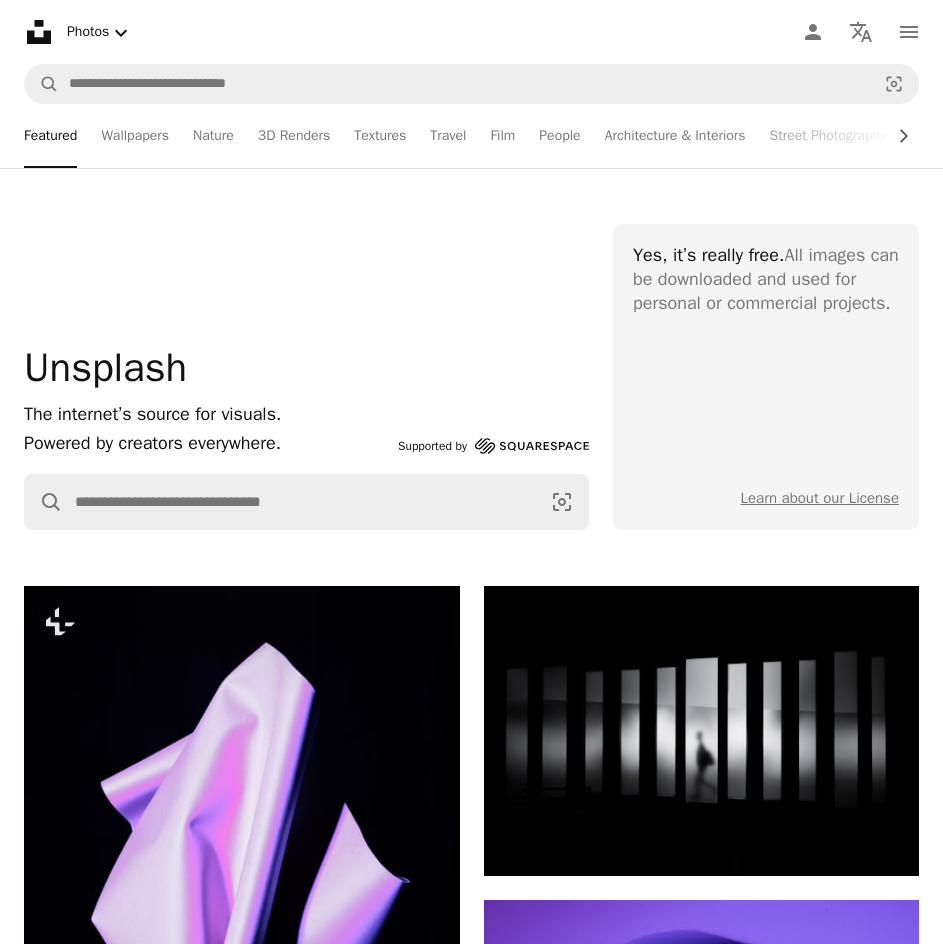 click on "Unsplash logo Unsplash Home" at bounding box center [35, 32] 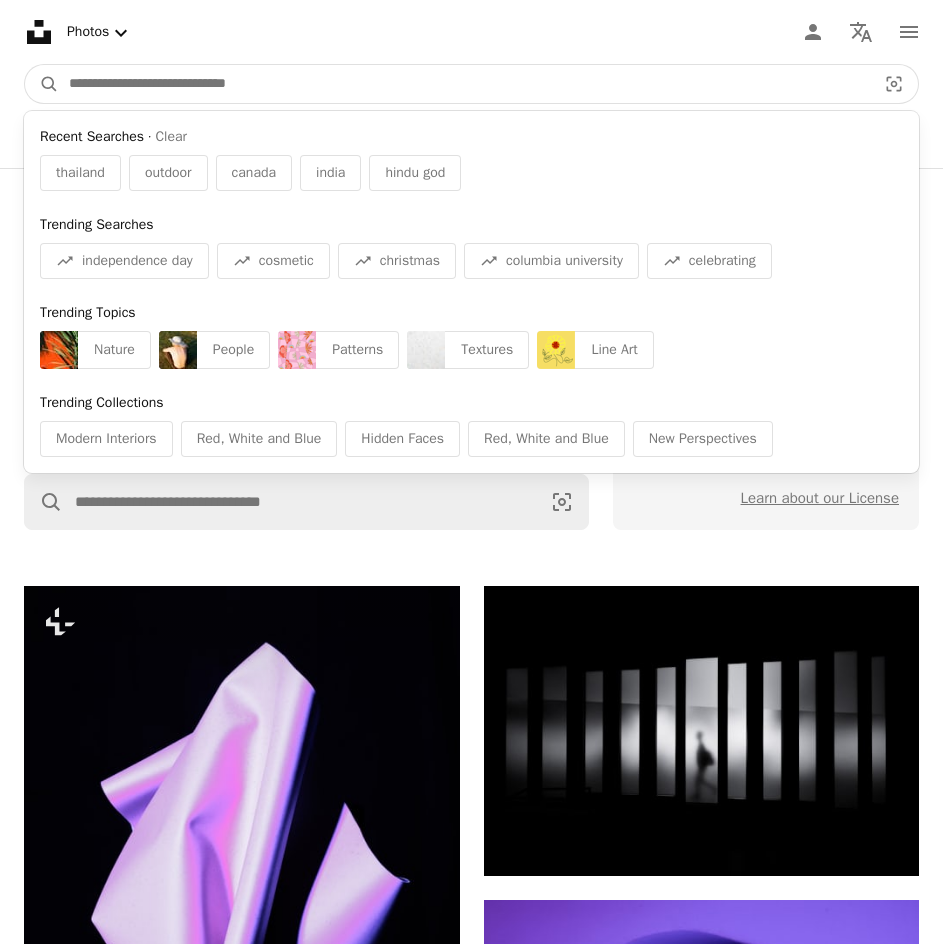 click at bounding box center (464, 84) 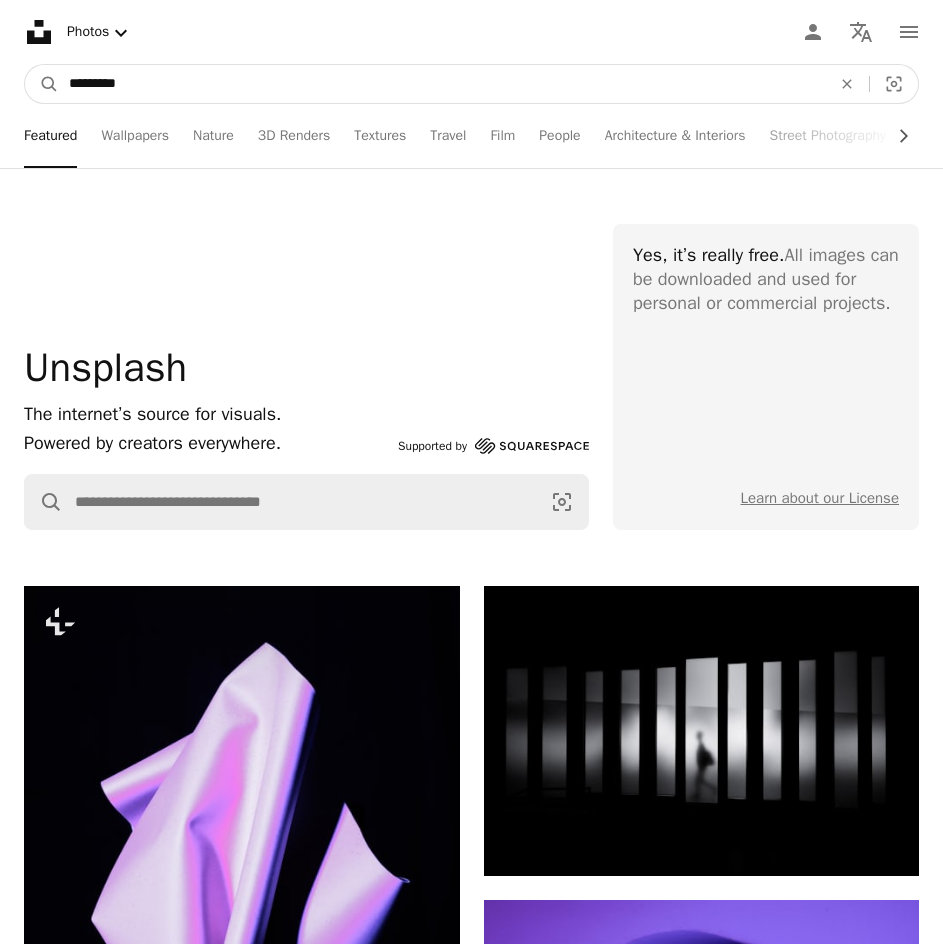 type on "*********" 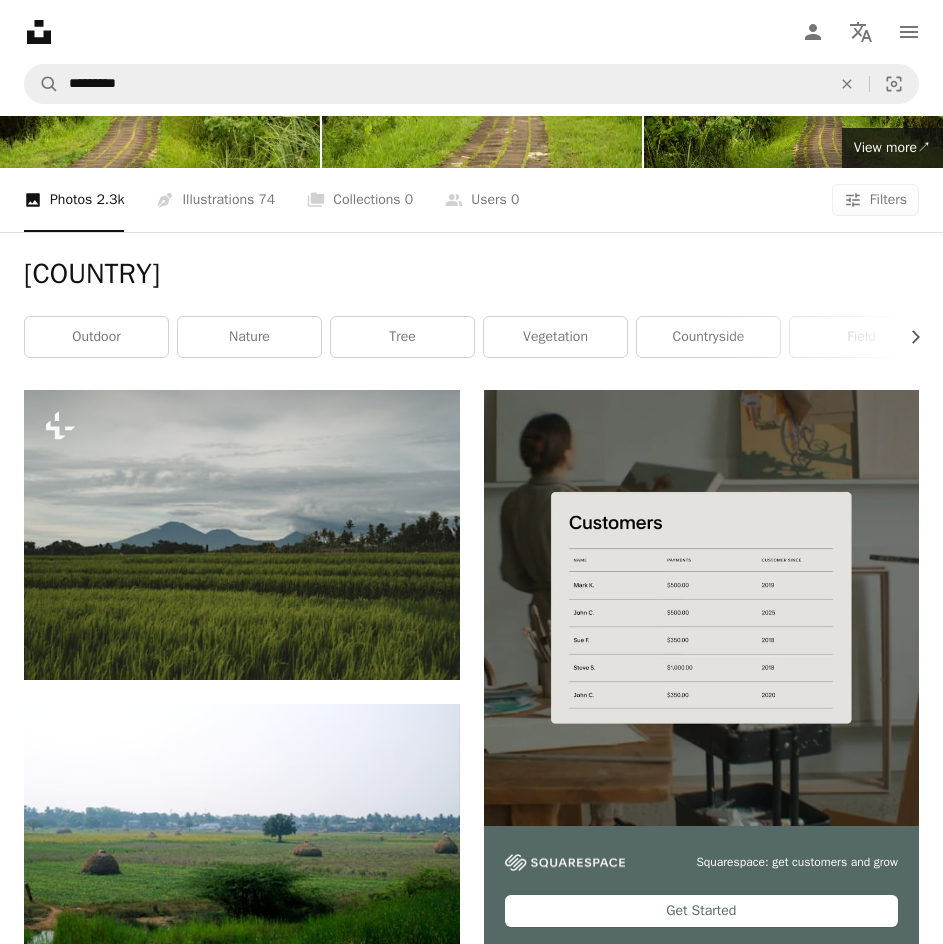 scroll, scrollTop: 0, scrollLeft: 0, axis: both 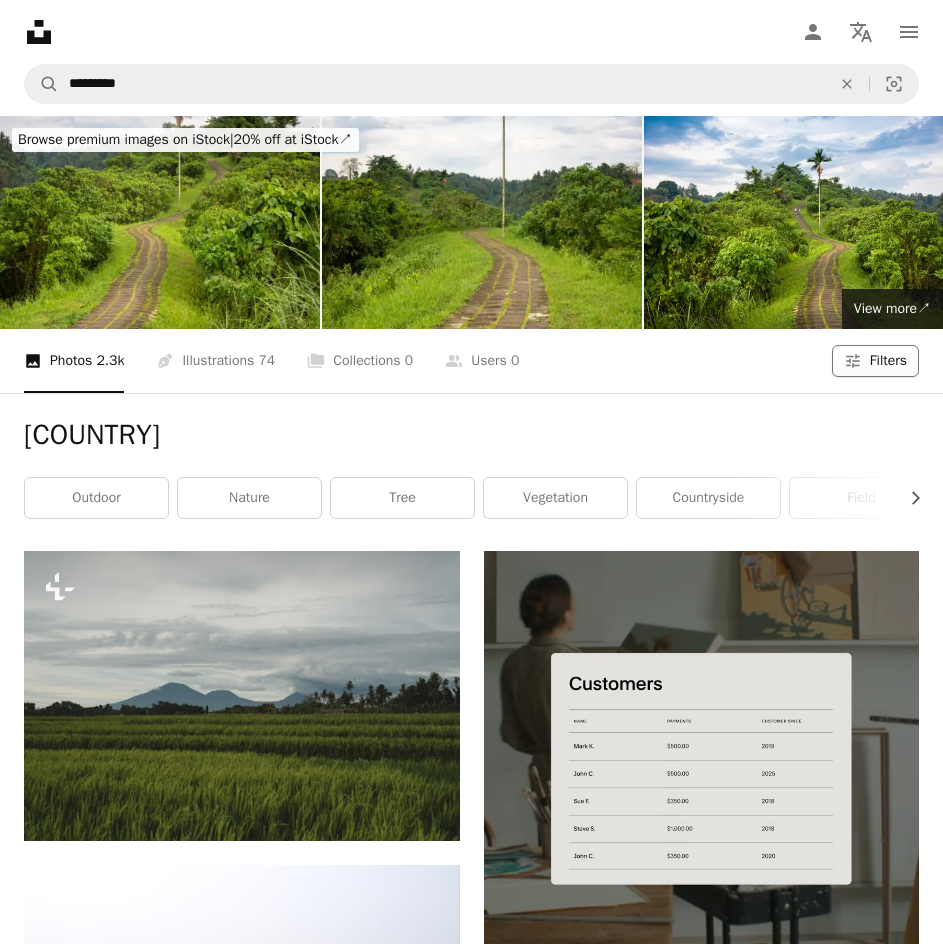 click on "Filters" at bounding box center (888, 361) 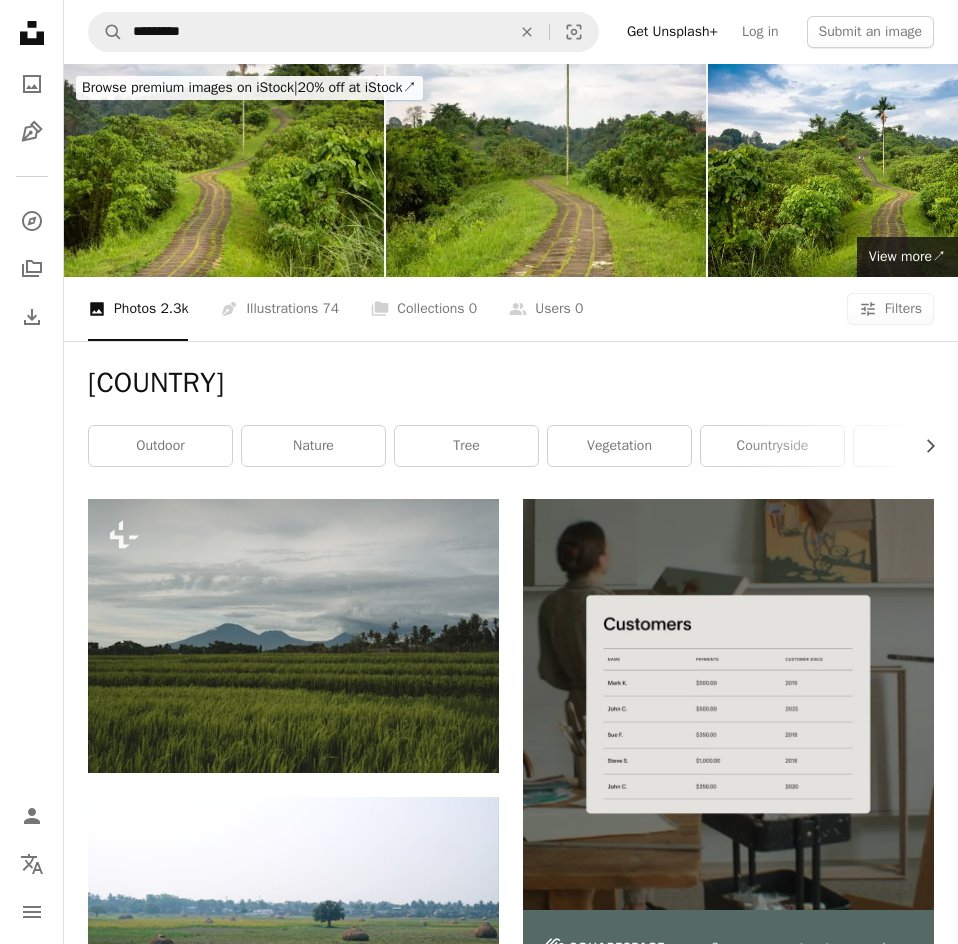 click on "Landscape" at bounding box center [479, 5992] 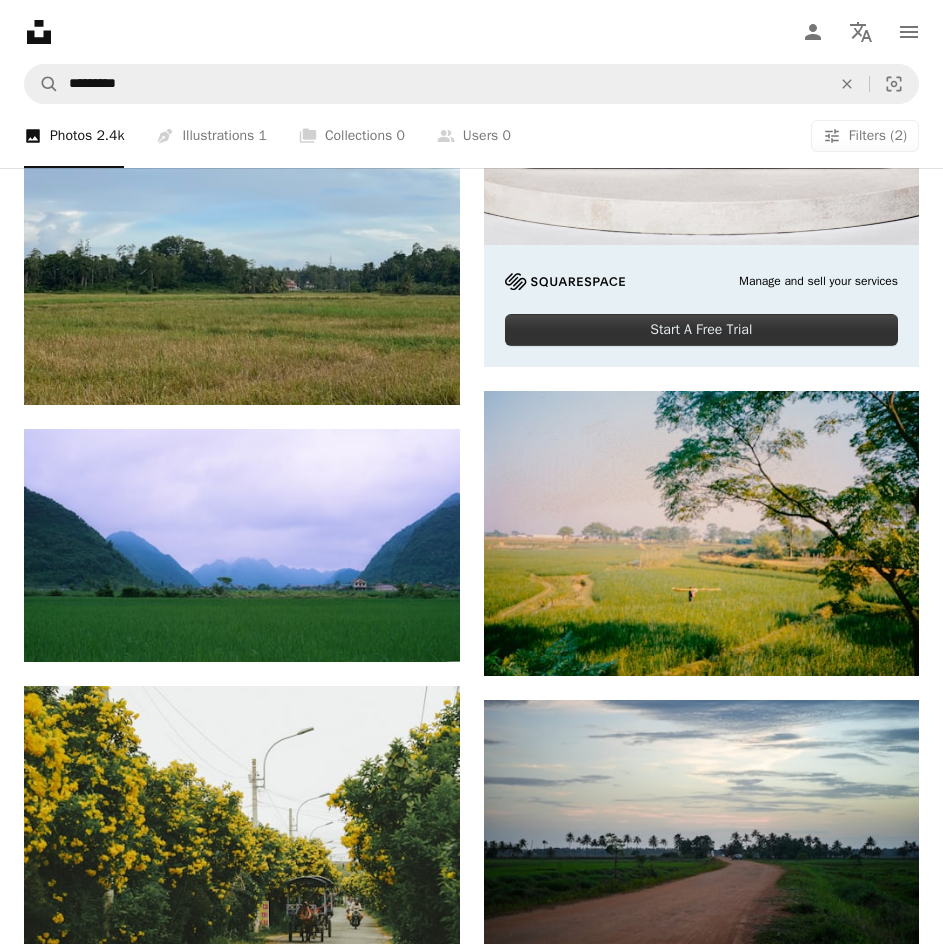 scroll, scrollTop: 874, scrollLeft: 0, axis: vertical 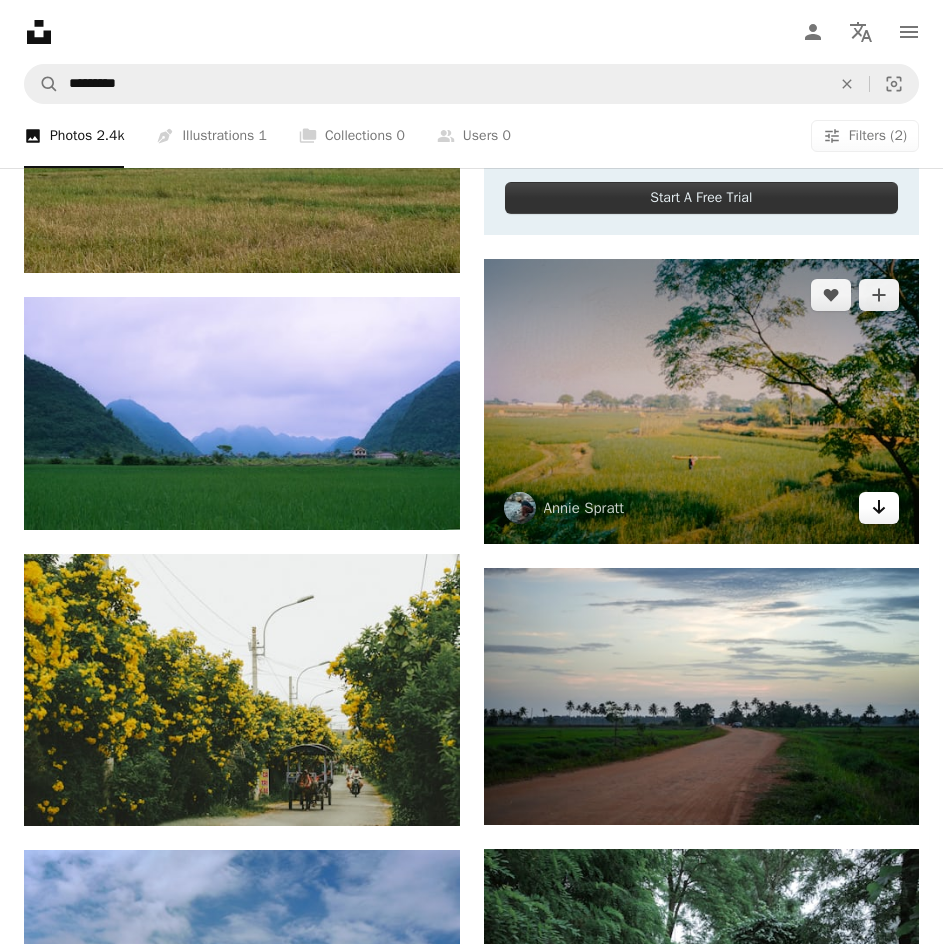 click 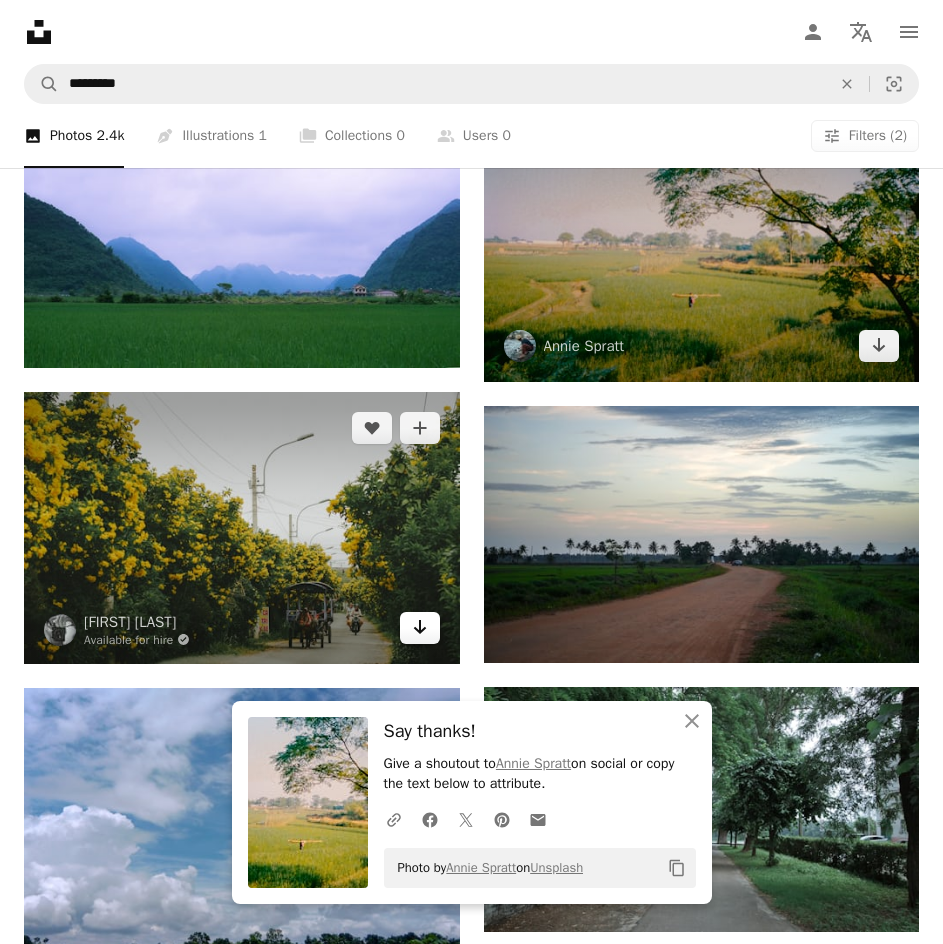 scroll, scrollTop: 1037, scrollLeft: 0, axis: vertical 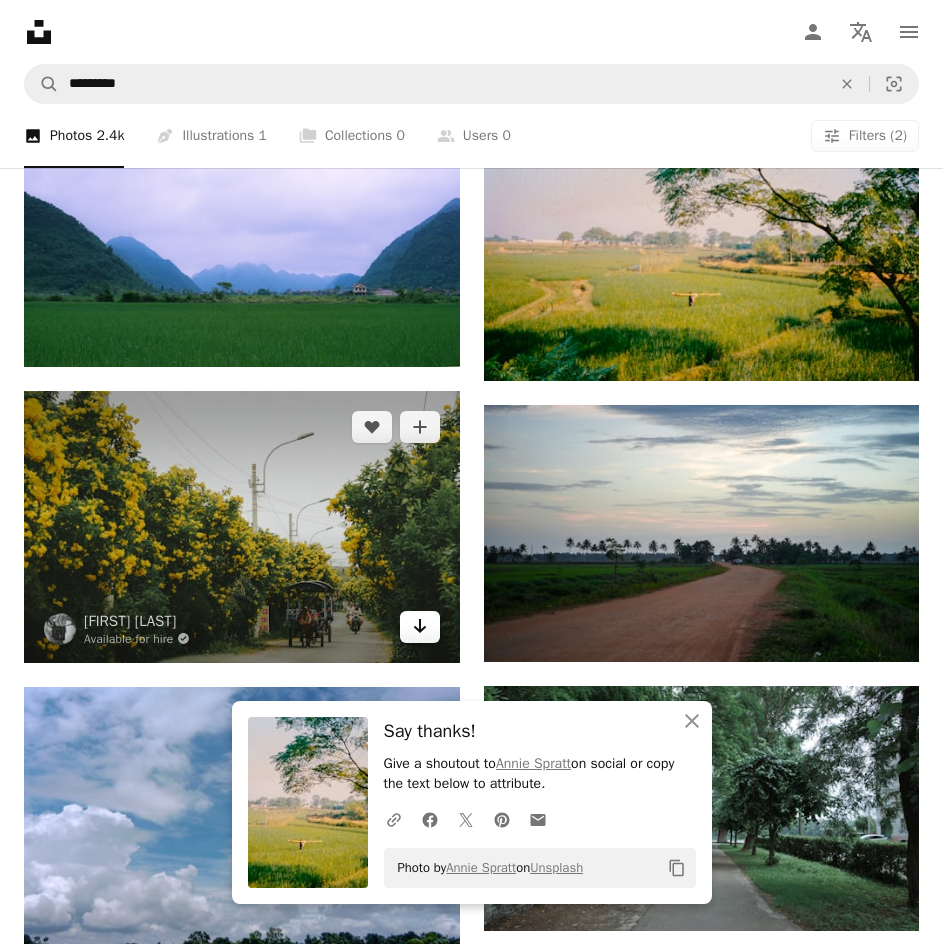click on "Arrow pointing down" 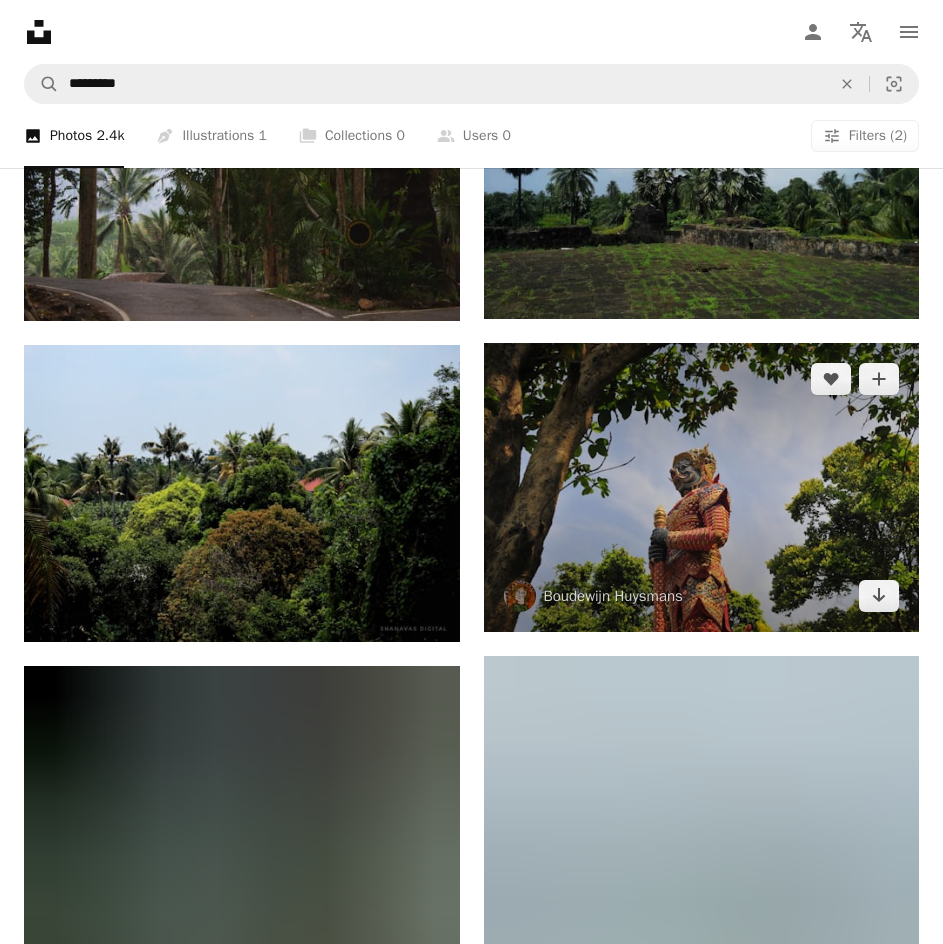 scroll, scrollTop: 2632, scrollLeft: 0, axis: vertical 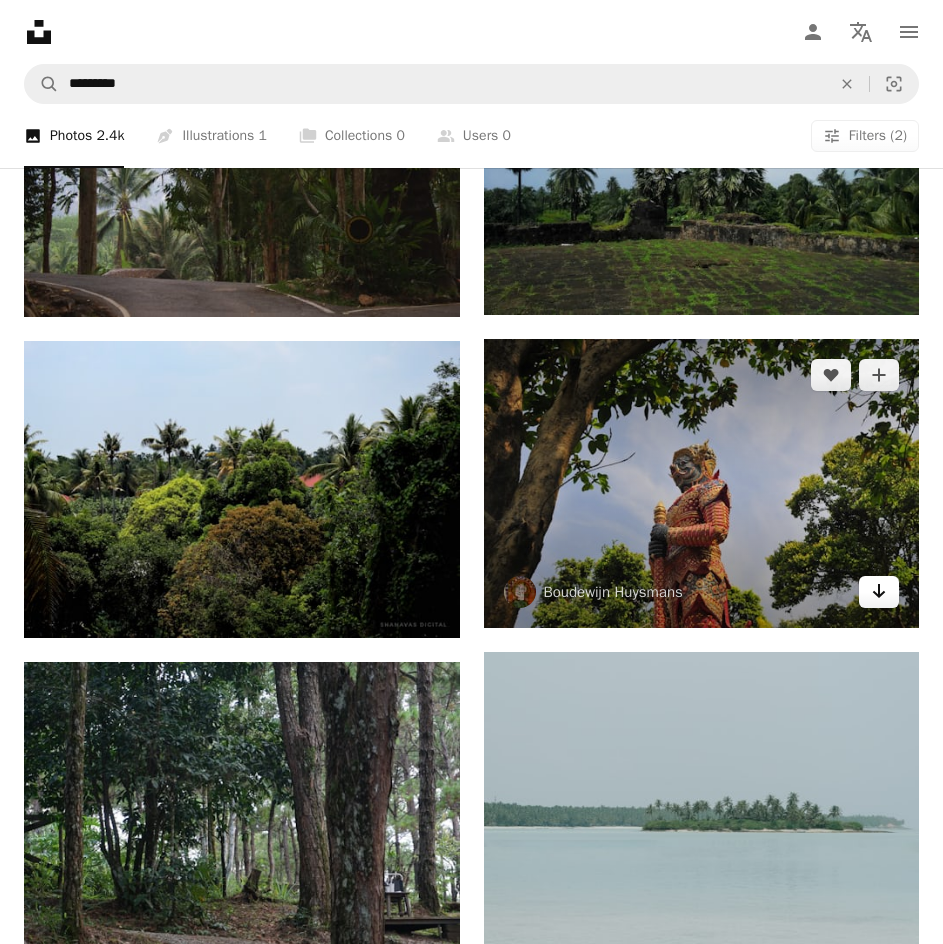 click on "Arrow pointing down" 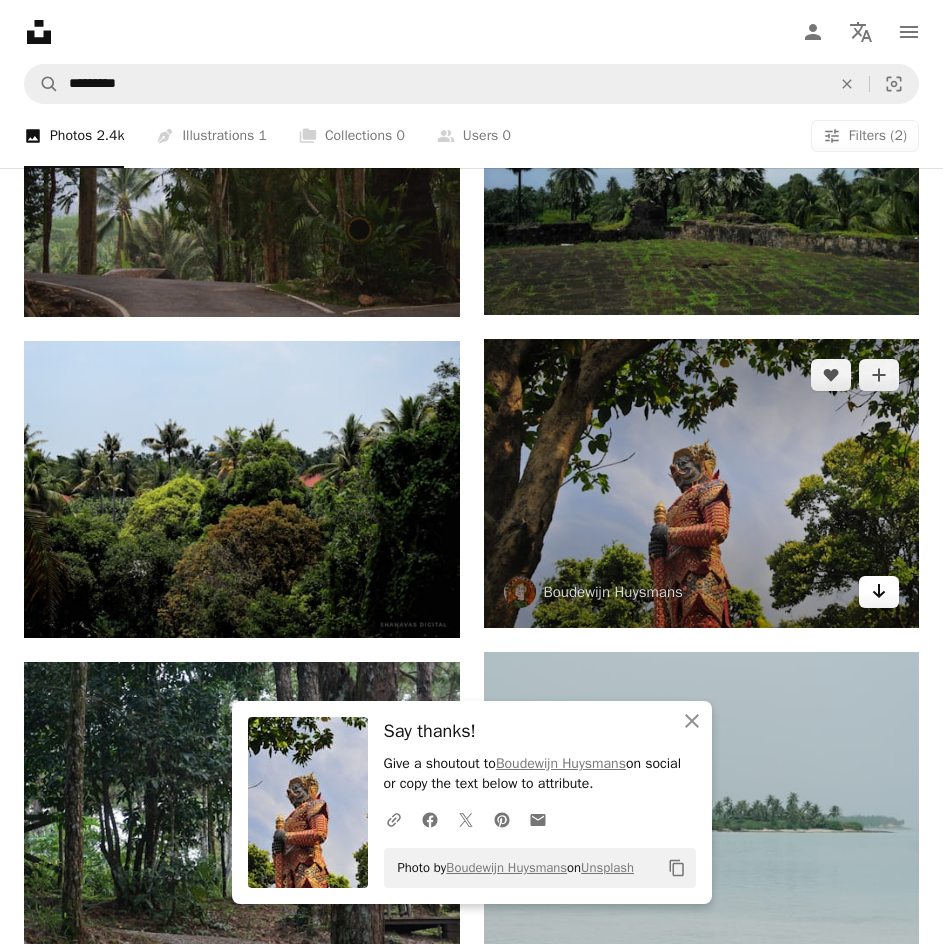 click on "Arrow pointing down" 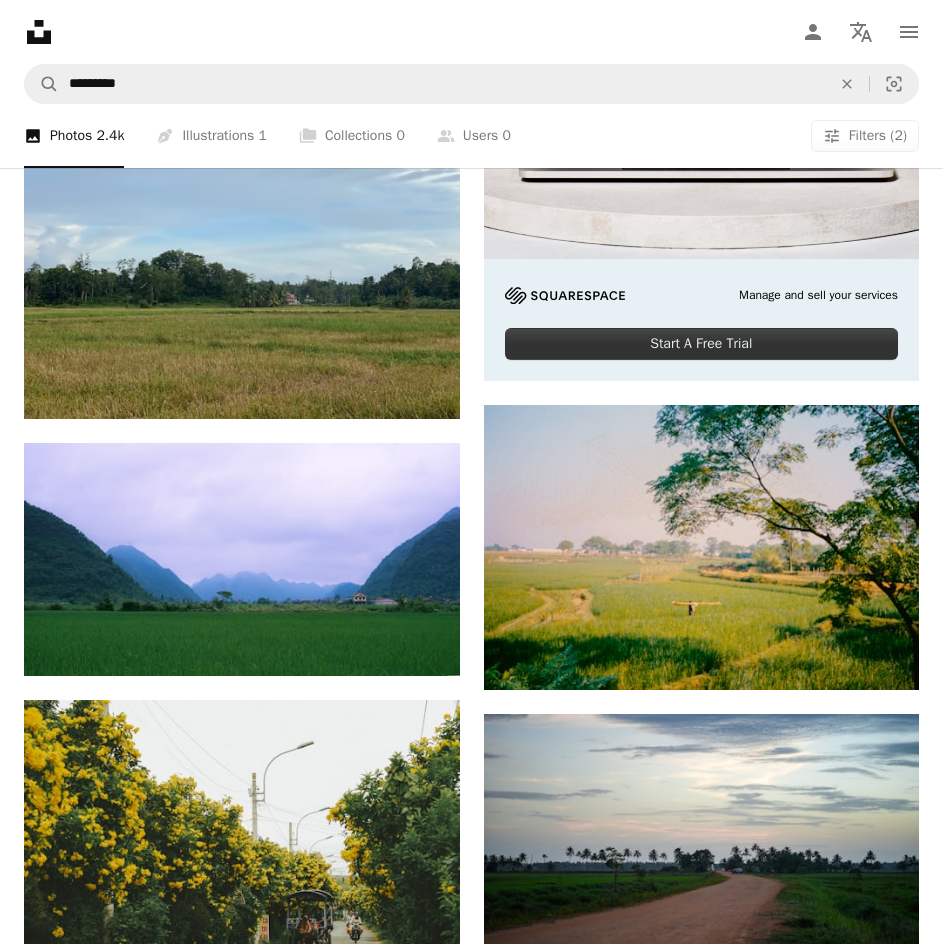 scroll, scrollTop: 0, scrollLeft: 0, axis: both 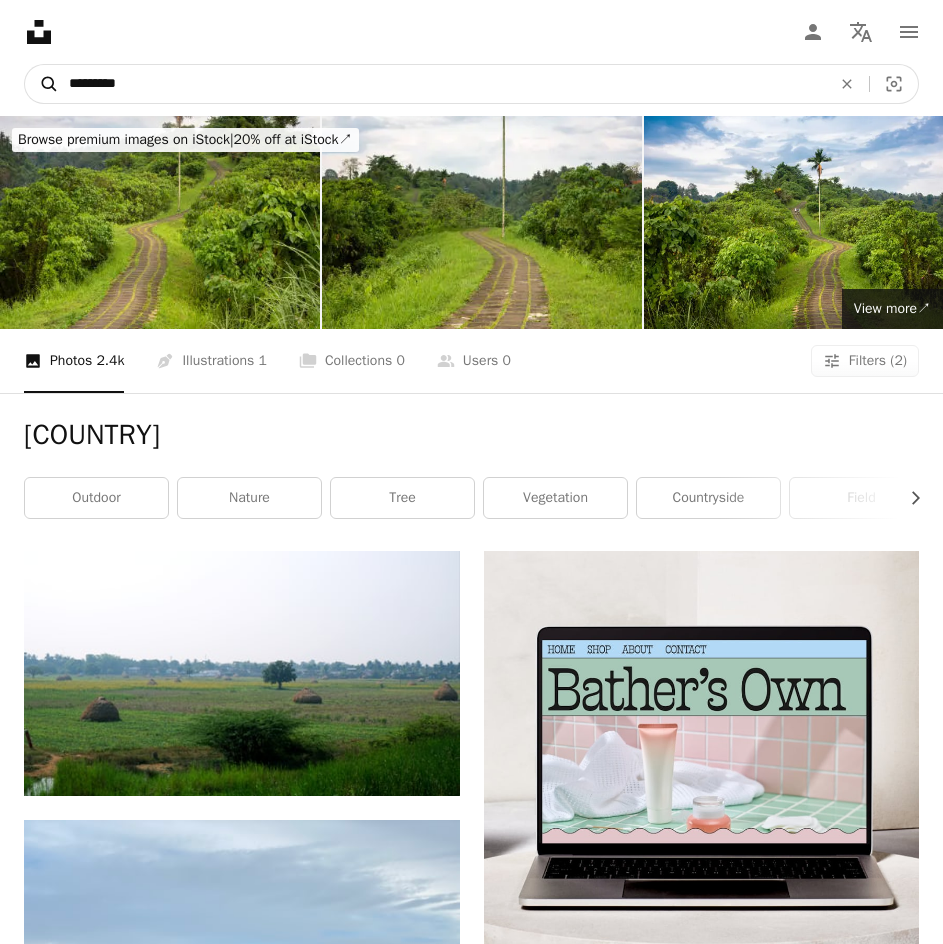 drag, startPoint x: 284, startPoint y: 19, endPoint x: 94, endPoint y: 25, distance: 190.09471 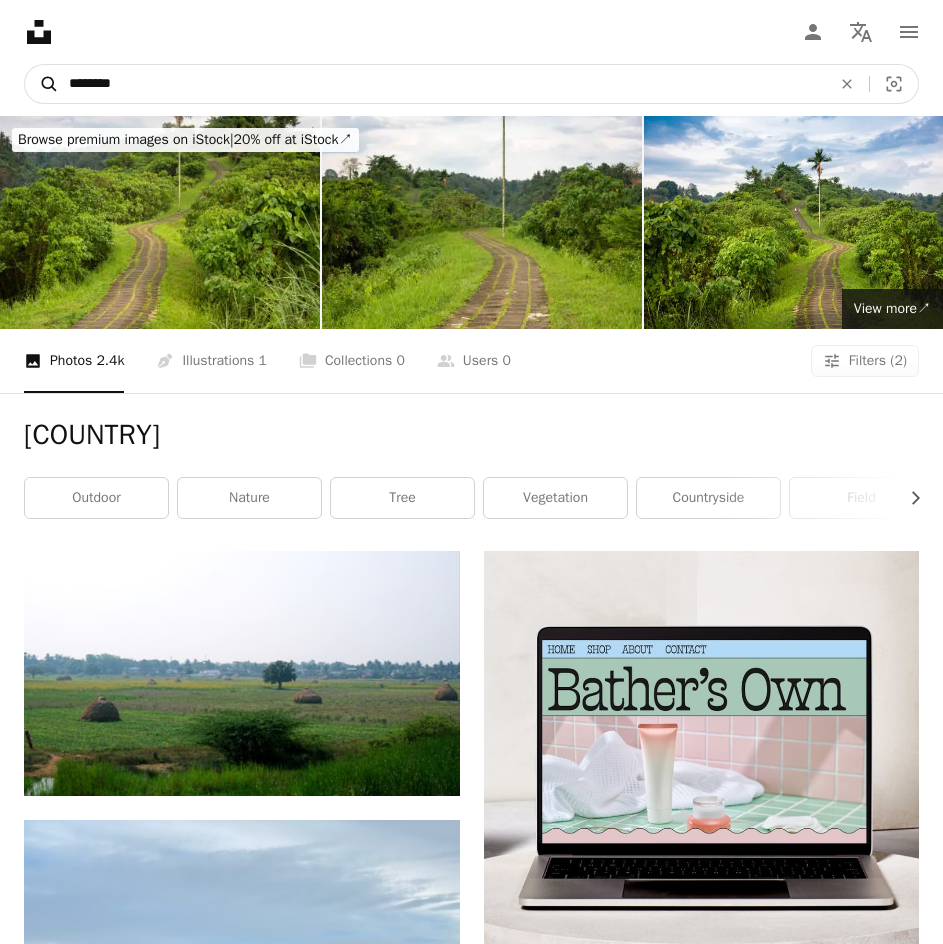 type on "********" 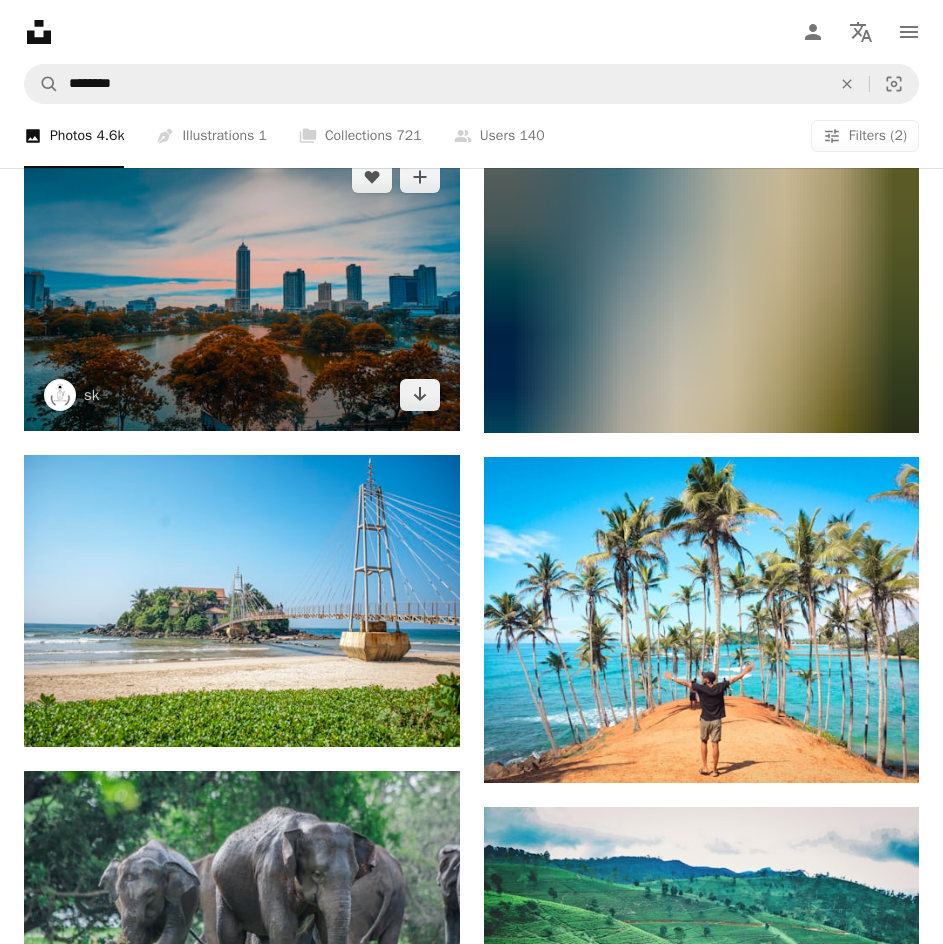 scroll, scrollTop: 993, scrollLeft: 0, axis: vertical 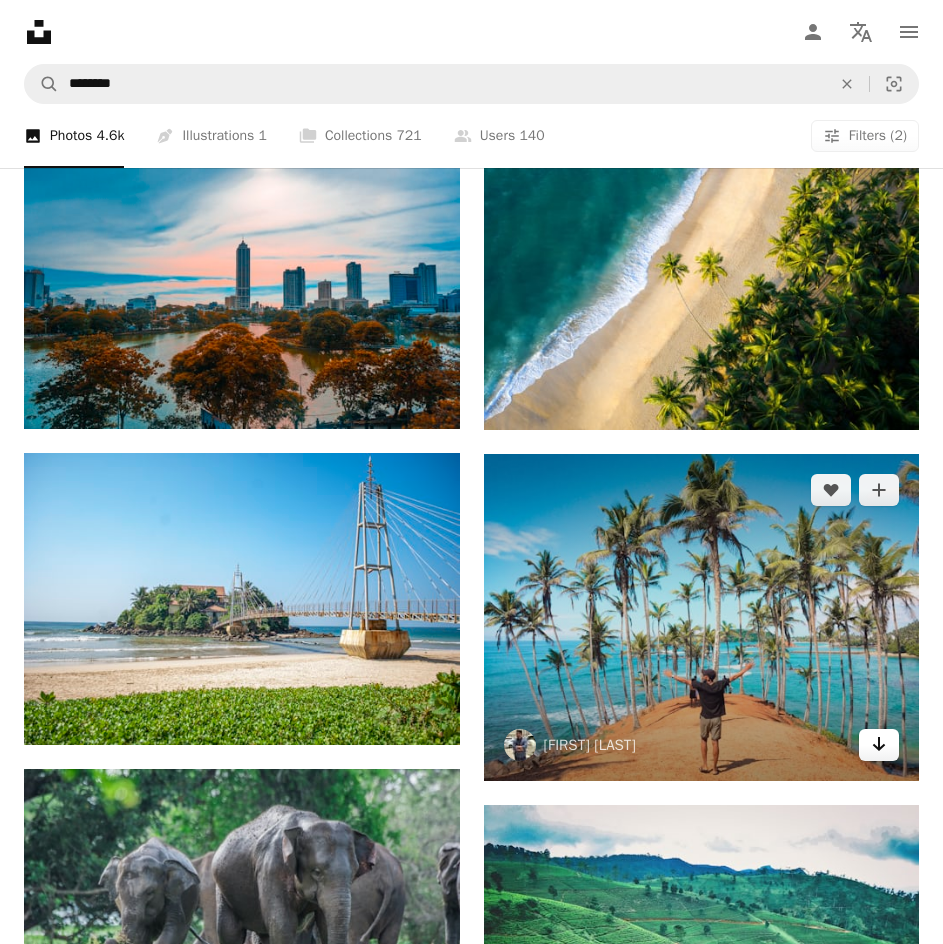 click on "Arrow pointing down" 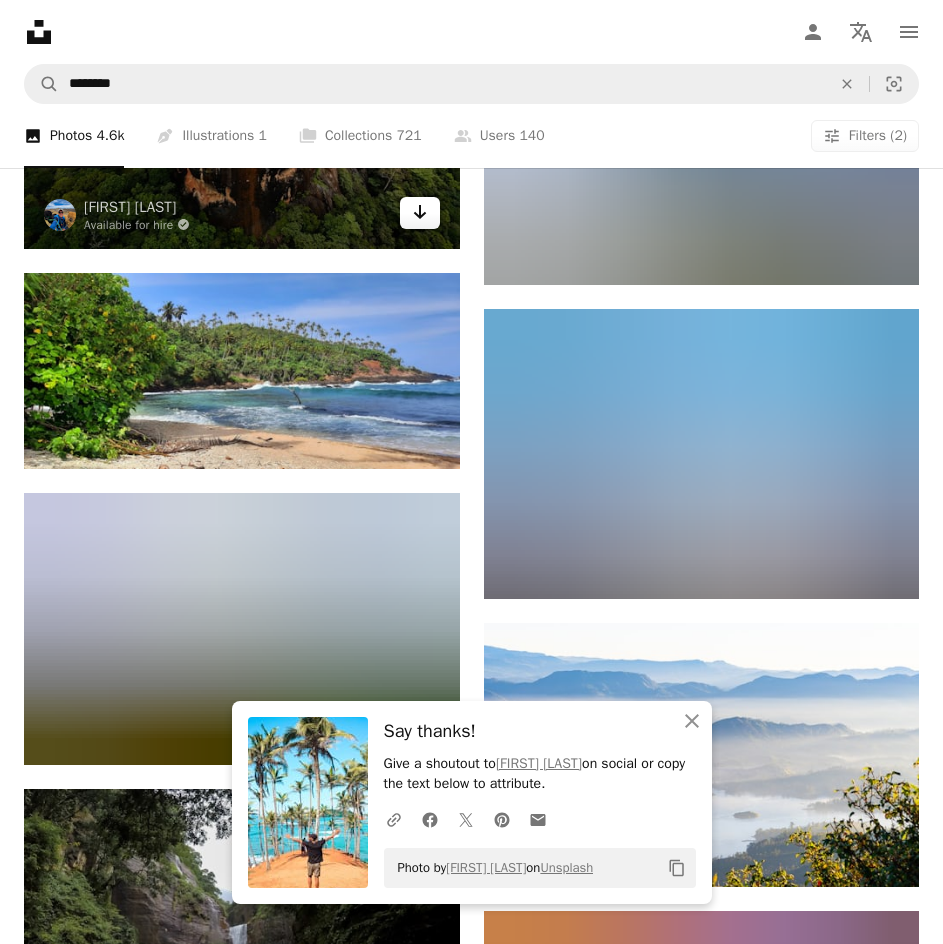 scroll, scrollTop: 2248, scrollLeft: 0, axis: vertical 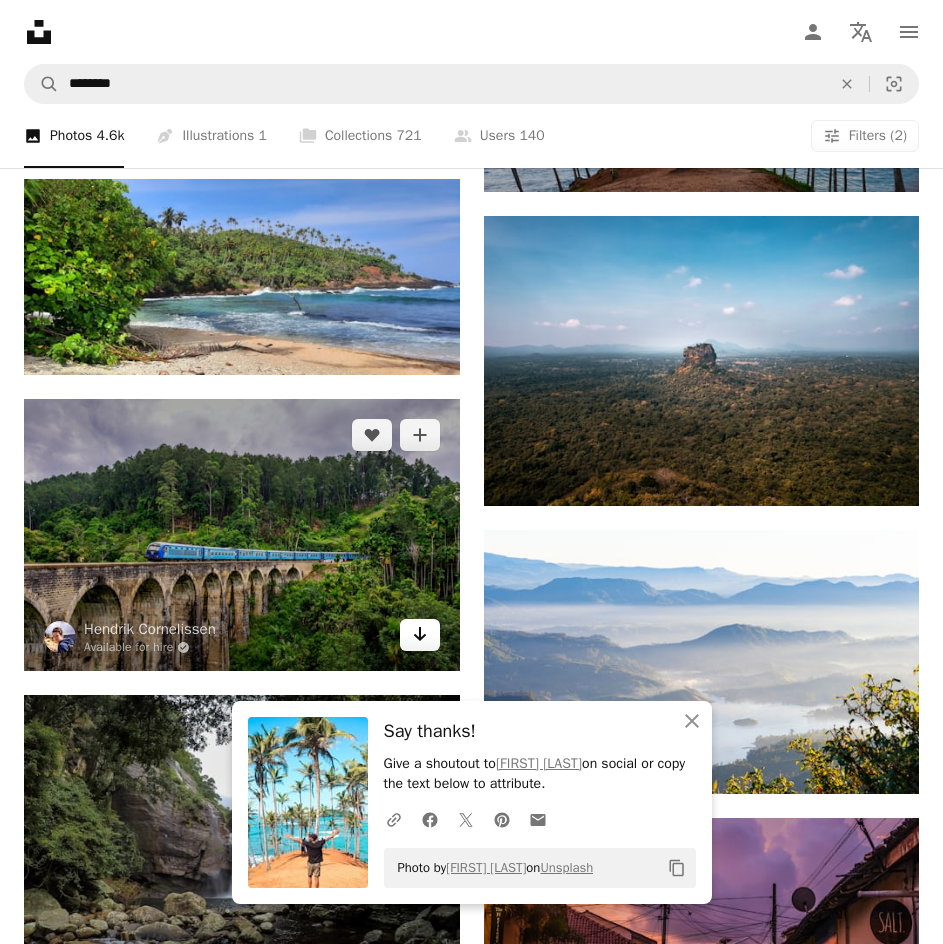 click on "Arrow pointing down" 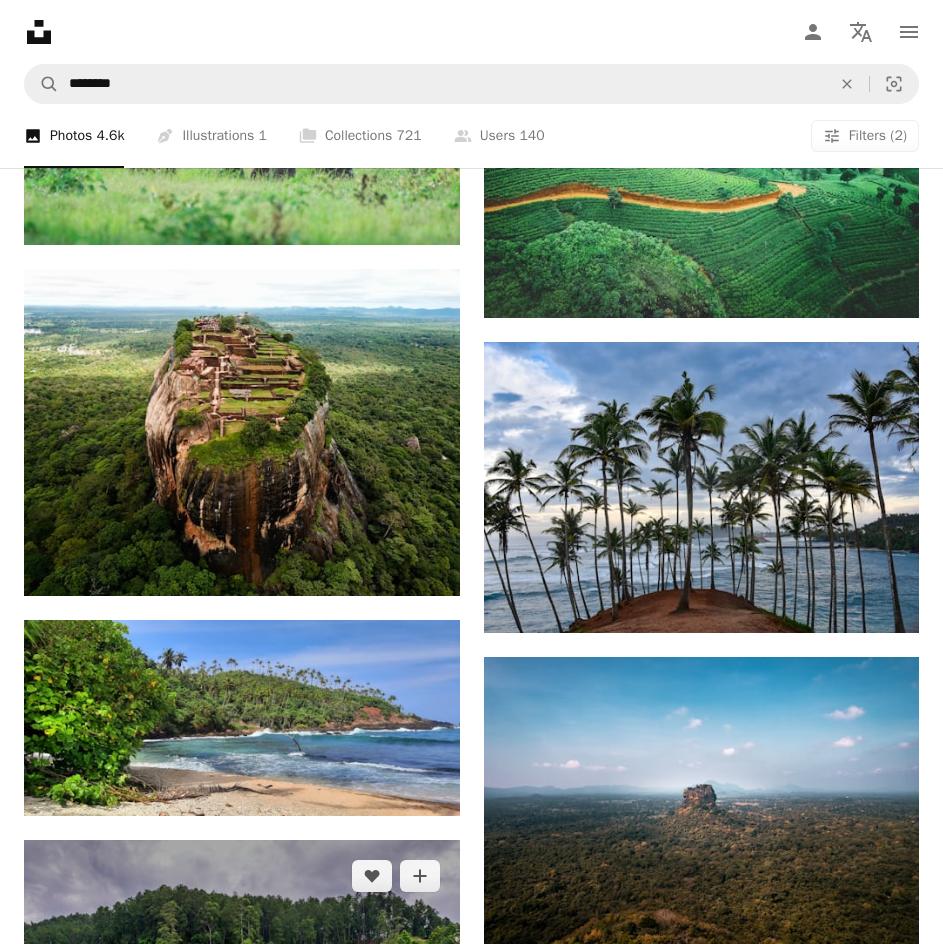 scroll, scrollTop: 0, scrollLeft: 0, axis: both 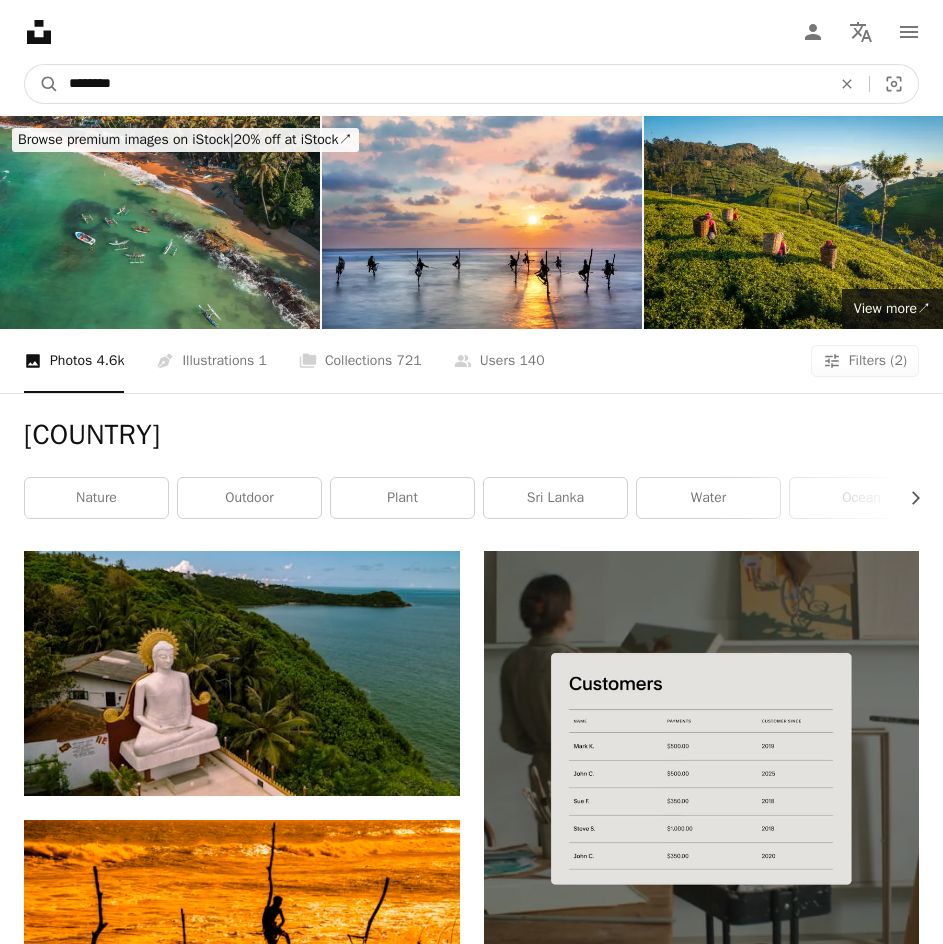 click on "********" at bounding box center (442, 84) 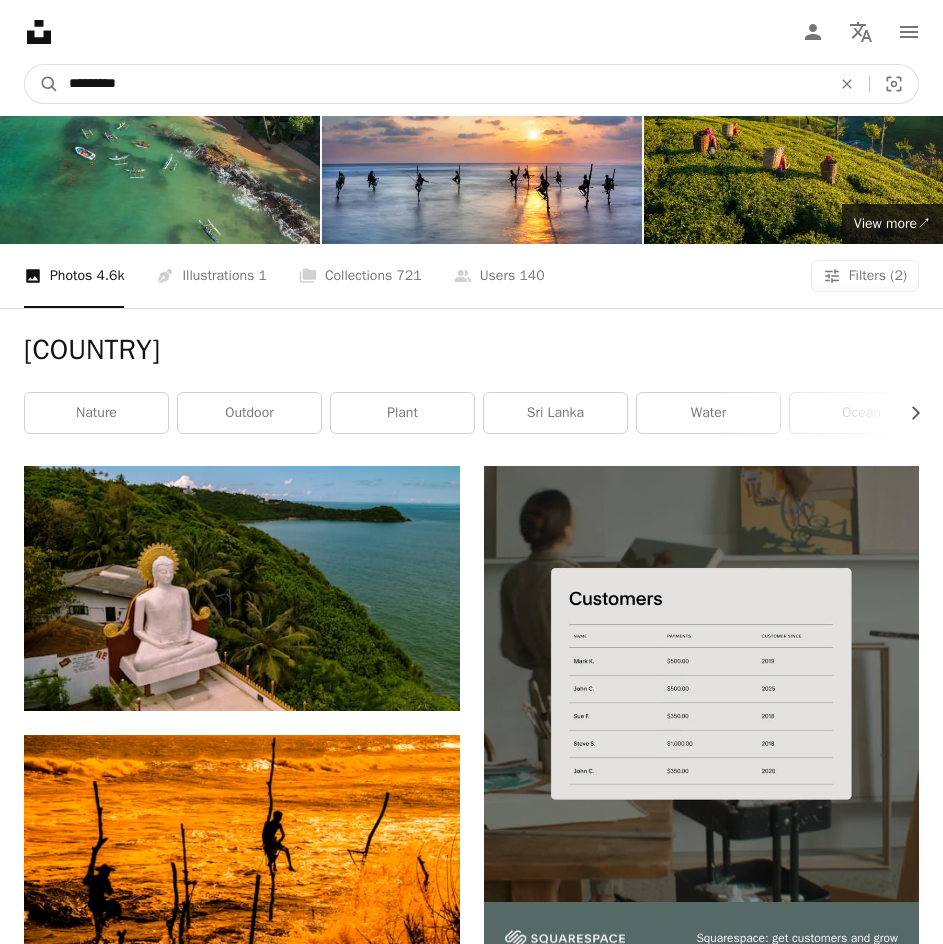 scroll, scrollTop: 0, scrollLeft: 0, axis: both 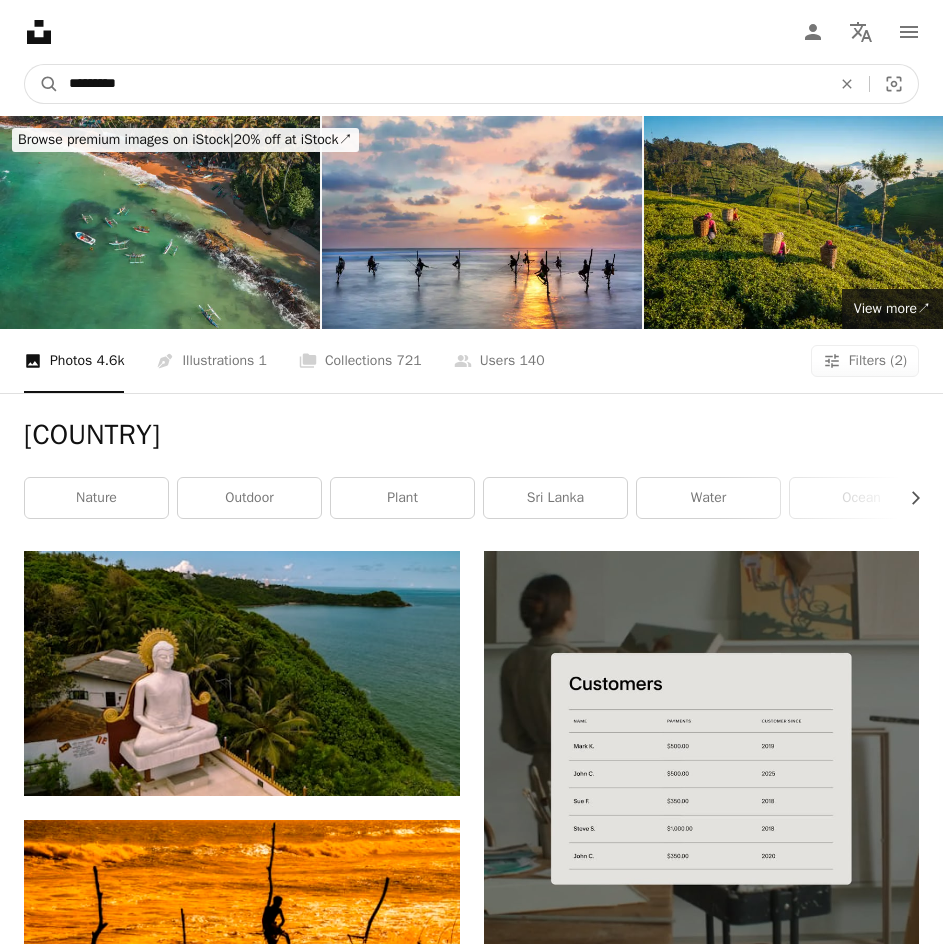 click on "*********" at bounding box center (442, 84) 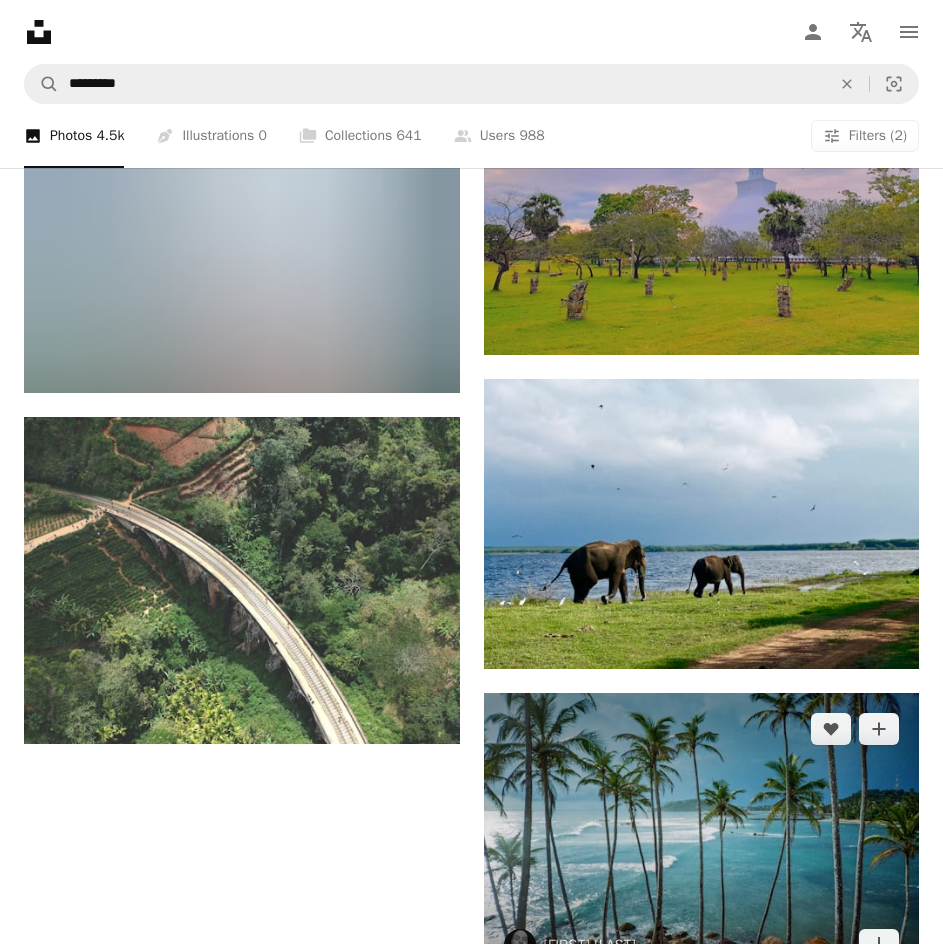 scroll, scrollTop: 2937, scrollLeft: 0, axis: vertical 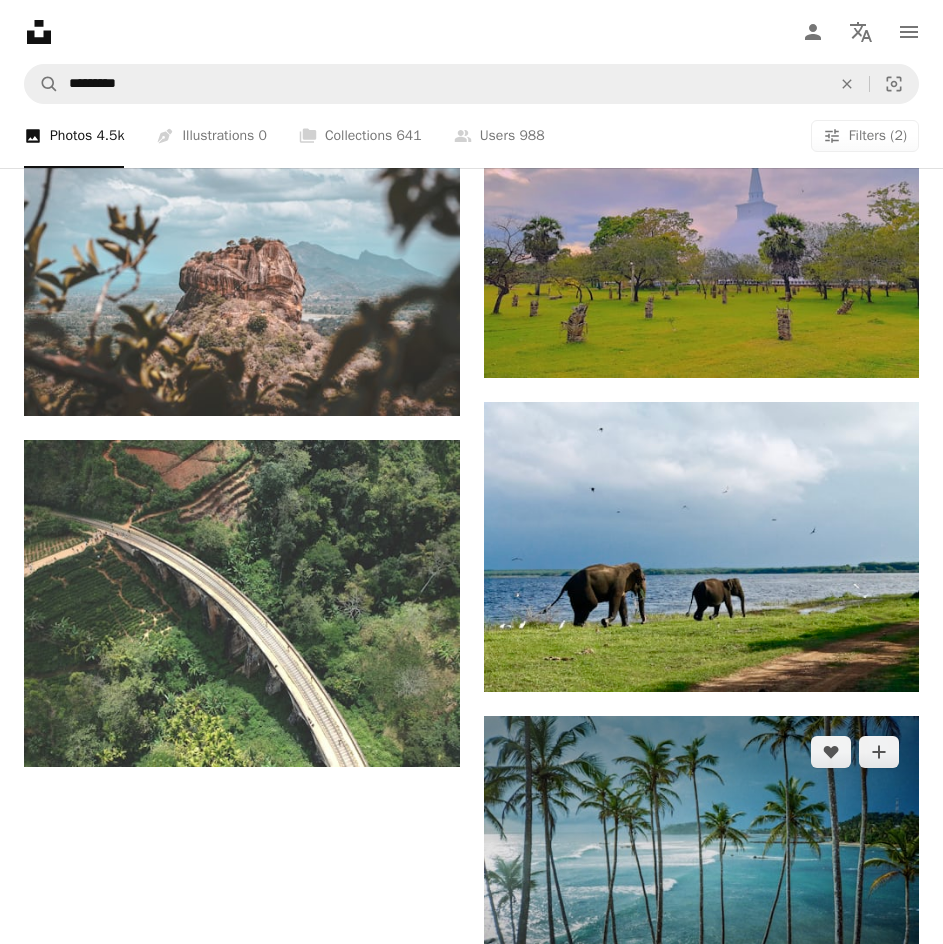 click on "Arrow pointing down" at bounding box center [879, 968] 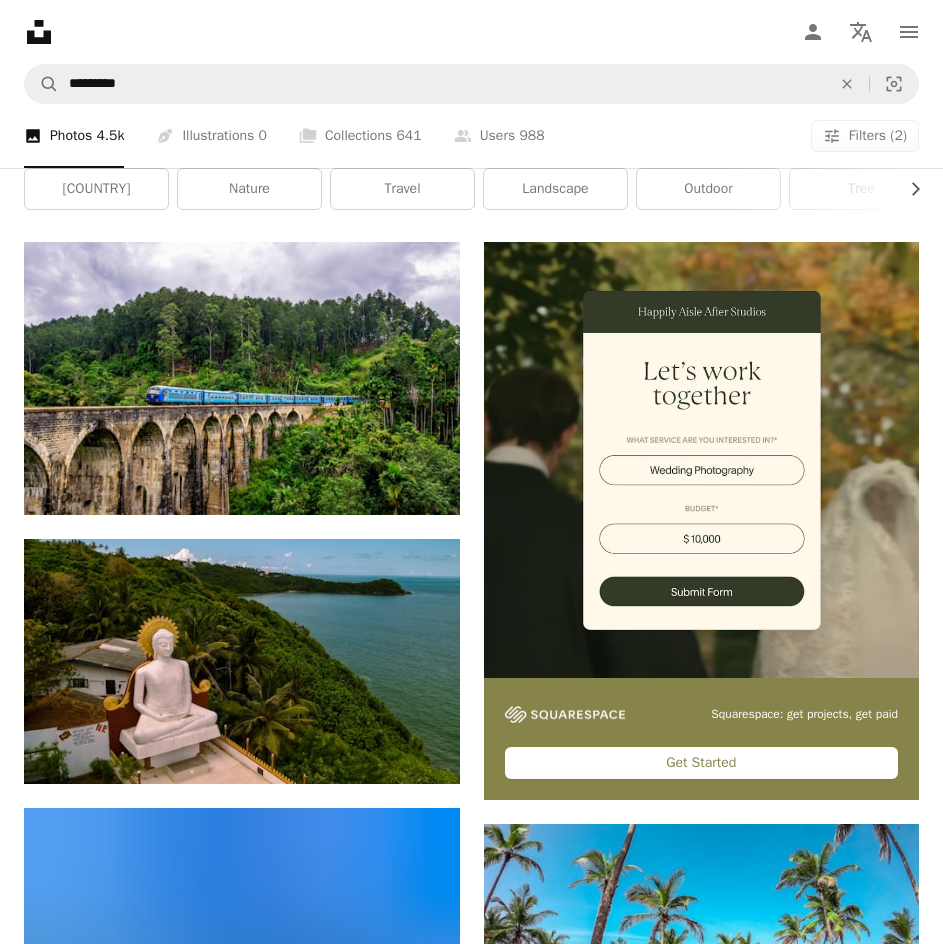 scroll, scrollTop: 0, scrollLeft: 0, axis: both 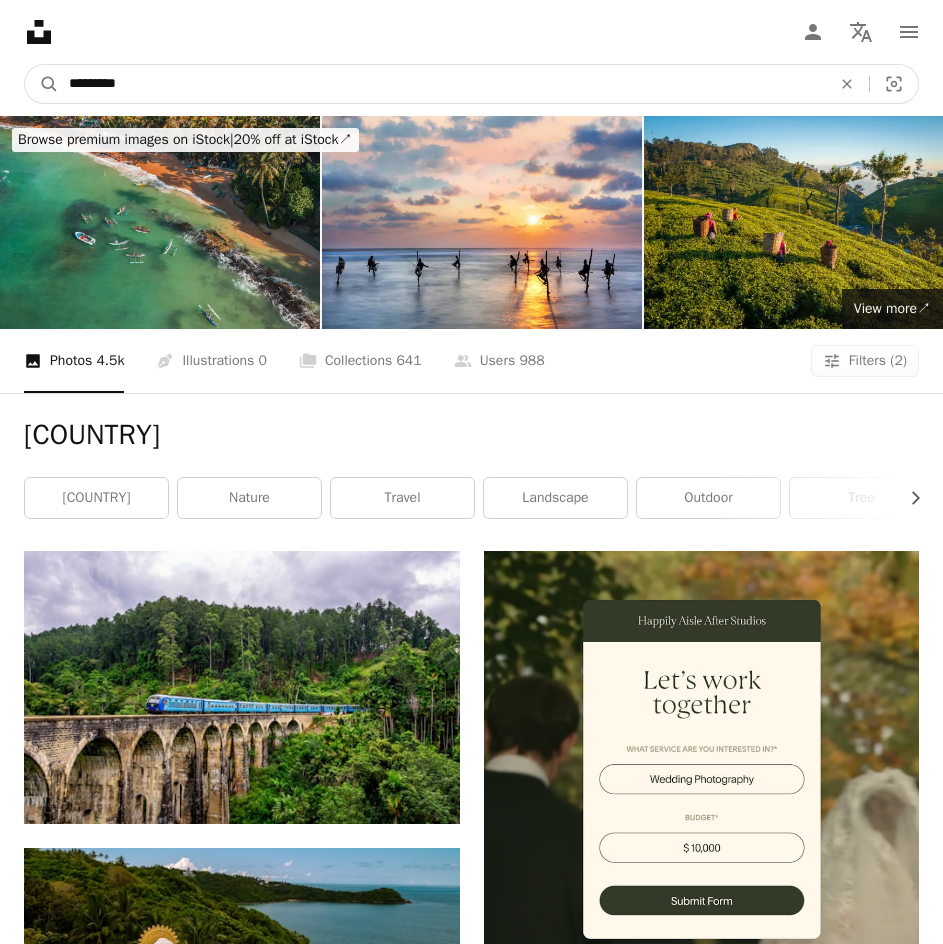 drag, startPoint x: 215, startPoint y: 27, endPoint x: 198, endPoint y: 30, distance: 17.262676 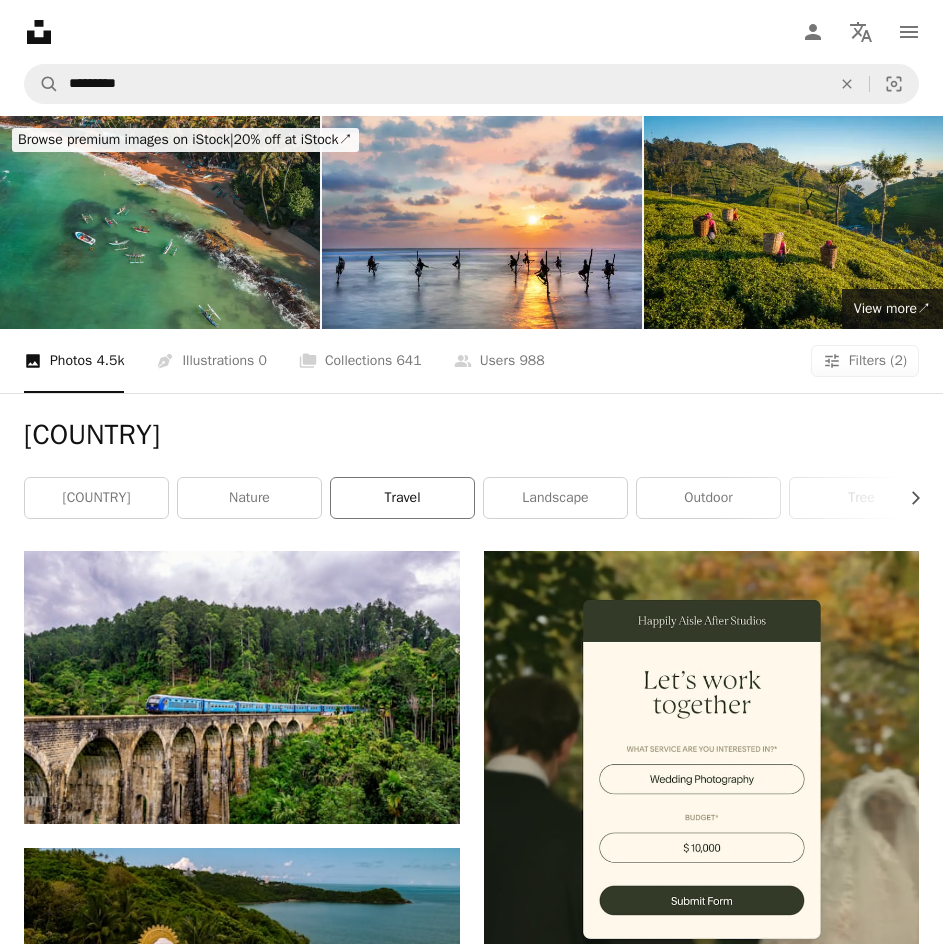 click on "travel" at bounding box center [402, 498] 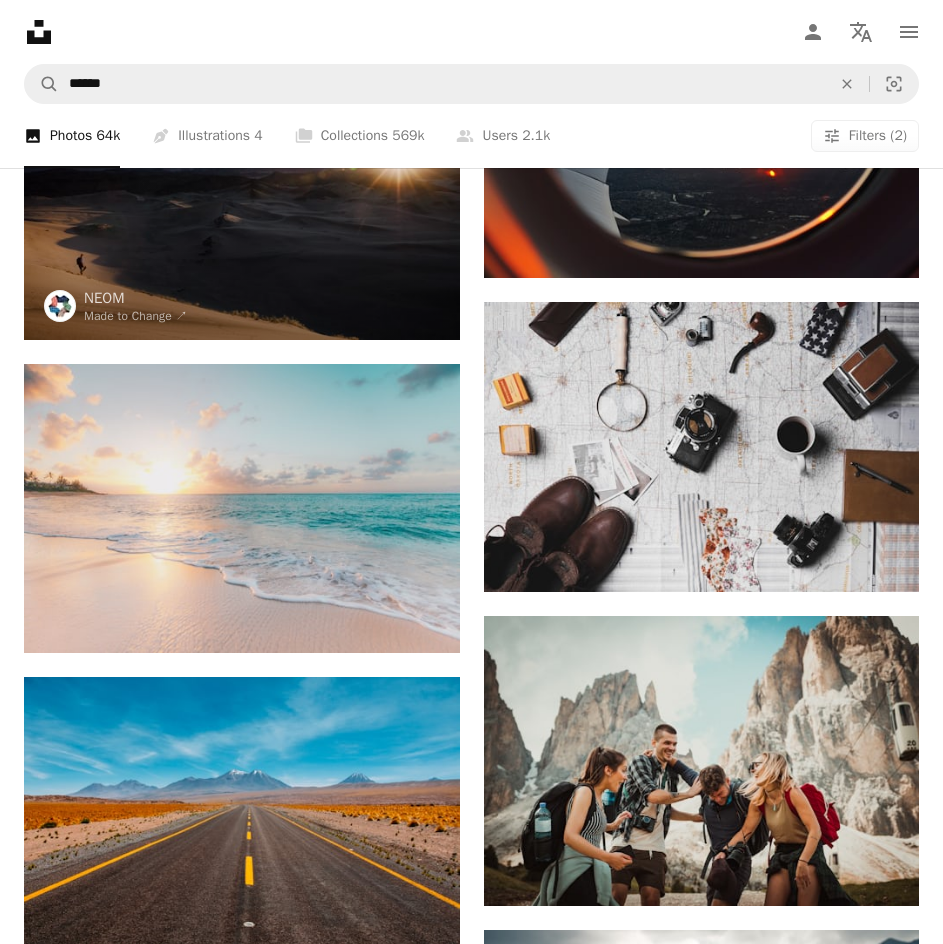 scroll, scrollTop: 1551, scrollLeft: 0, axis: vertical 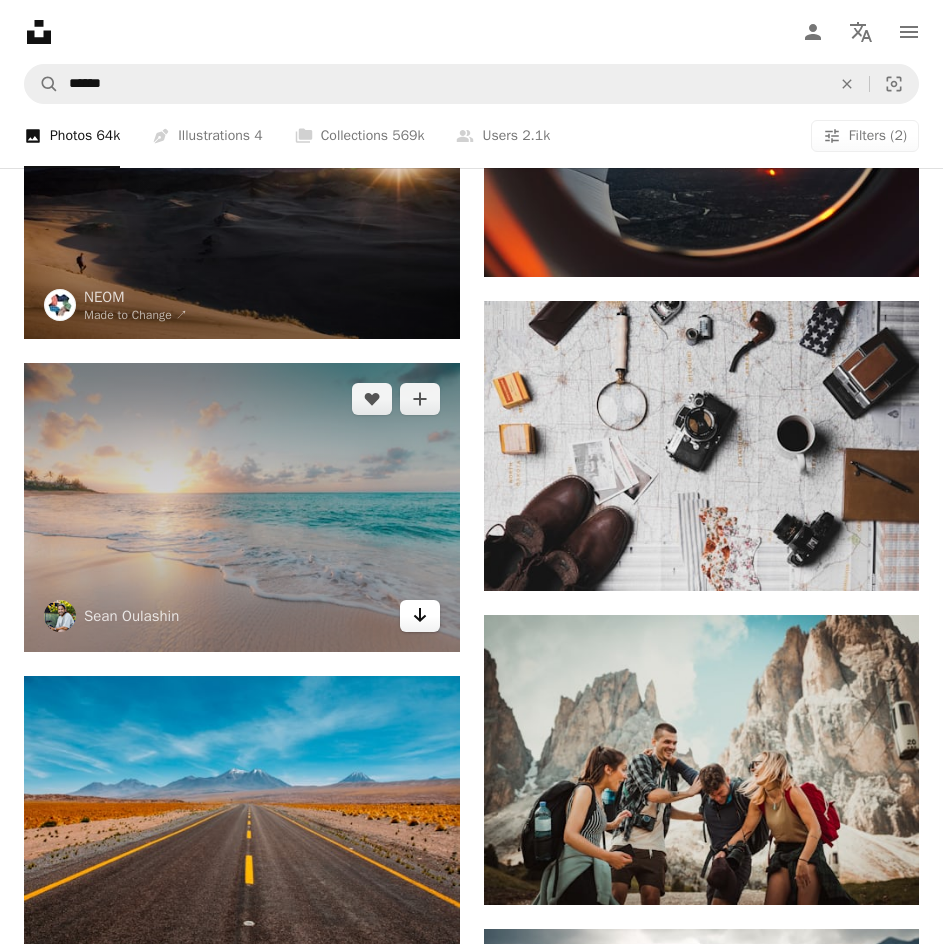 click on "Arrow pointing down" at bounding box center (420, 616) 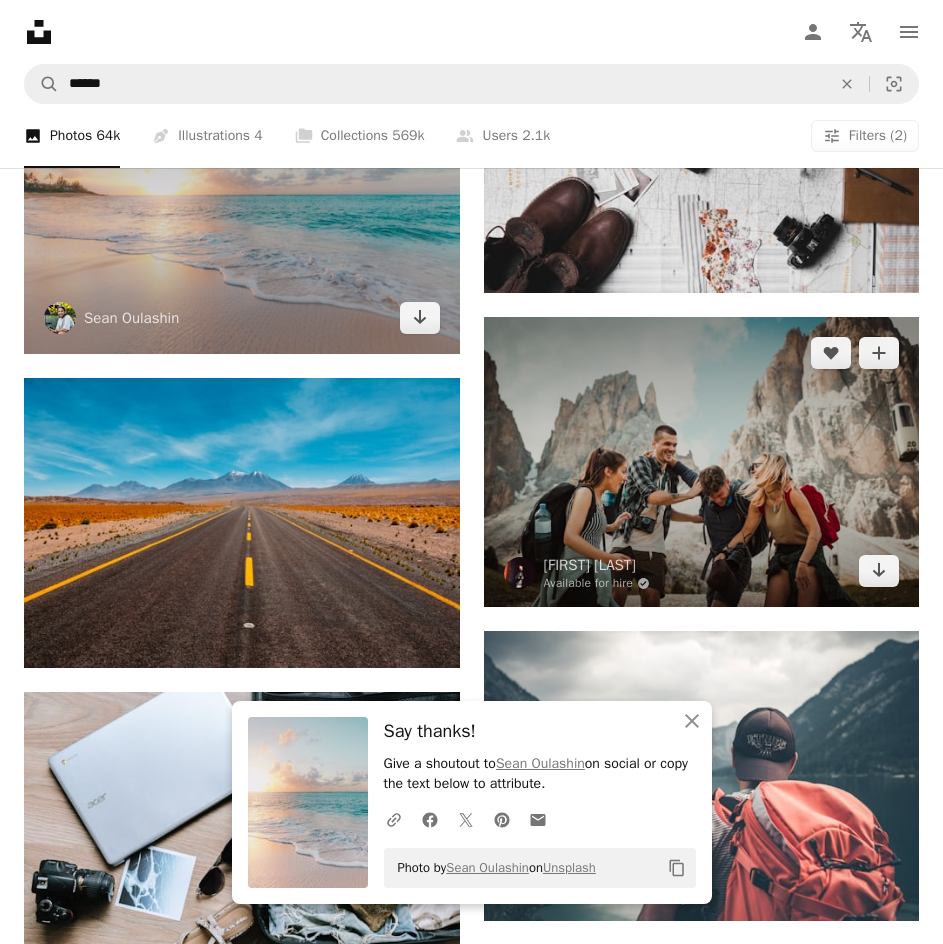 scroll, scrollTop: 1850, scrollLeft: 0, axis: vertical 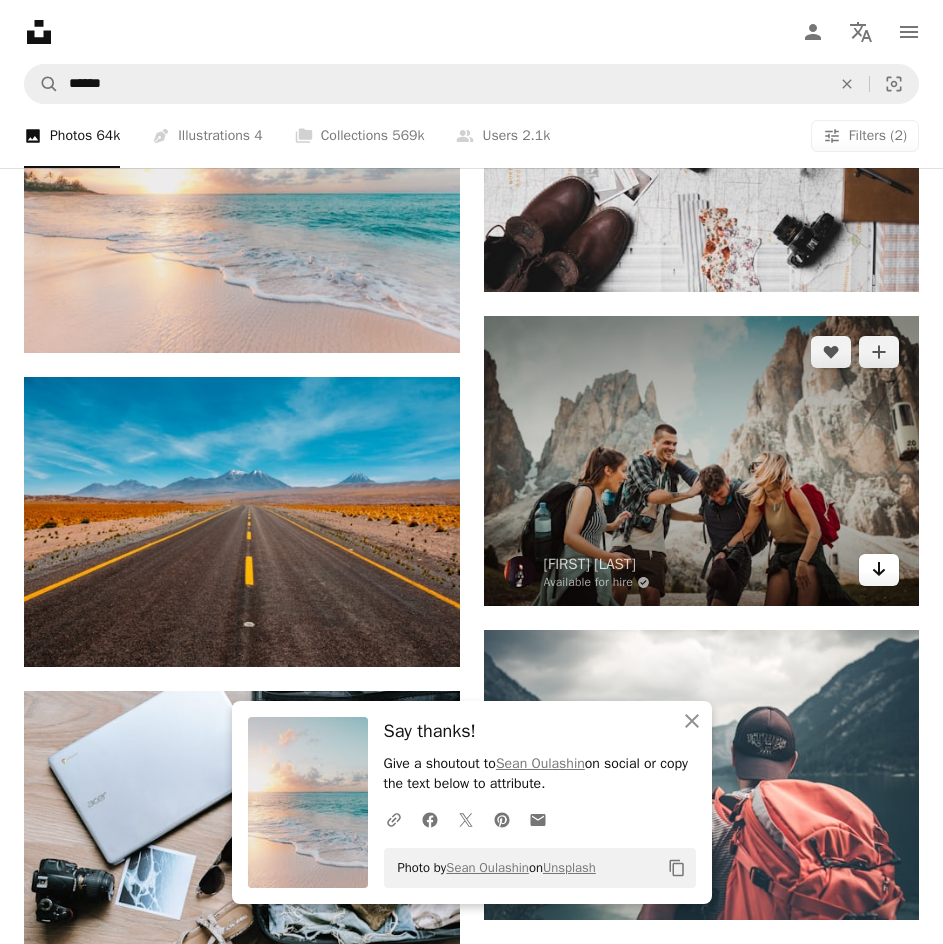 click on "Arrow pointing down" 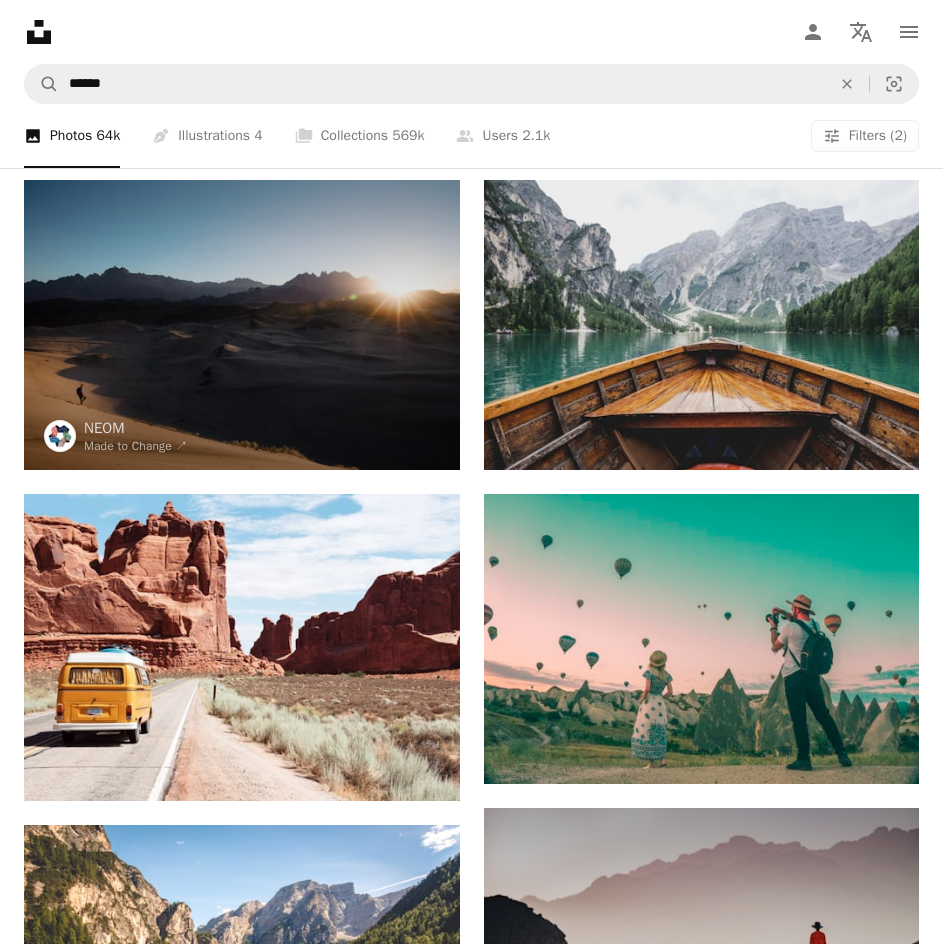 scroll, scrollTop: 0, scrollLeft: 0, axis: both 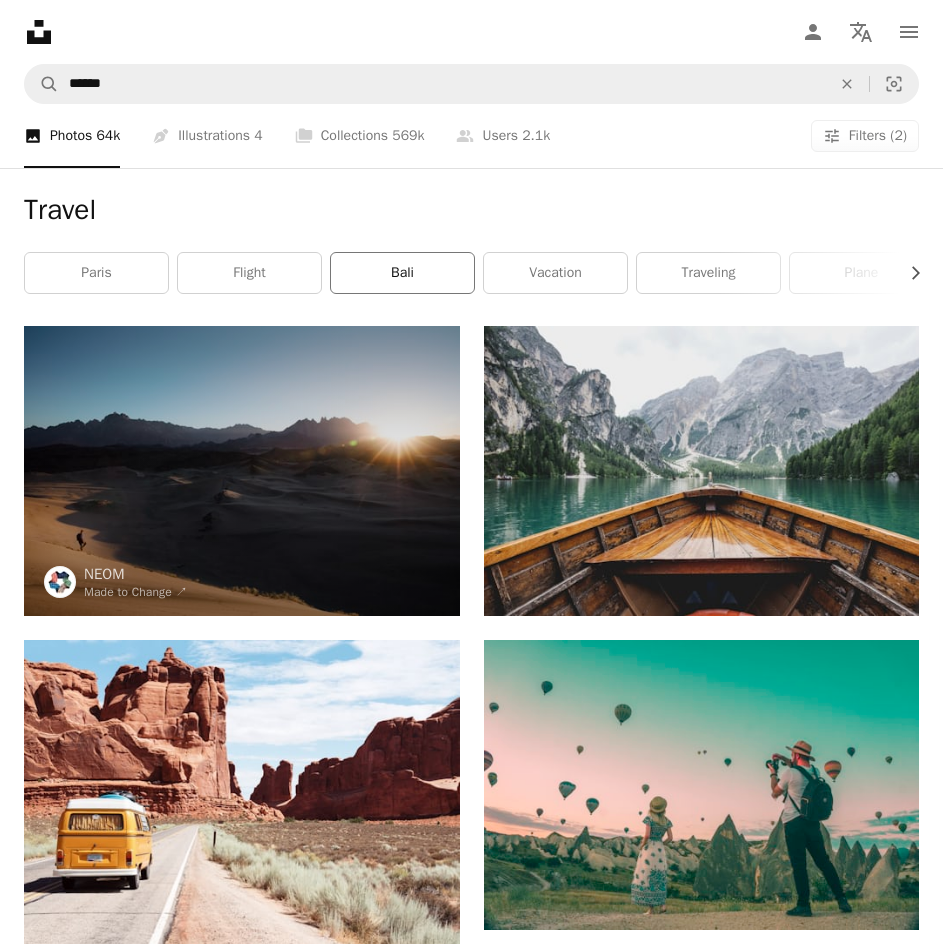 click on "bali" at bounding box center (402, 273) 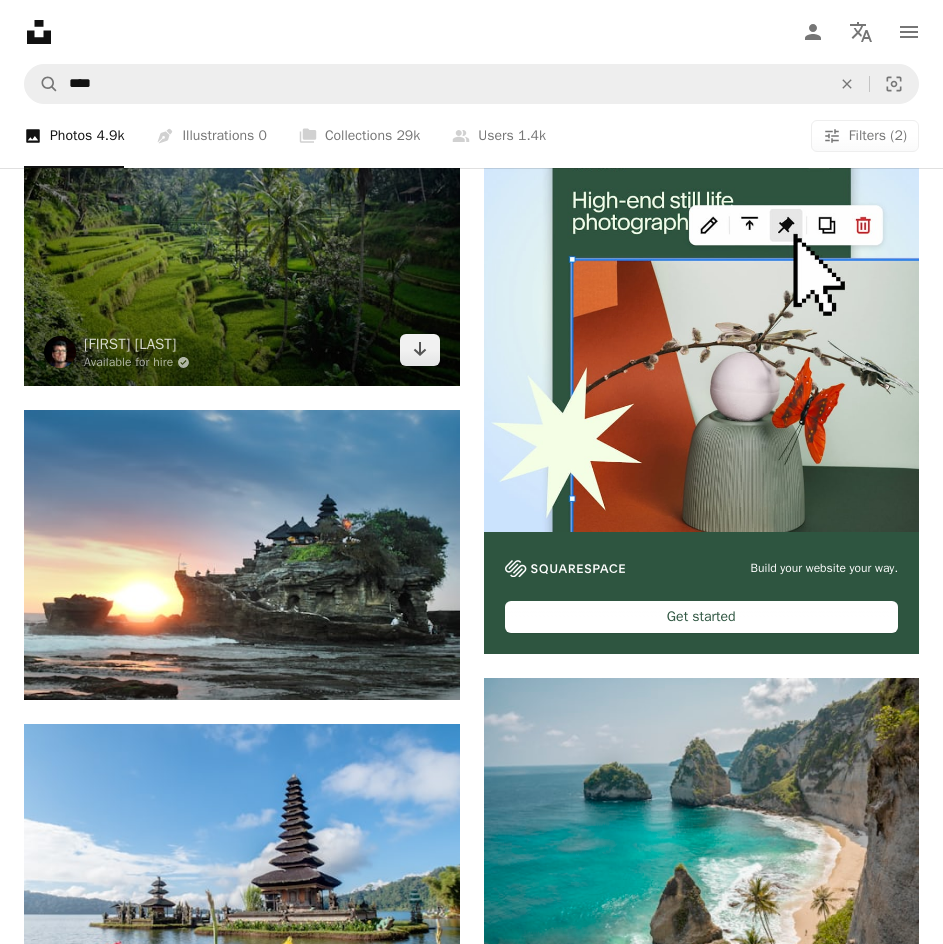 scroll, scrollTop: 456, scrollLeft: 0, axis: vertical 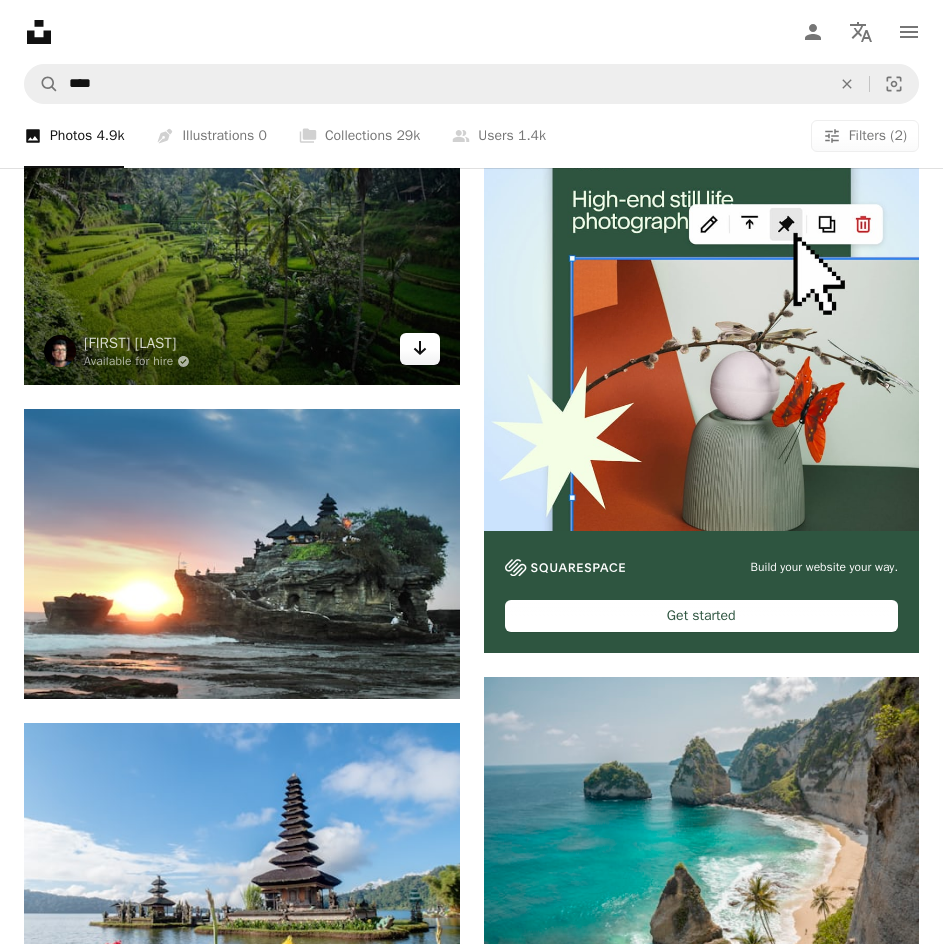 click on "Arrow pointing down" 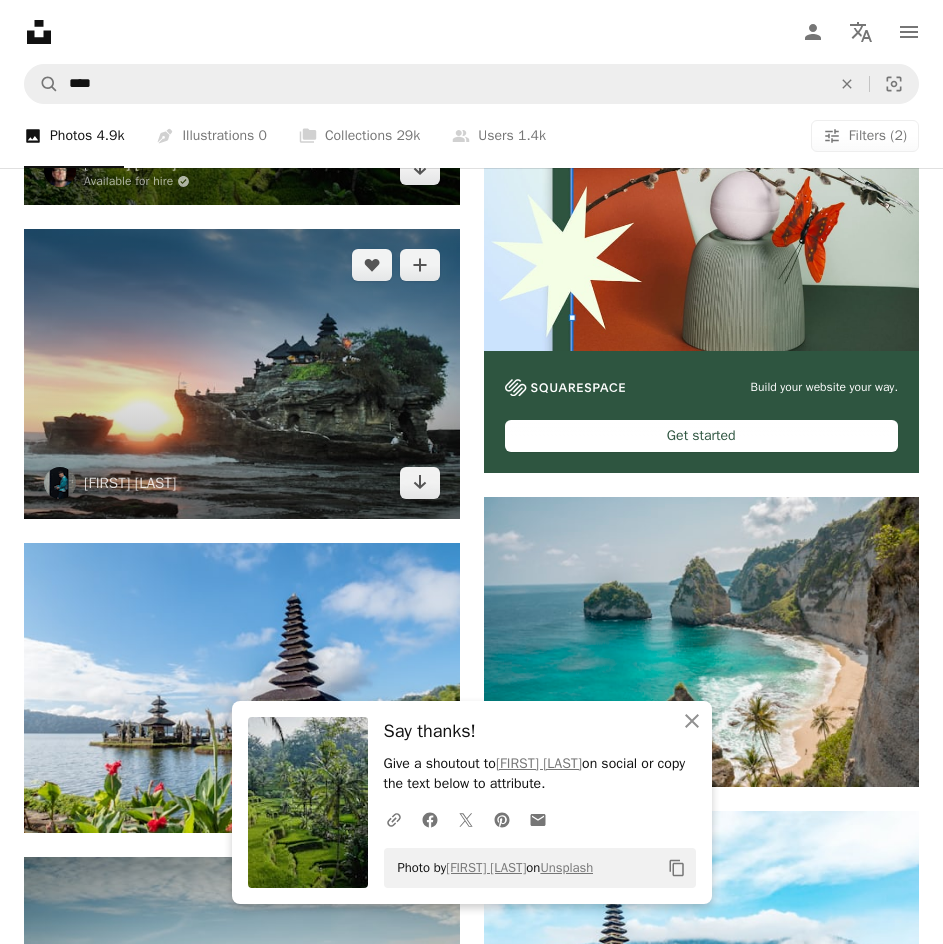 scroll, scrollTop: 641, scrollLeft: 0, axis: vertical 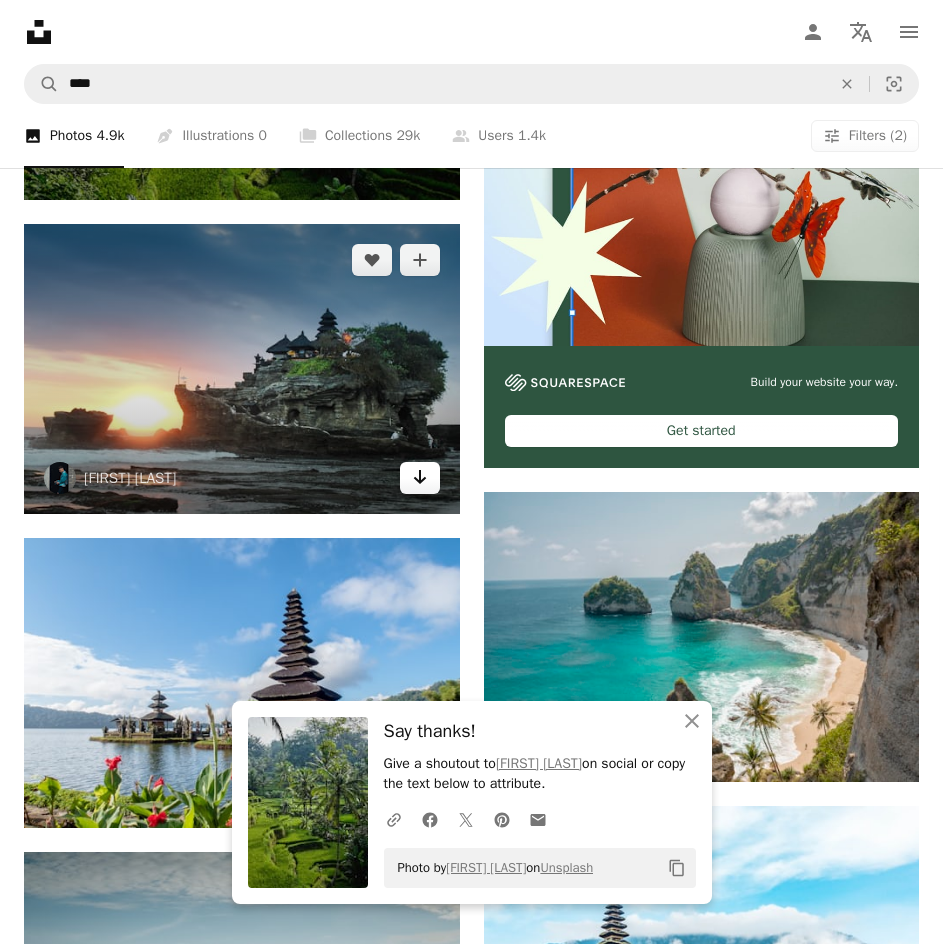 click 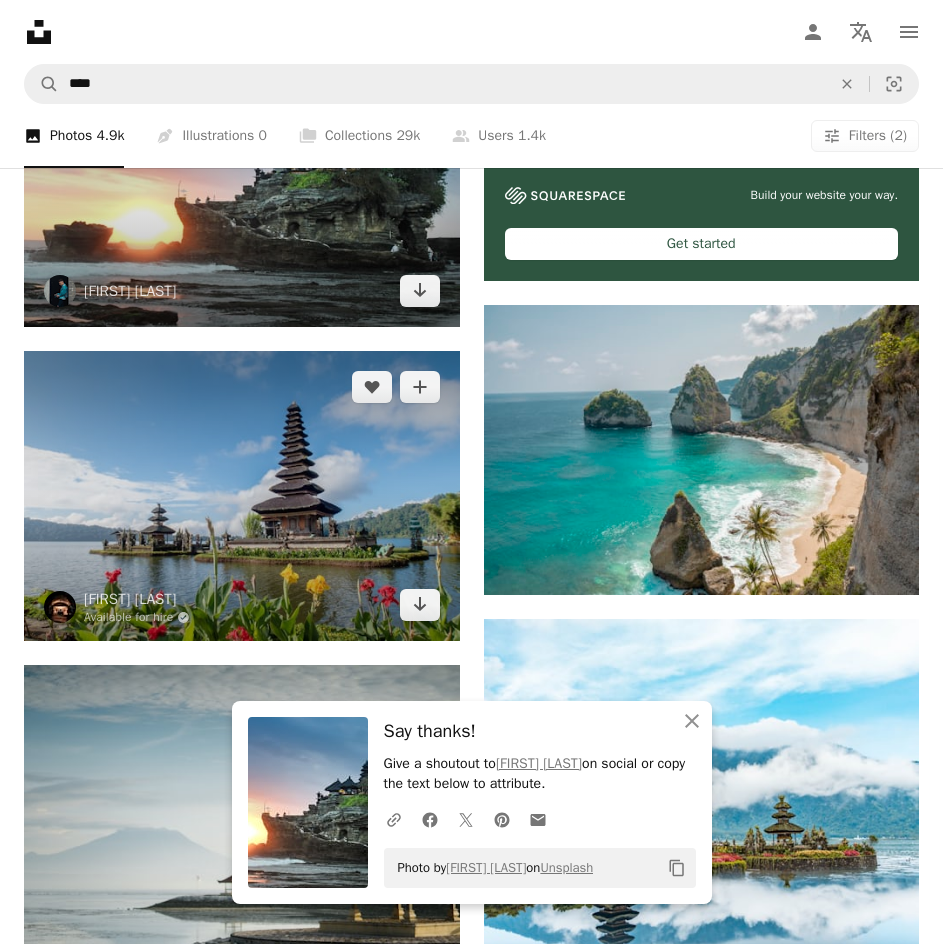 scroll, scrollTop: 834, scrollLeft: 0, axis: vertical 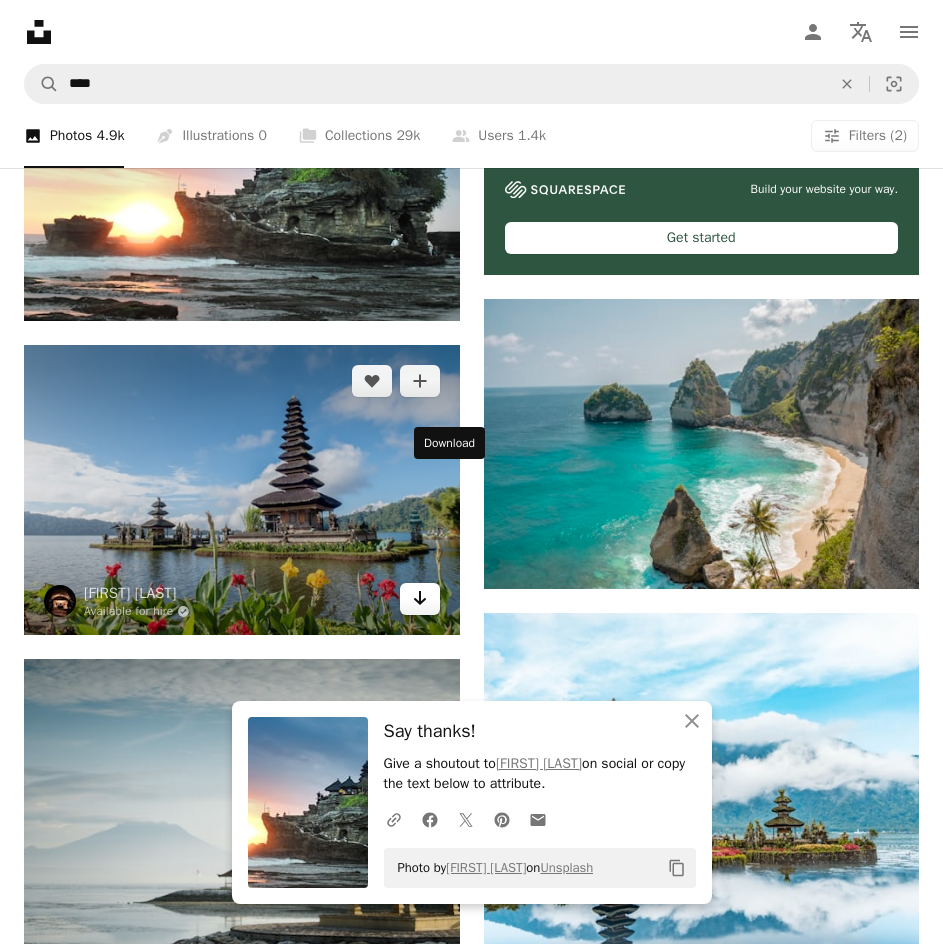 click on "Arrow pointing down" 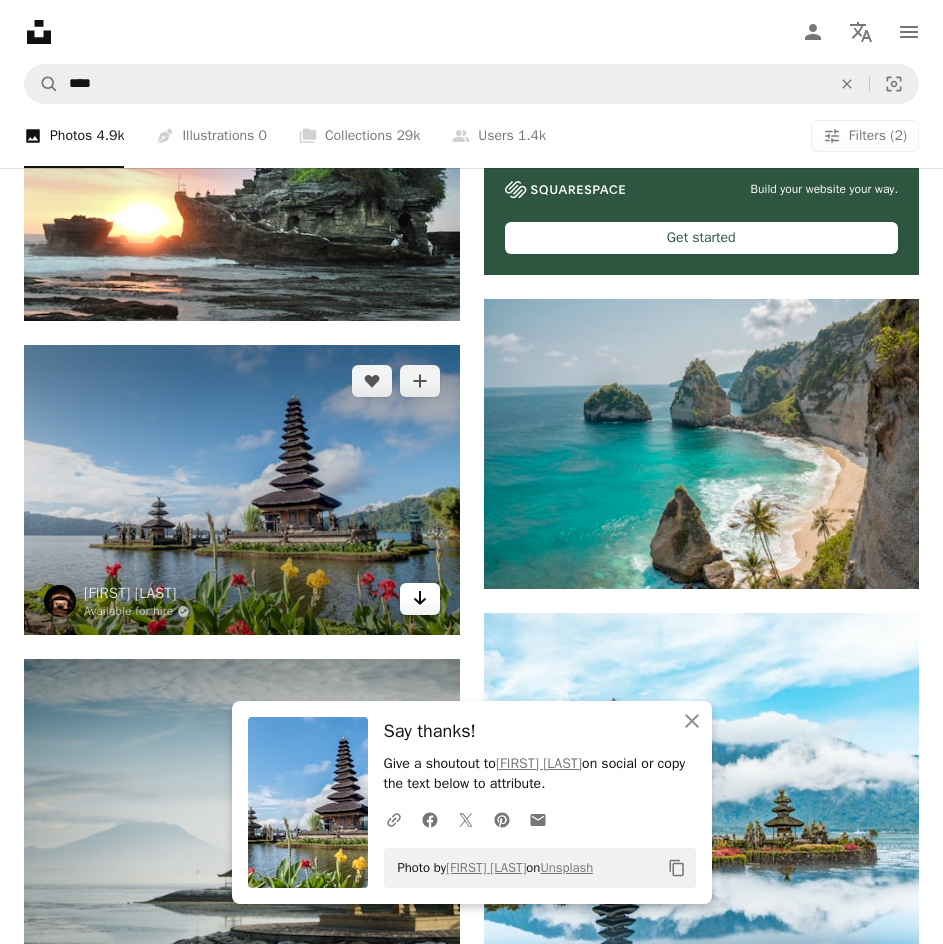 scroll, scrollTop: 1147, scrollLeft: 0, axis: vertical 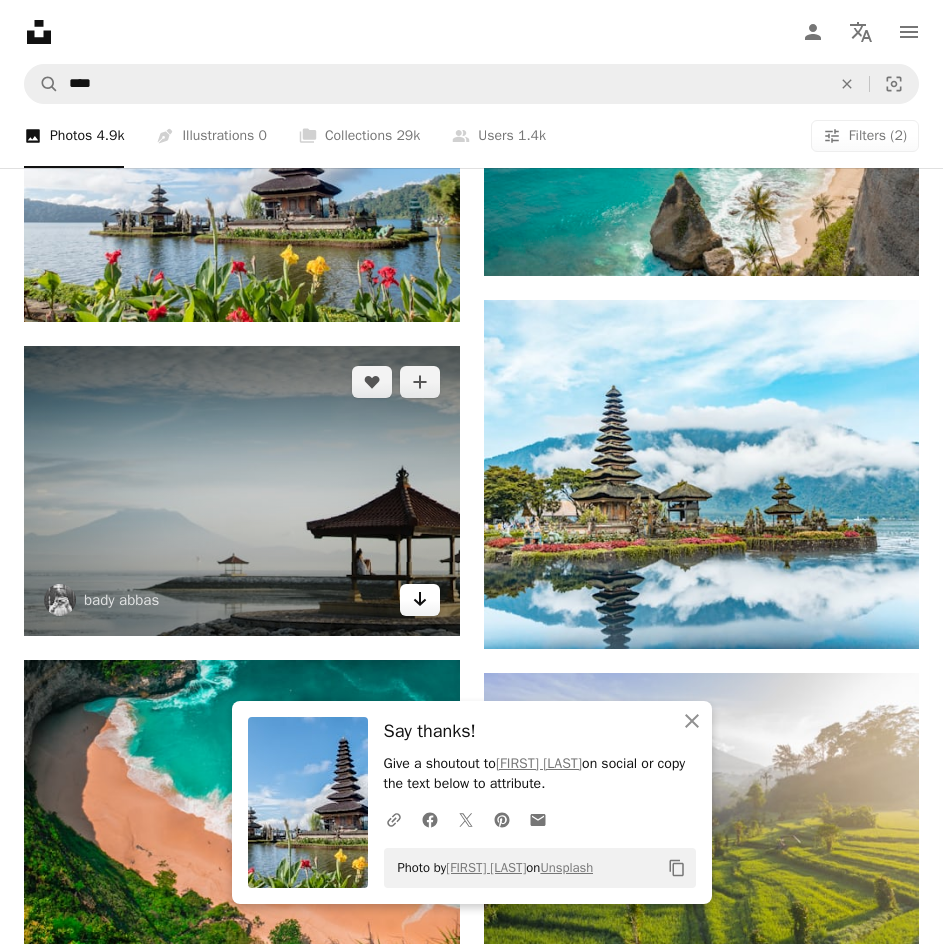 click on "Arrow pointing down" at bounding box center (420, 600) 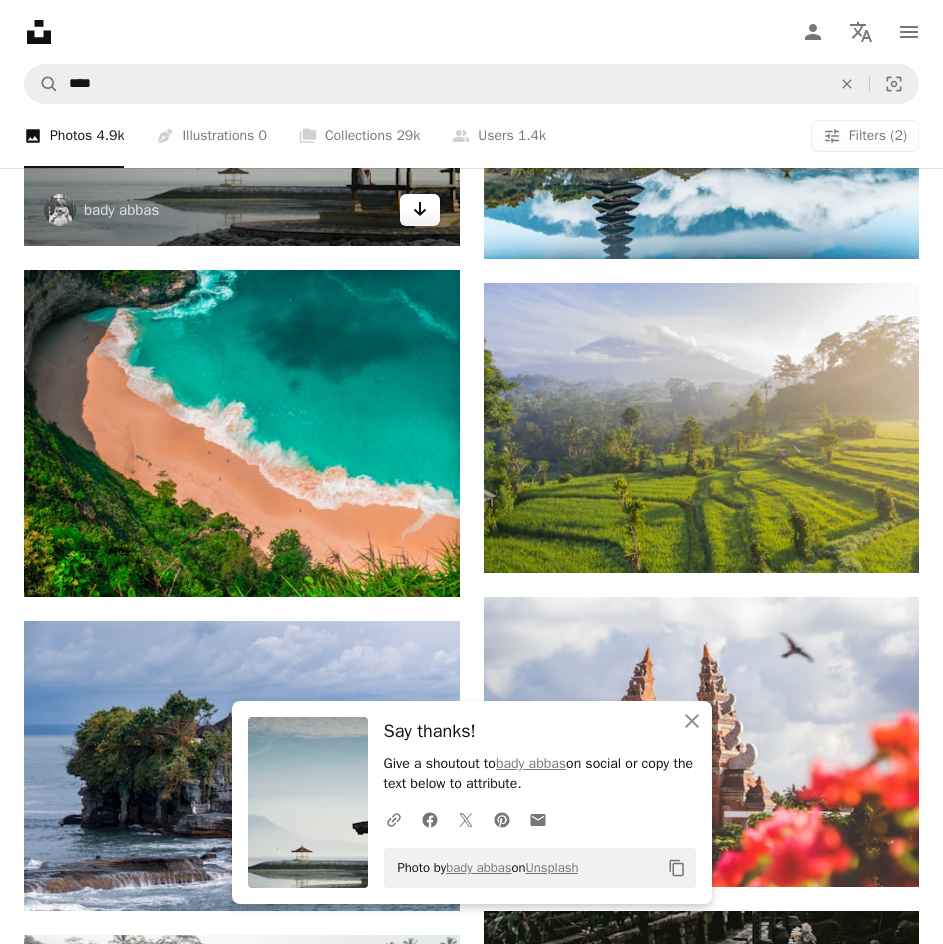 scroll, scrollTop: 1538, scrollLeft: 0, axis: vertical 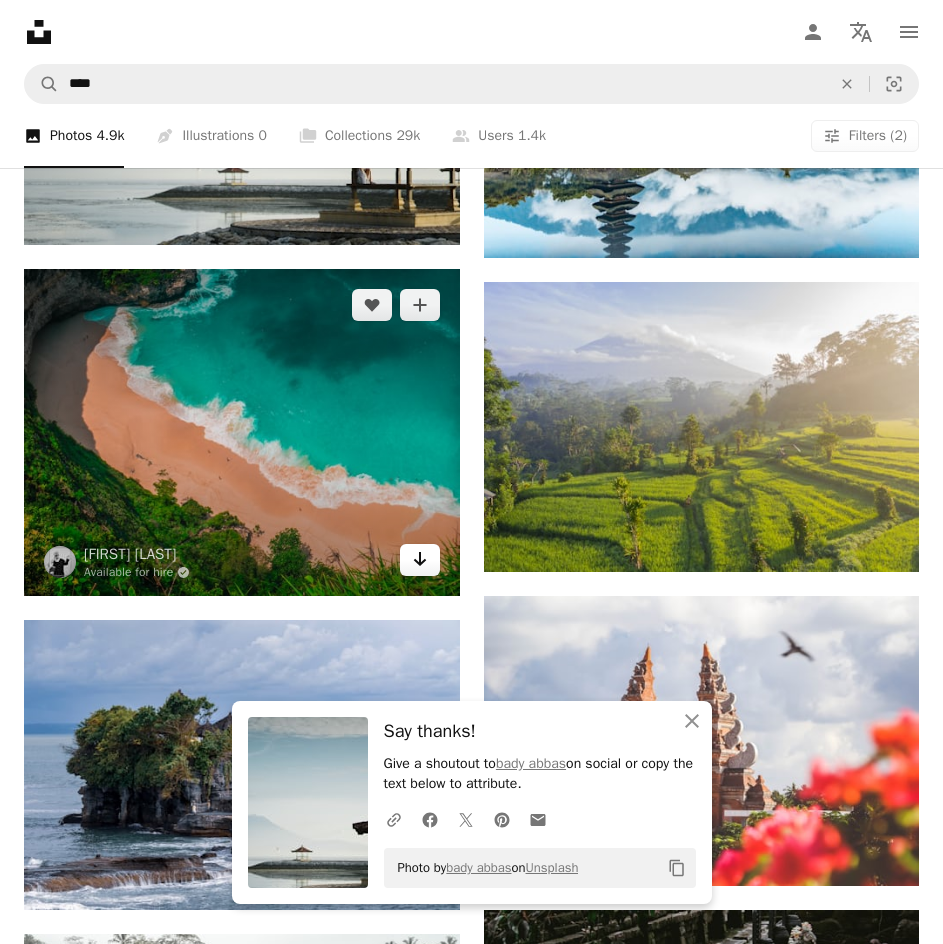 click 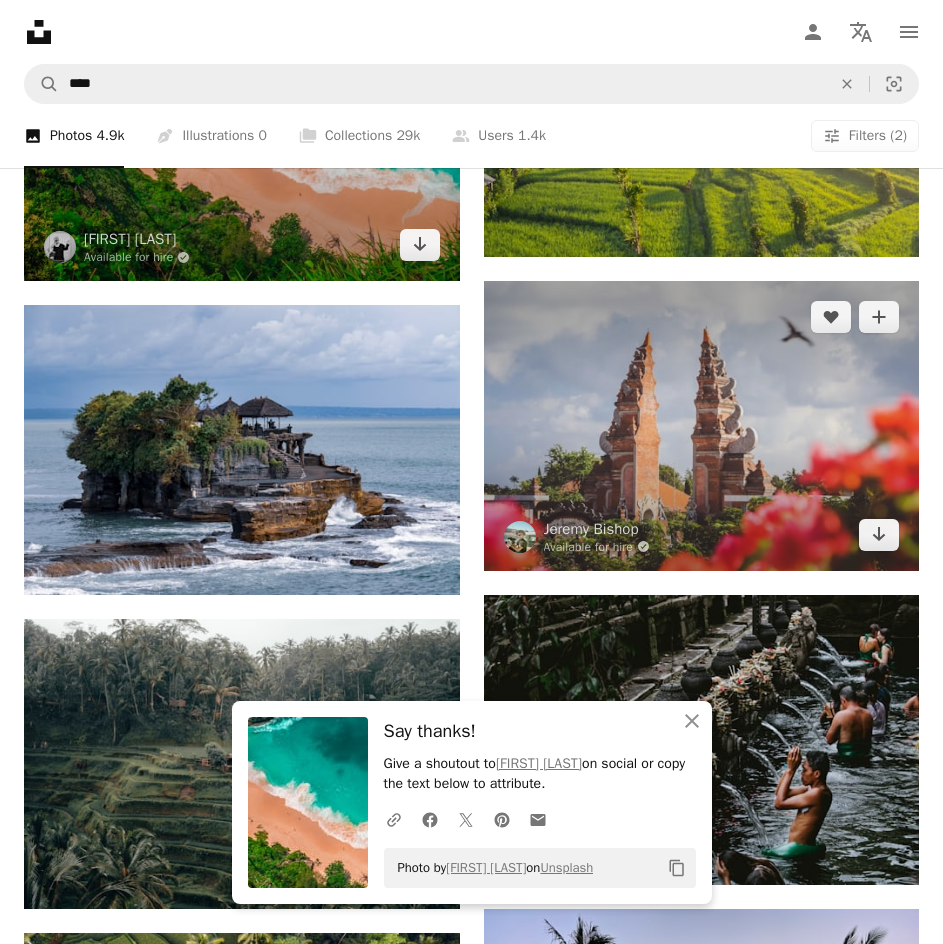 scroll, scrollTop: 1854, scrollLeft: 0, axis: vertical 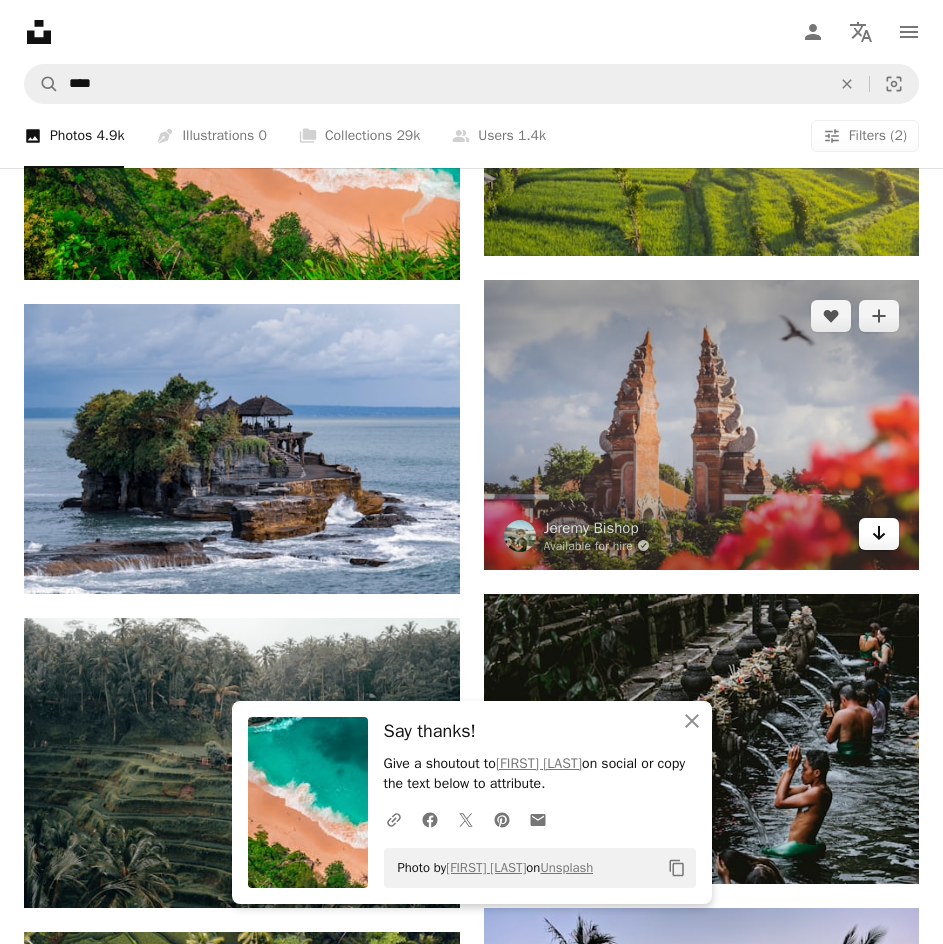 click on "Arrow pointing down" at bounding box center [879, 534] 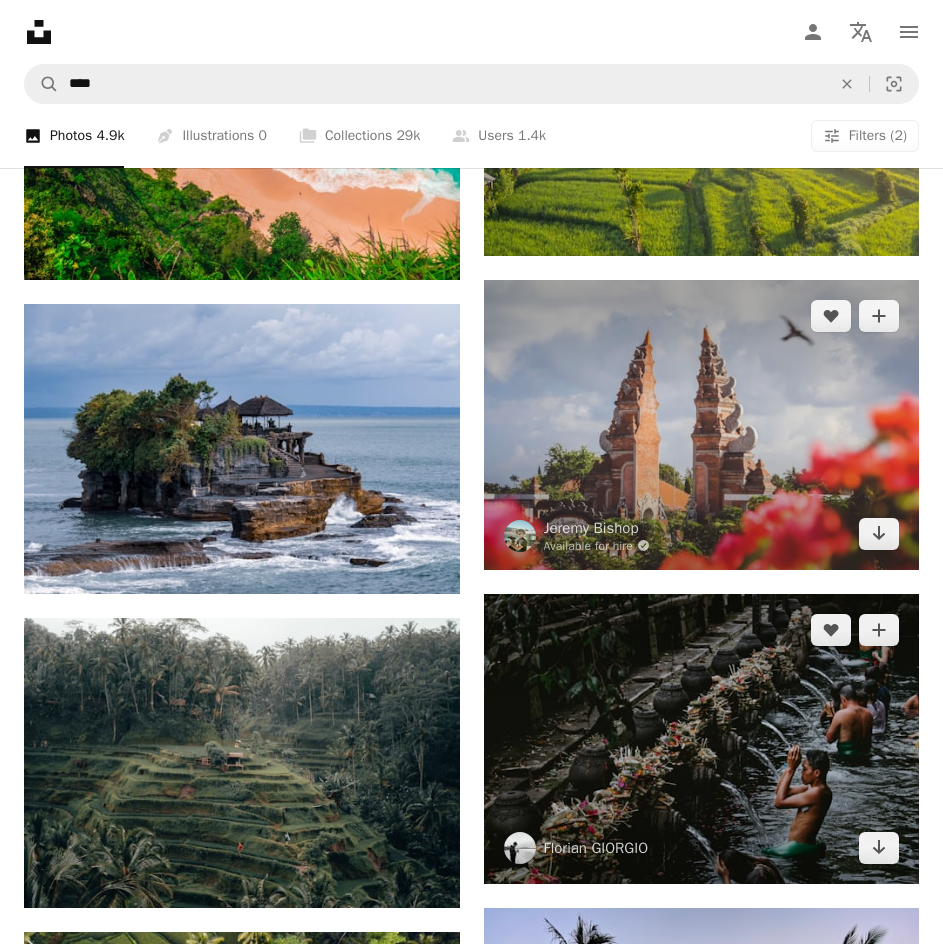 scroll, scrollTop: 2068, scrollLeft: 0, axis: vertical 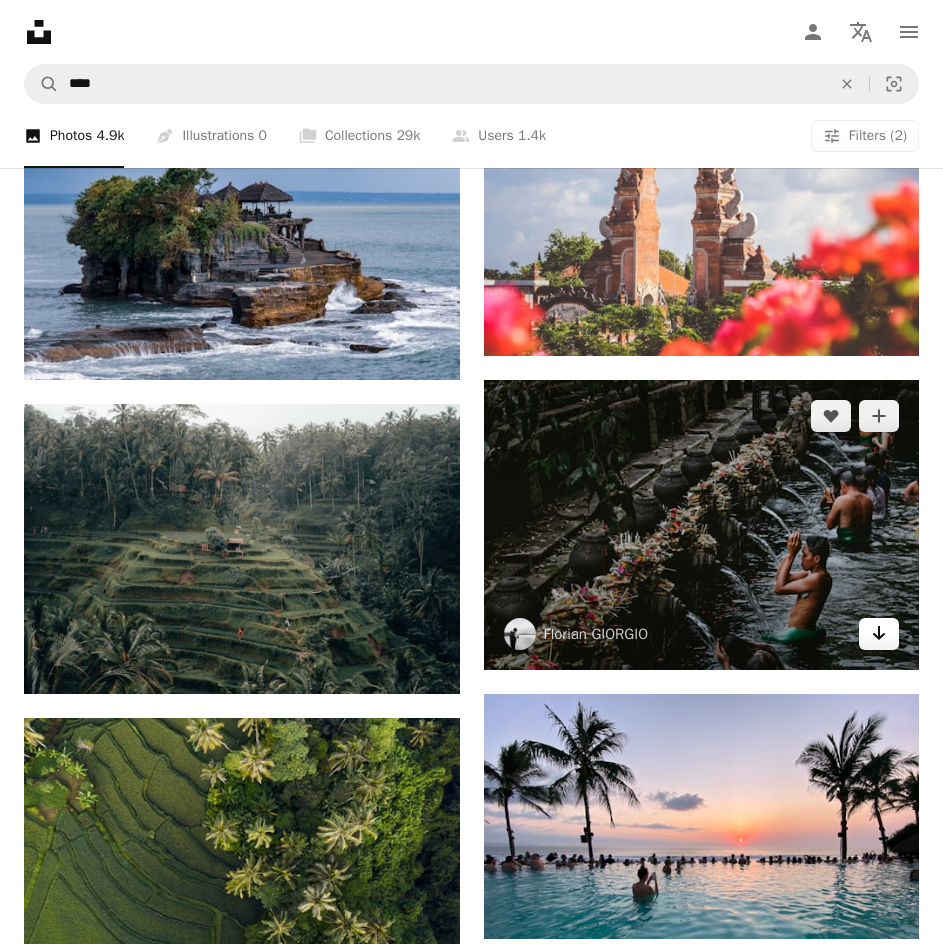 click on "Arrow pointing down" at bounding box center (879, 634) 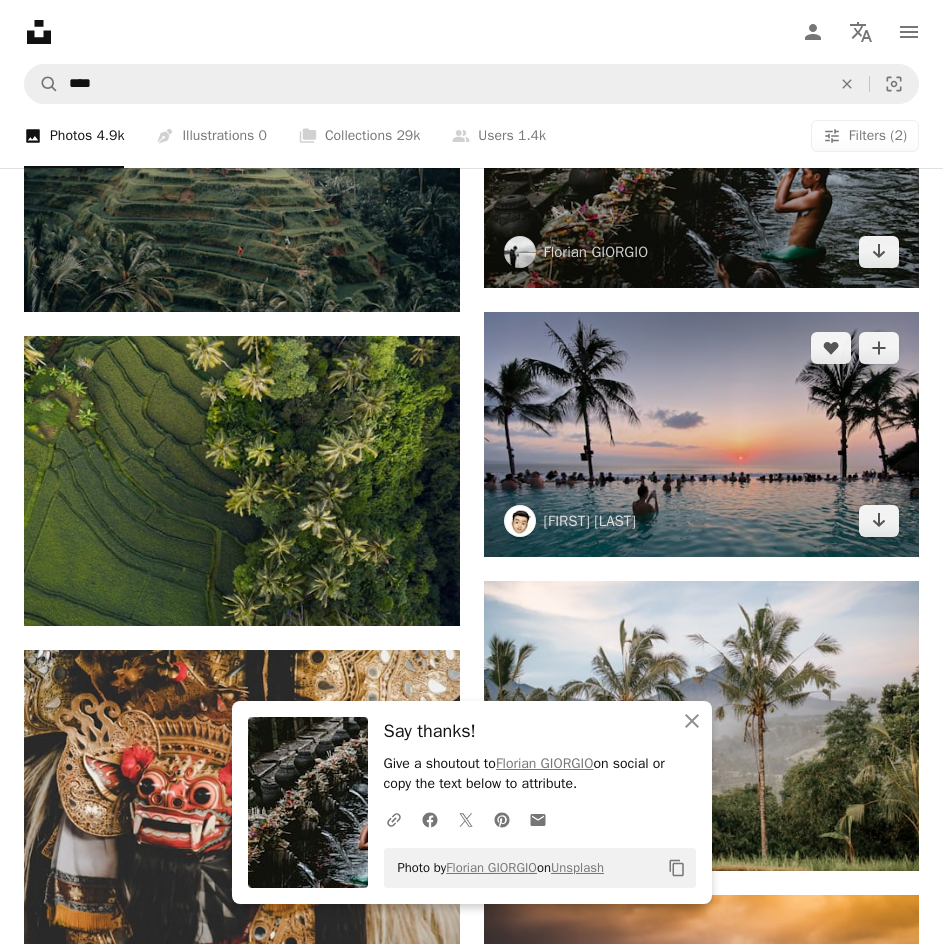 scroll, scrollTop: 2451, scrollLeft: 0, axis: vertical 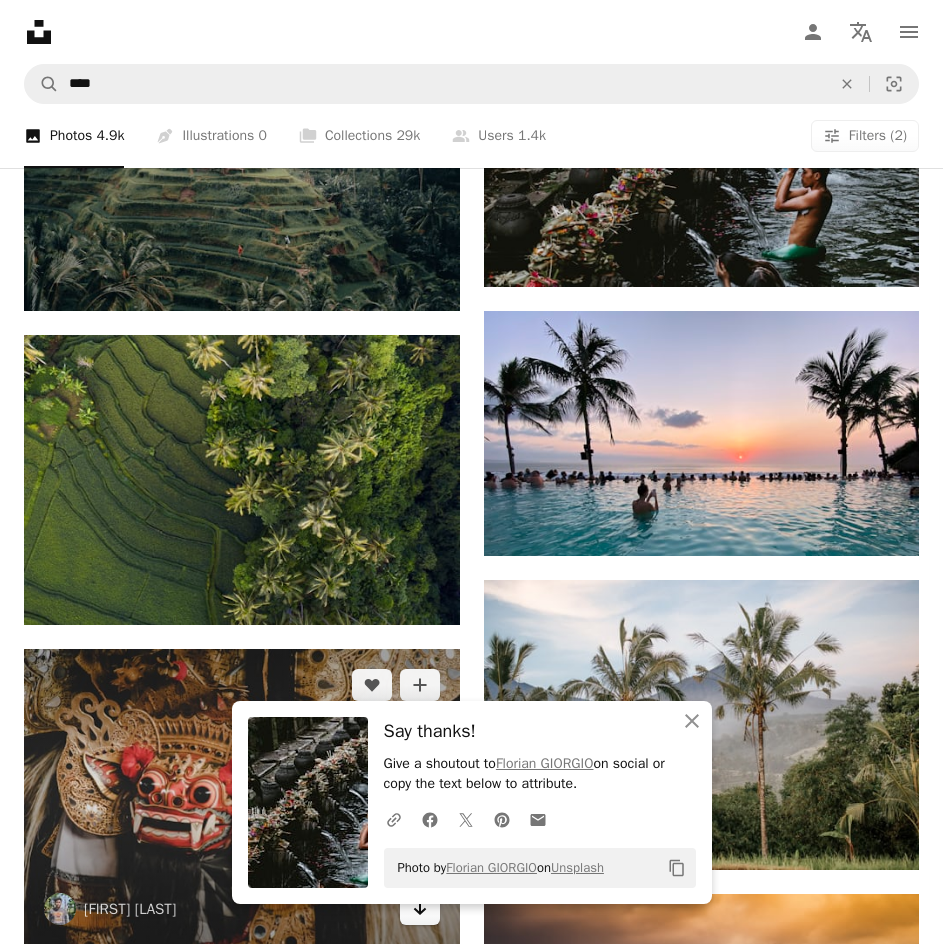 click on "Arrow pointing down" at bounding box center (420, 909) 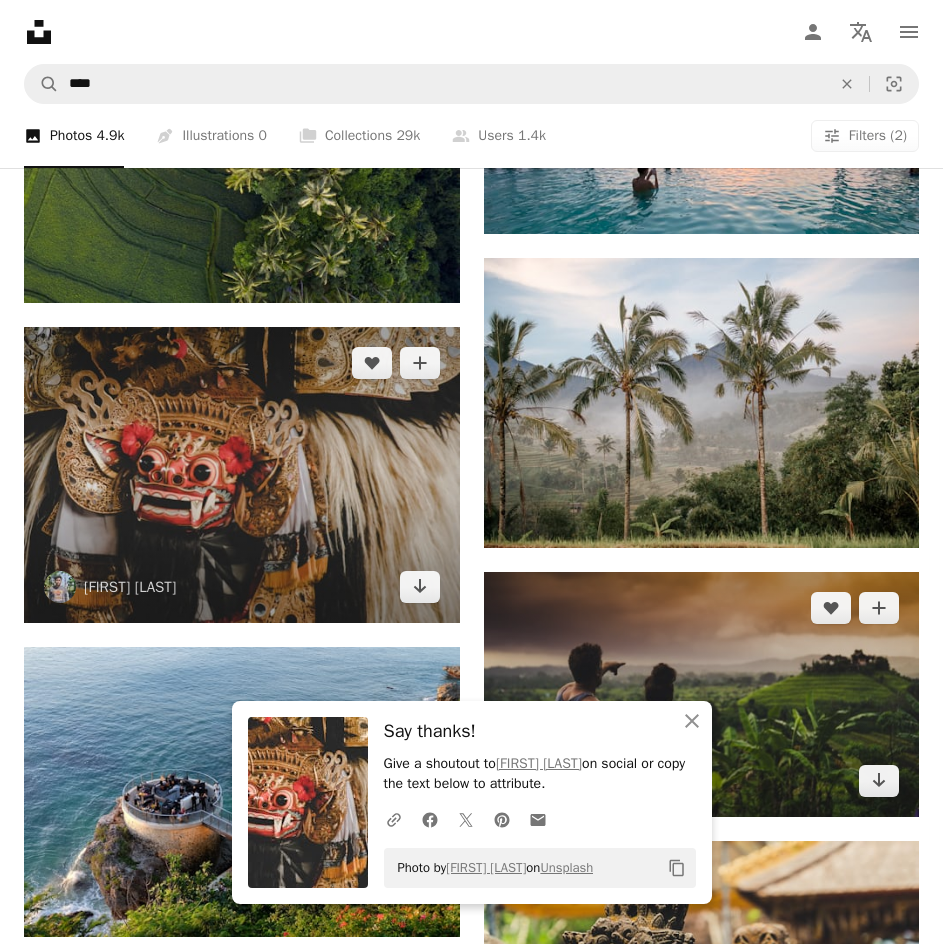 scroll, scrollTop: 2866, scrollLeft: 0, axis: vertical 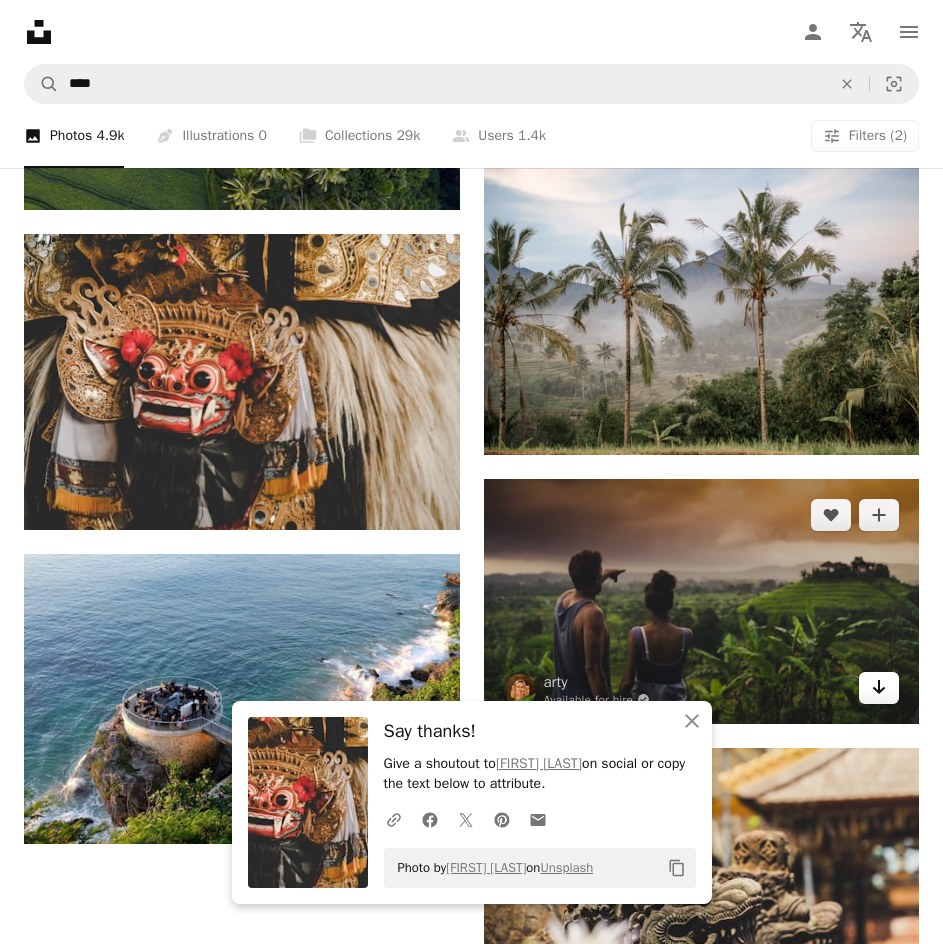 click on "Arrow pointing down" 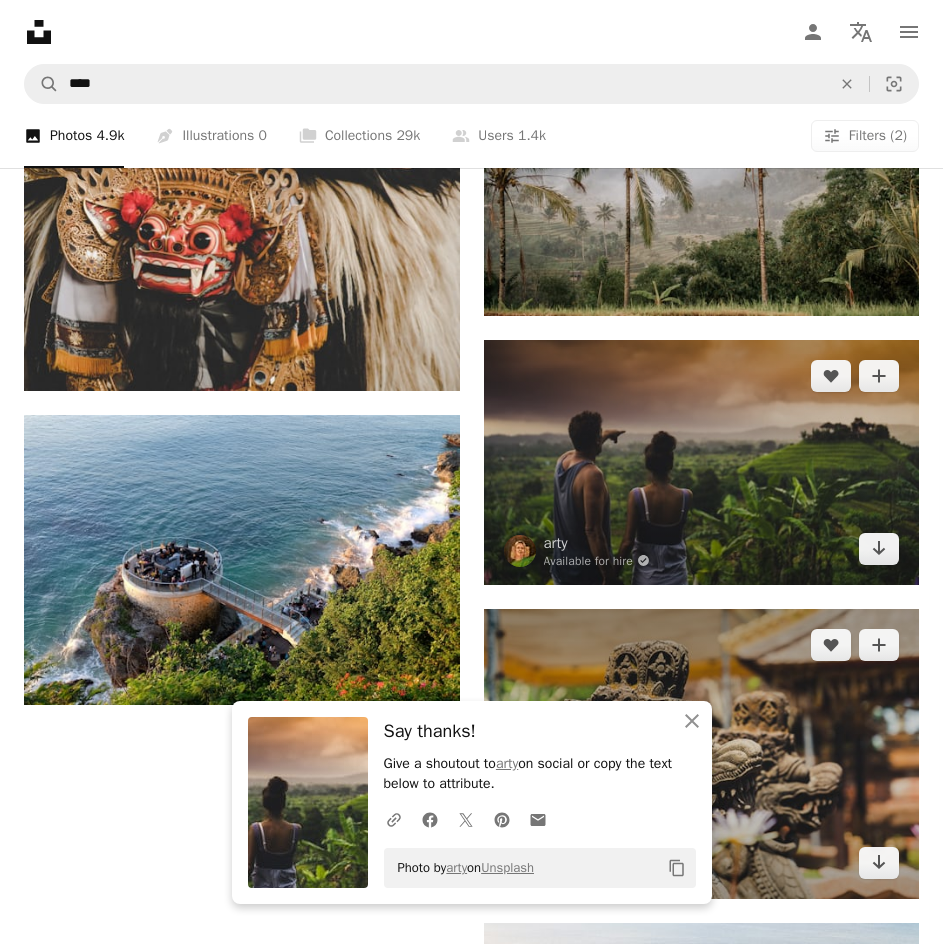 scroll, scrollTop: 3010, scrollLeft: 0, axis: vertical 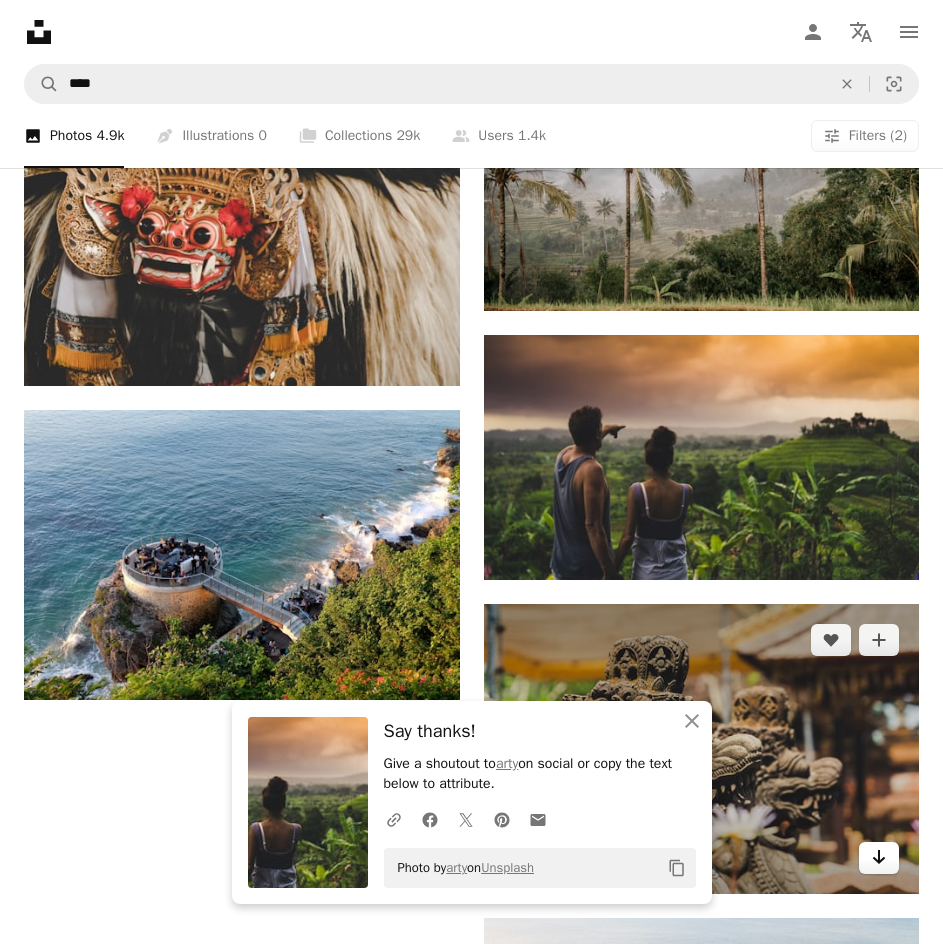 click on "Arrow pointing down" 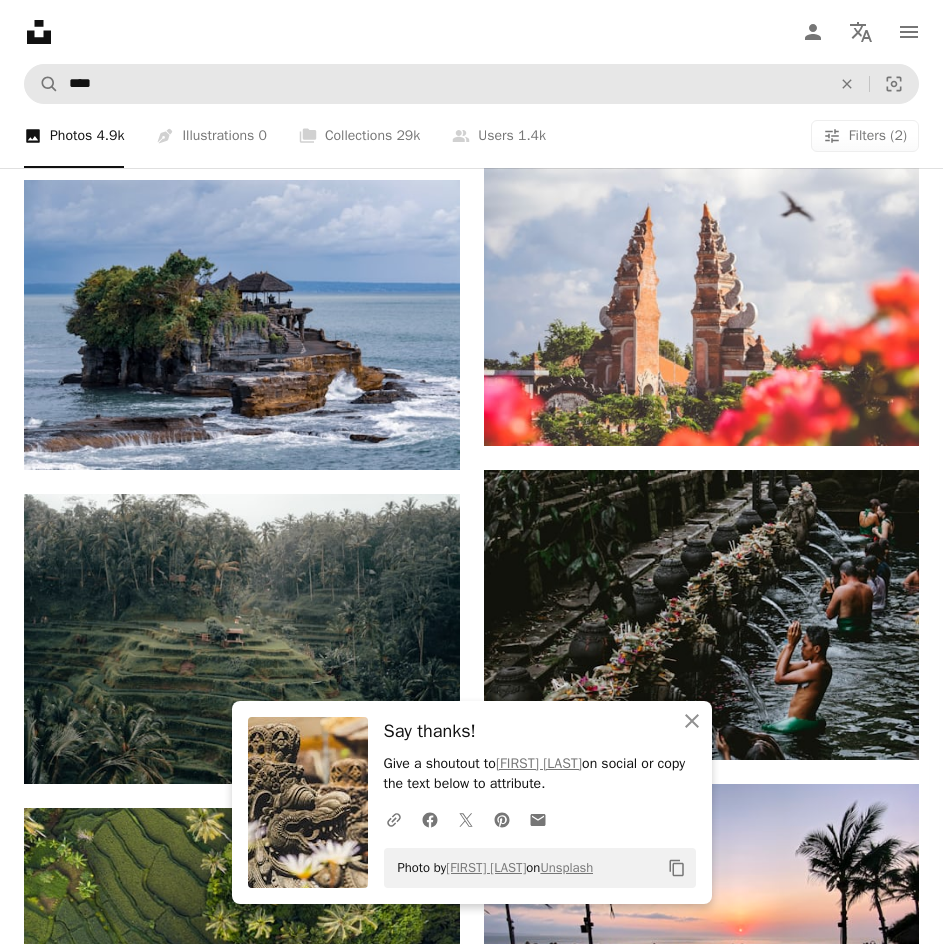 scroll, scrollTop: 1959, scrollLeft: 0, axis: vertical 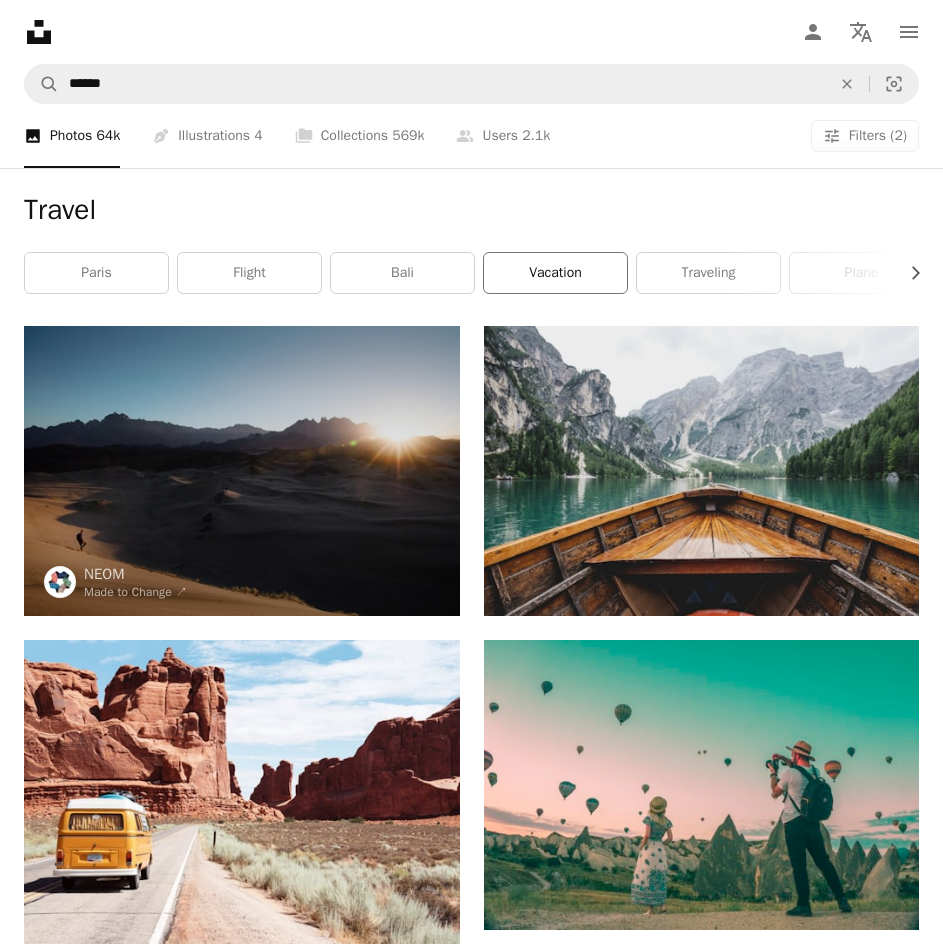 click on "vacation" at bounding box center (555, 273) 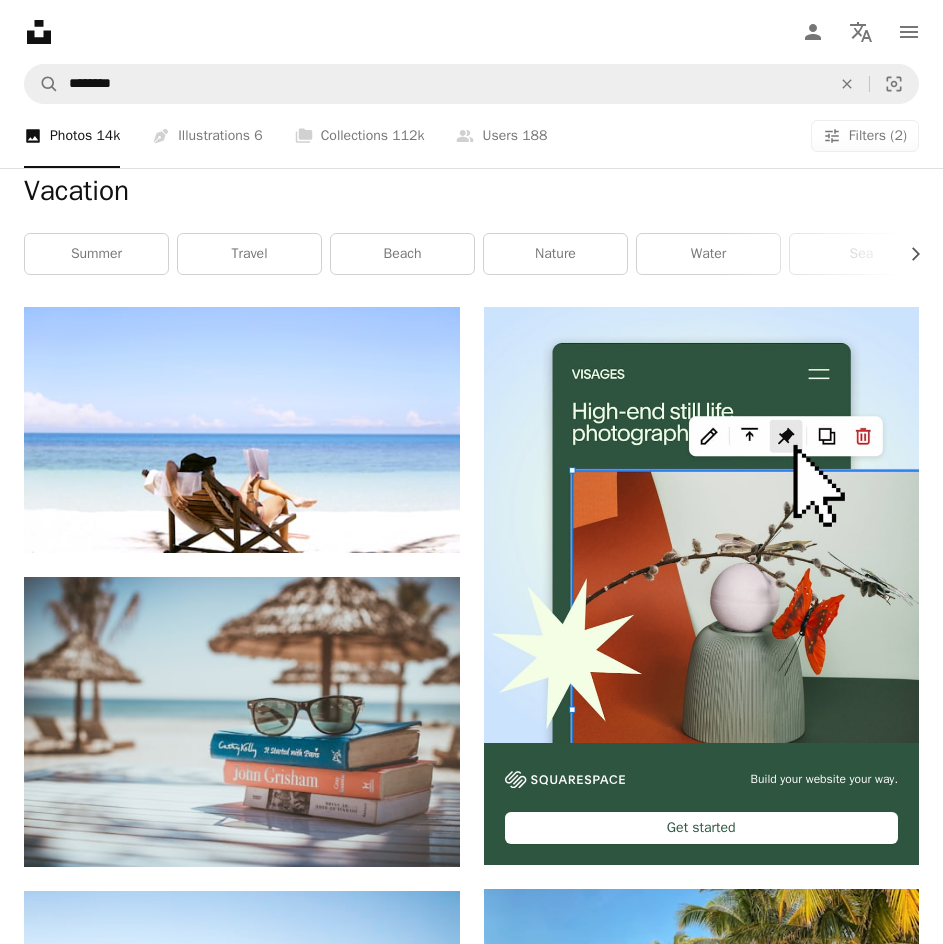scroll, scrollTop: 398, scrollLeft: 0, axis: vertical 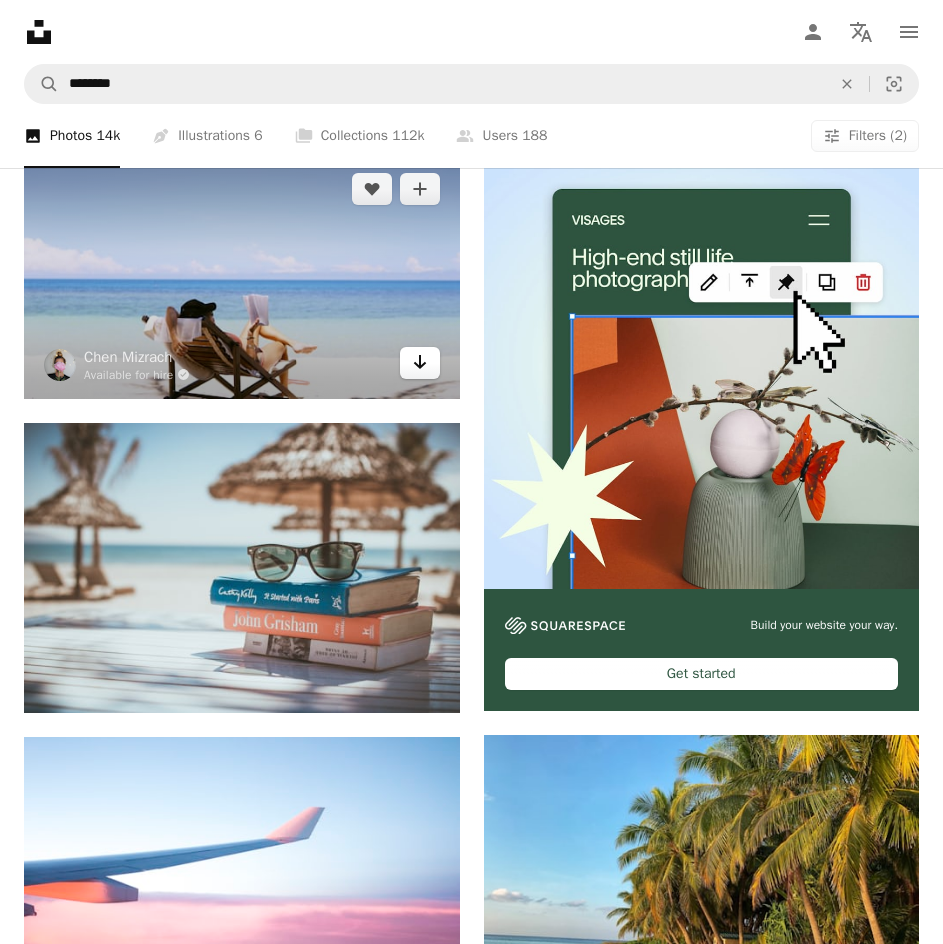 click on "Arrow pointing down" at bounding box center [420, 363] 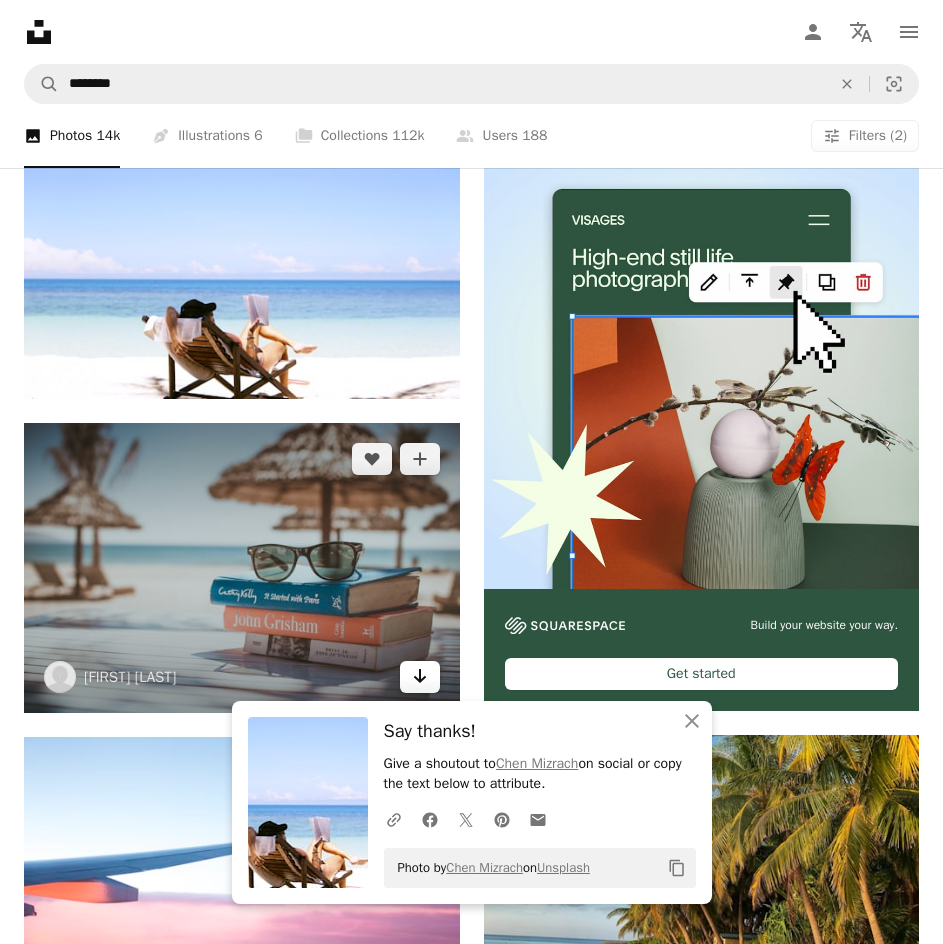 click on "Arrow pointing down" 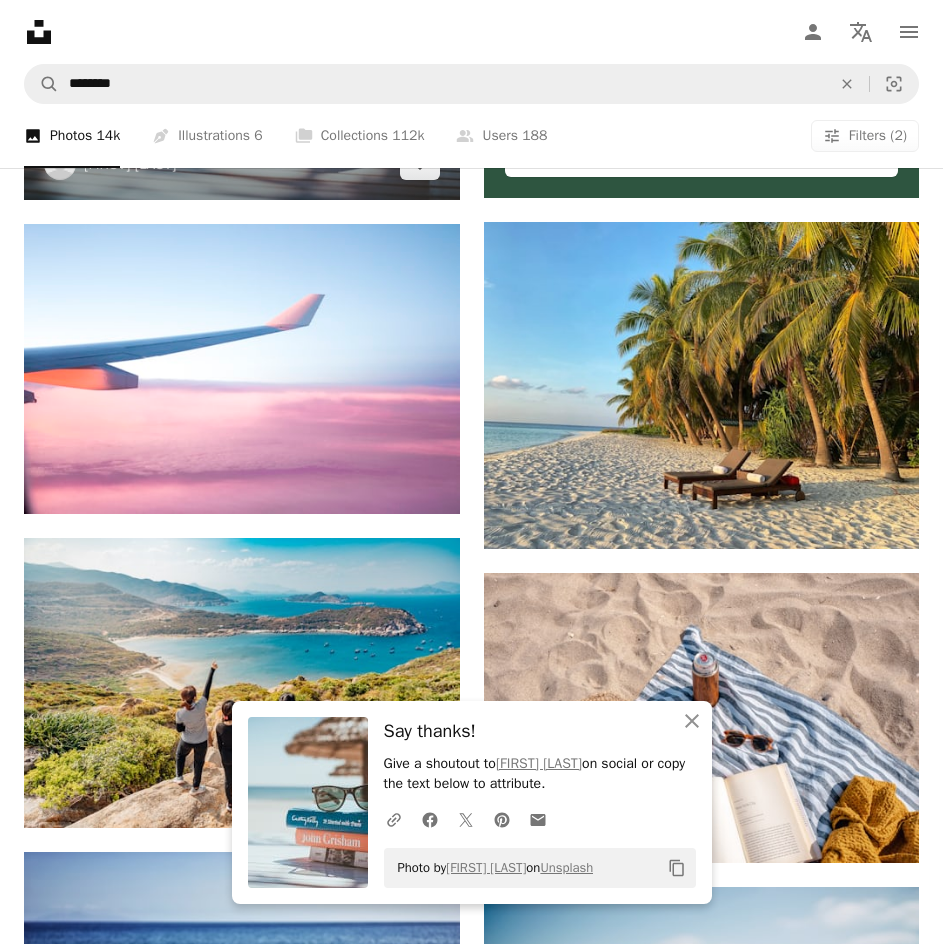 scroll, scrollTop: 912, scrollLeft: 0, axis: vertical 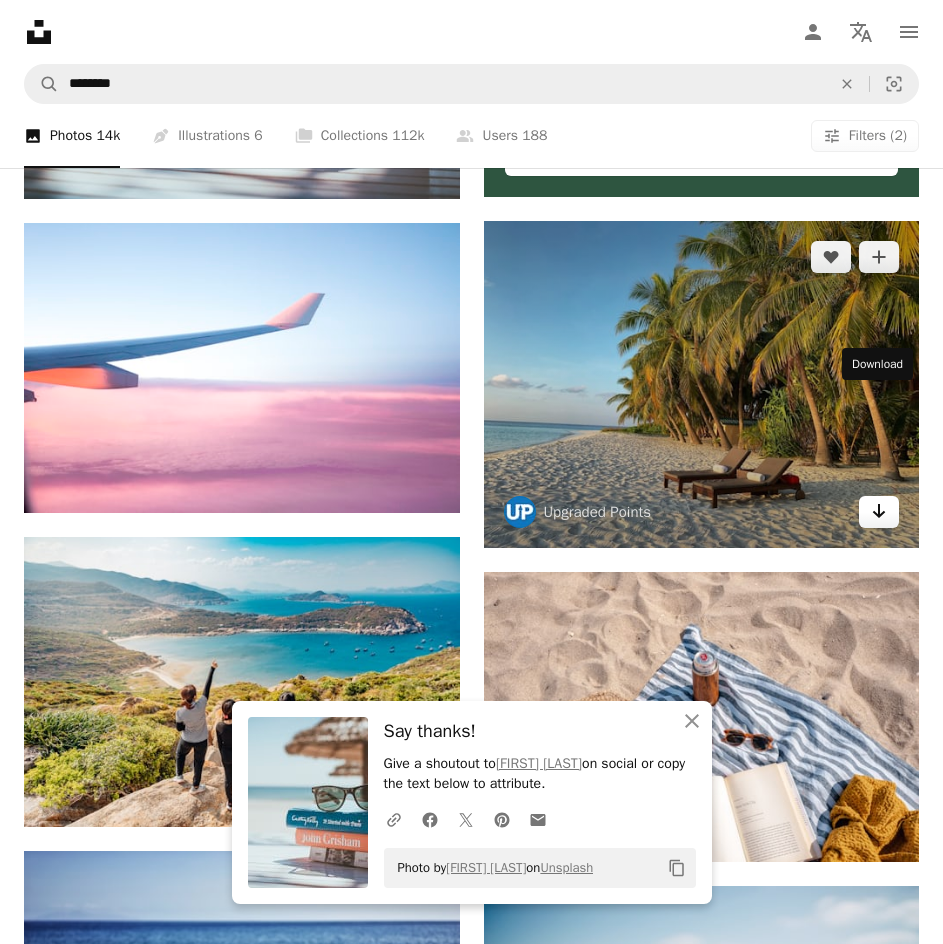 click on "Arrow pointing down" at bounding box center [879, 512] 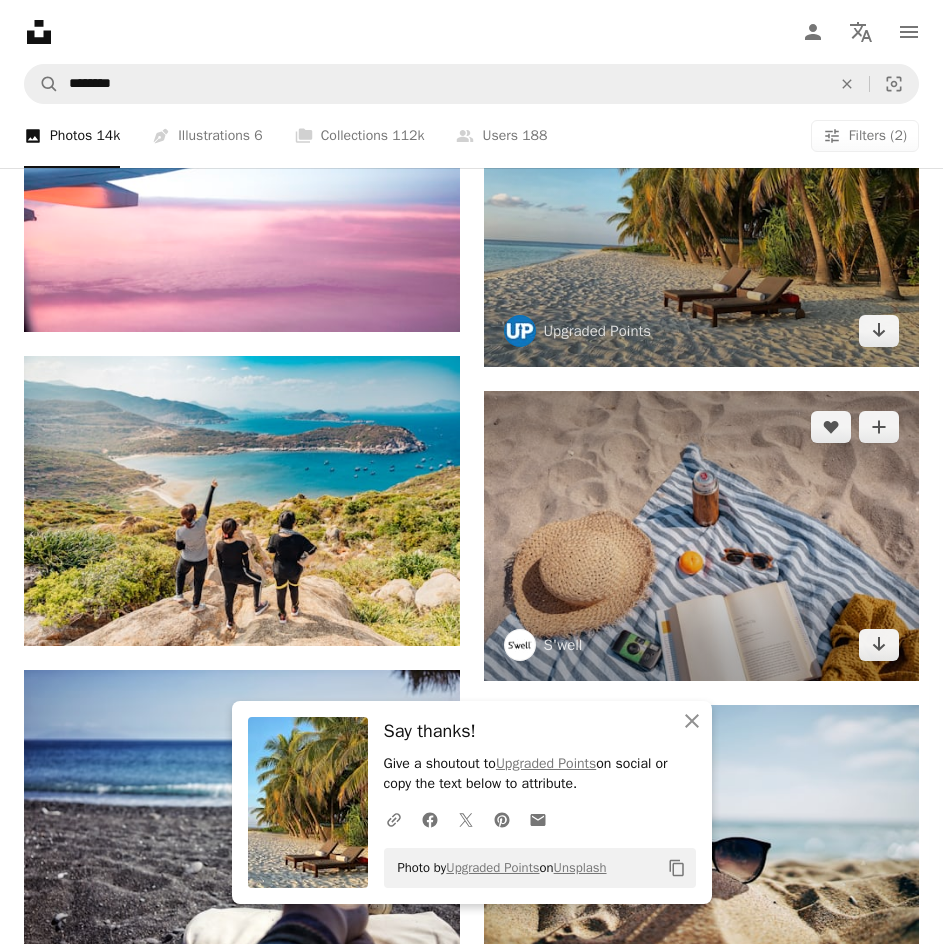 scroll, scrollTop: 1098, scrollLeft: 0, axis: vertical 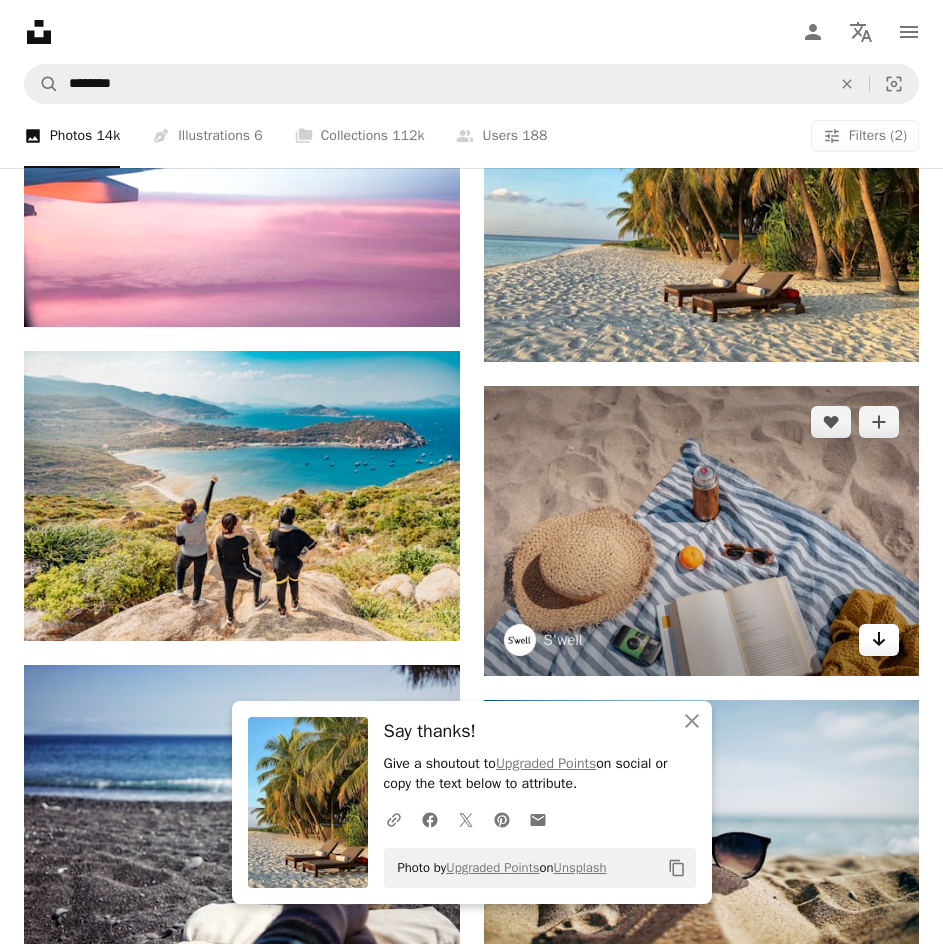 click on "Arrow pointing down" at bounding box center (879, 640) 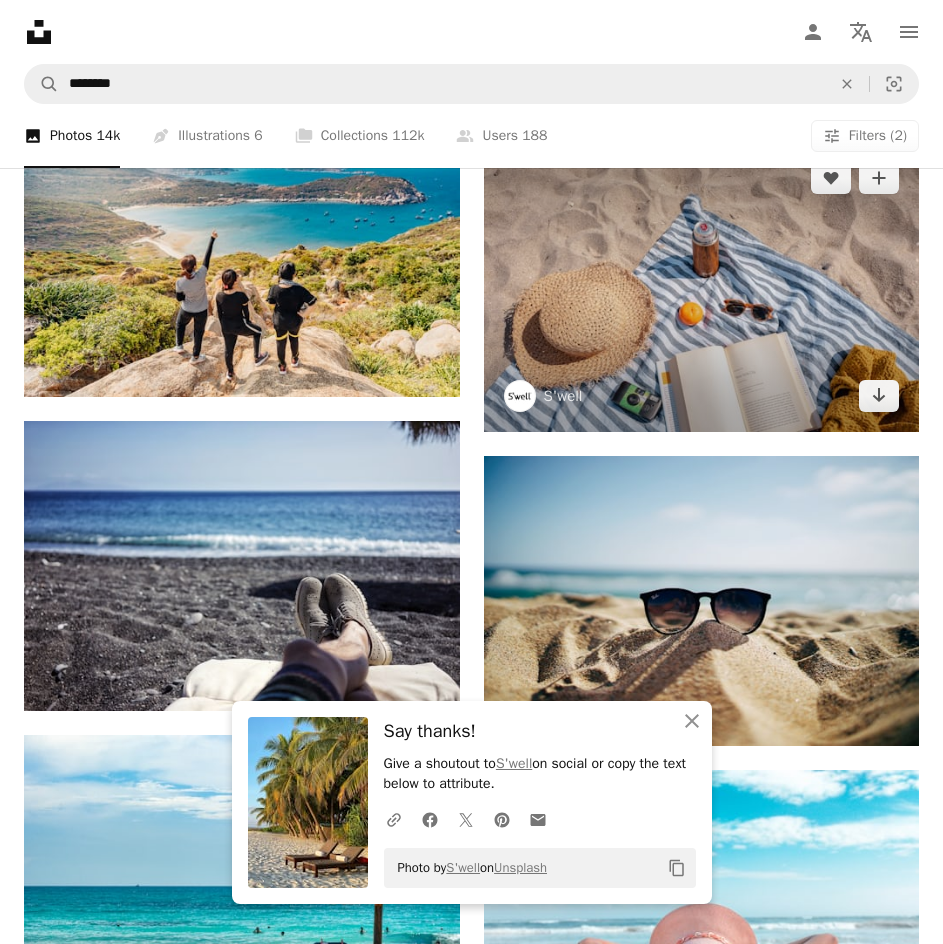 scroll, scrollTop: 1374, scrollLeft: 0, axis: vertical 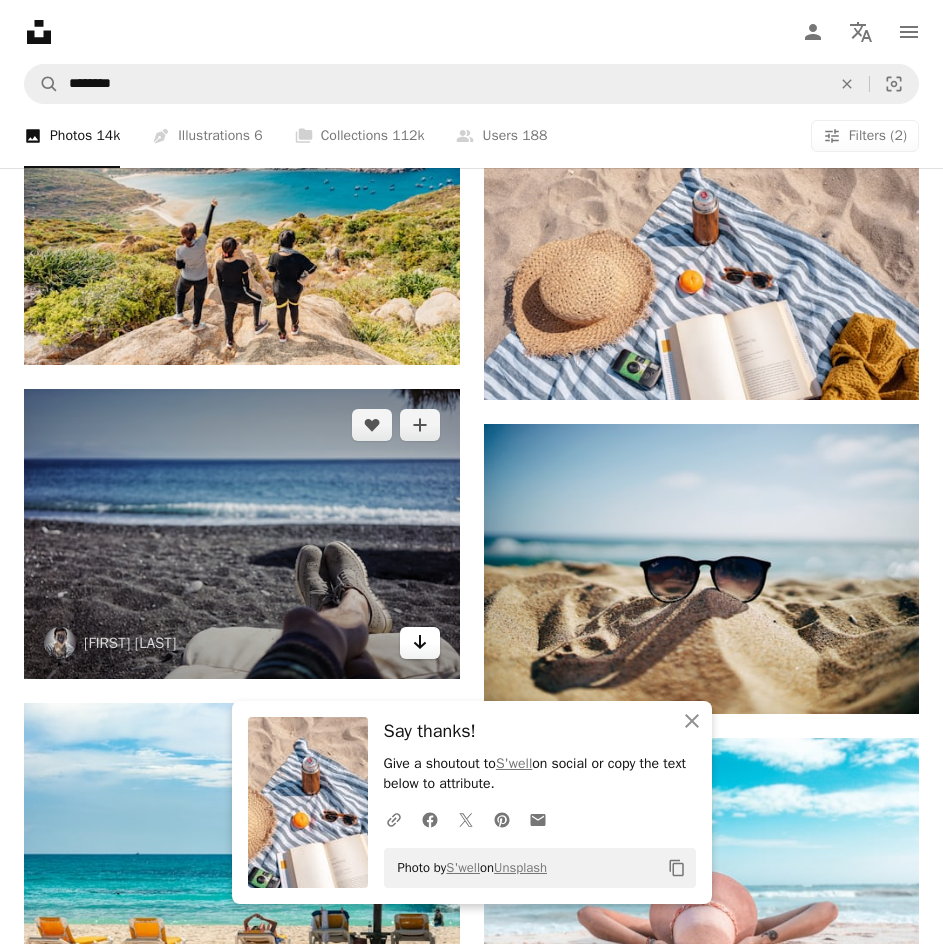 click on "Arrow pointing down" 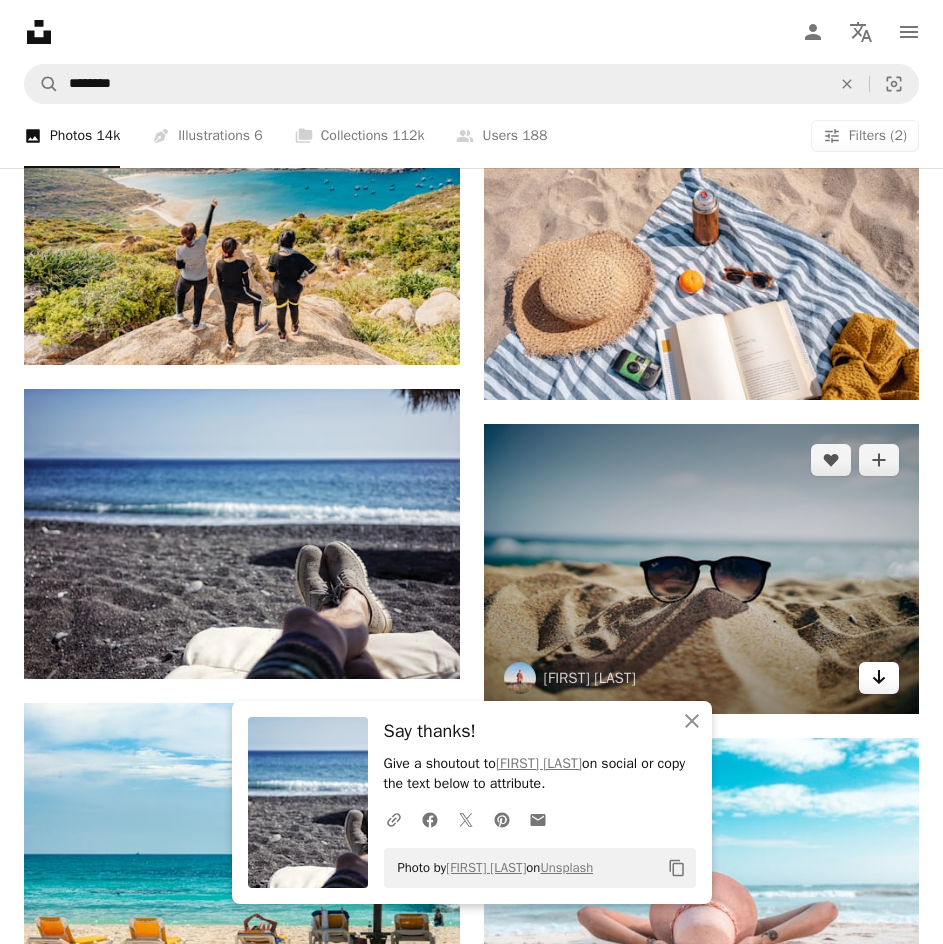 click on "Arrow pointing down" 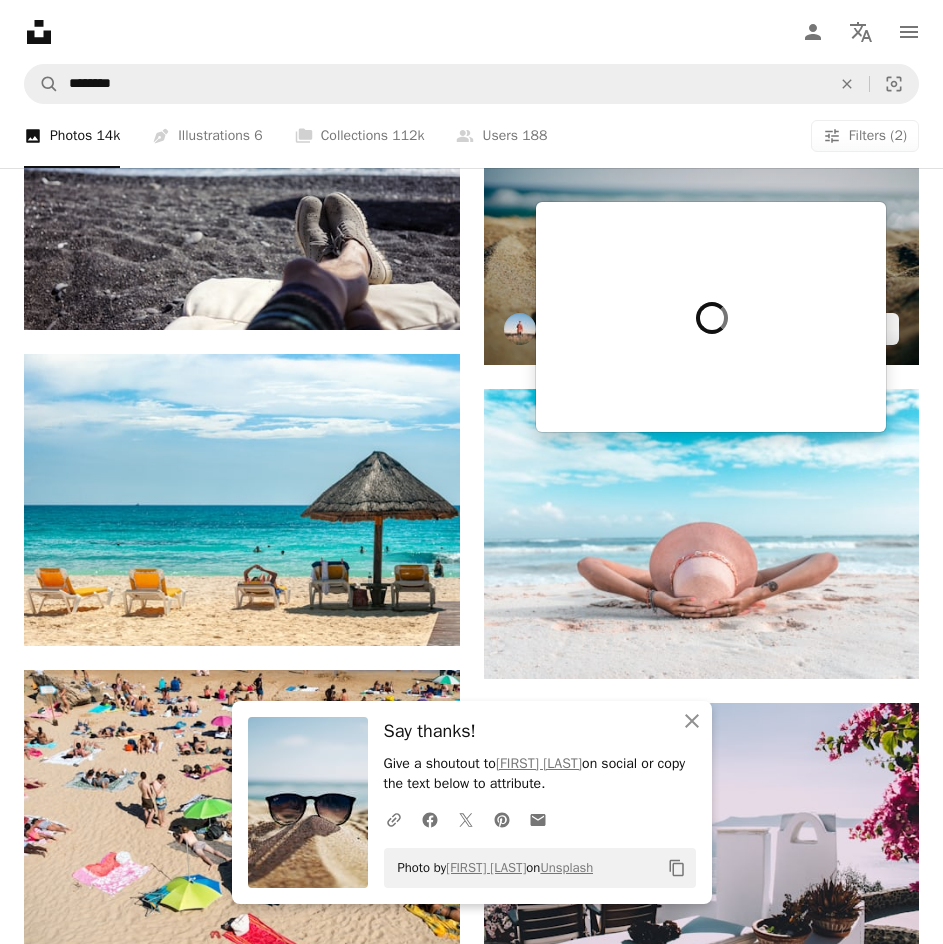 scroll, scrollTop: 1724, scrollLeft: 0, axis: vertical 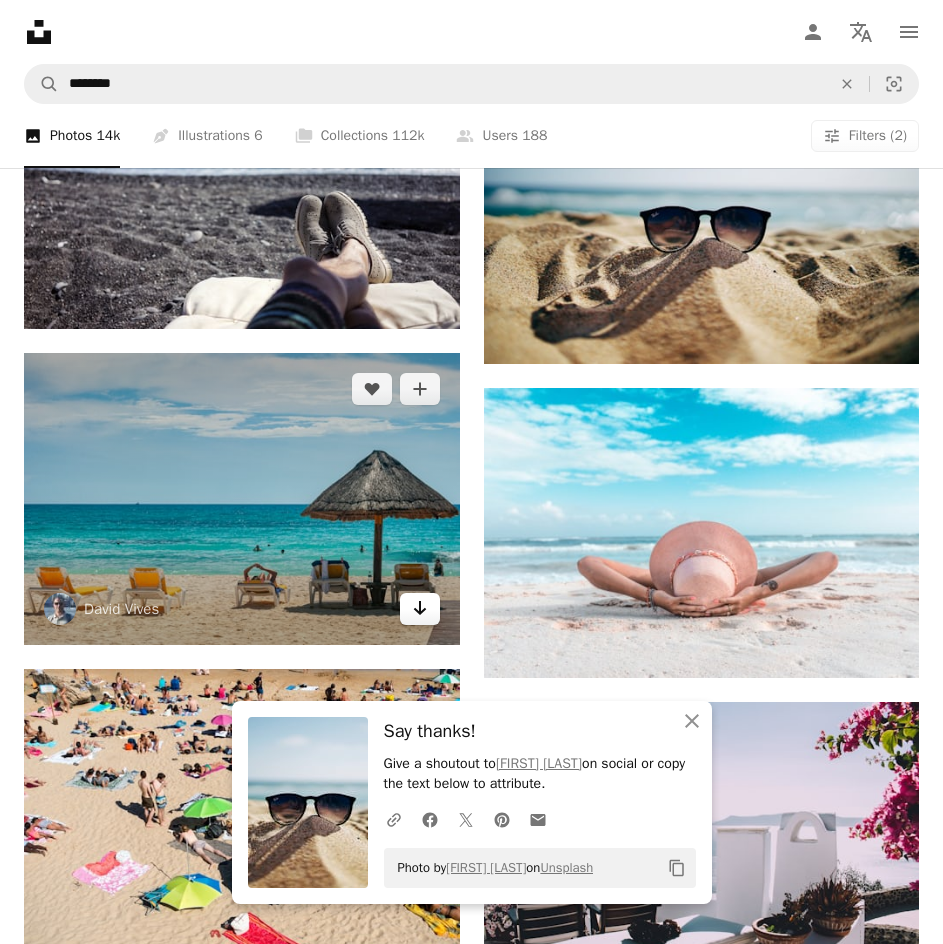 click on "Arrow pointing down" at bounding box center [420, 609] 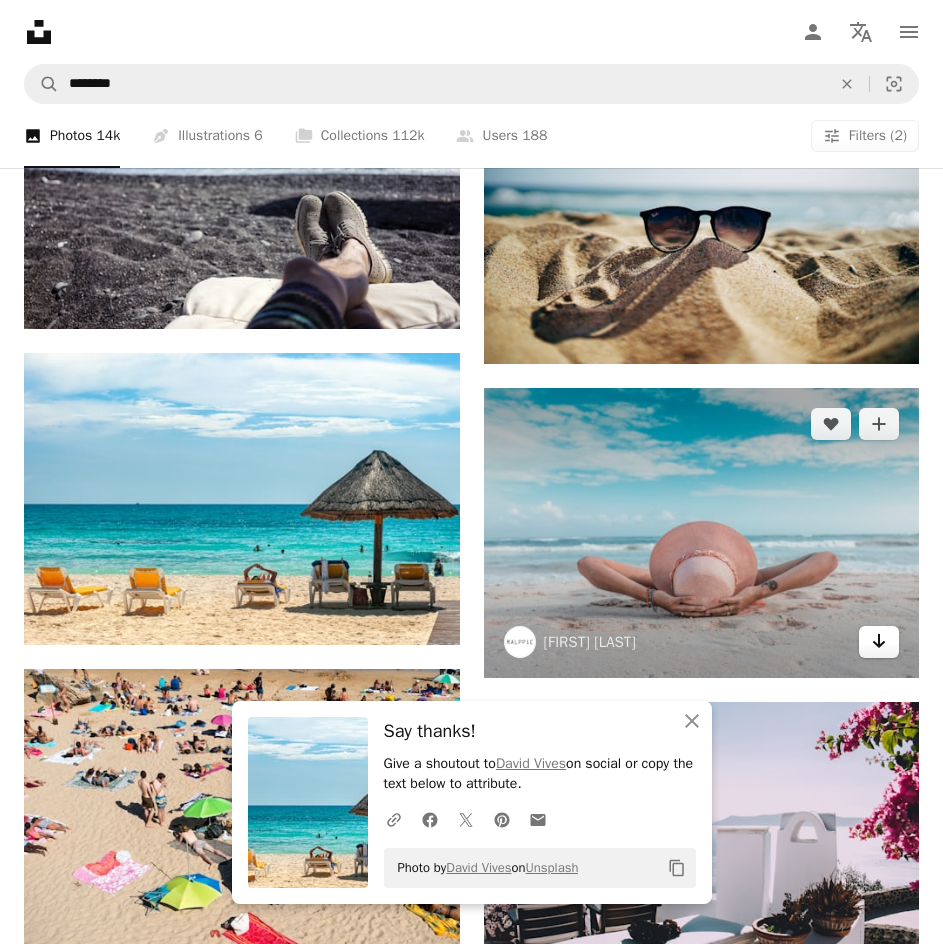 click on "Arrow pointing down" 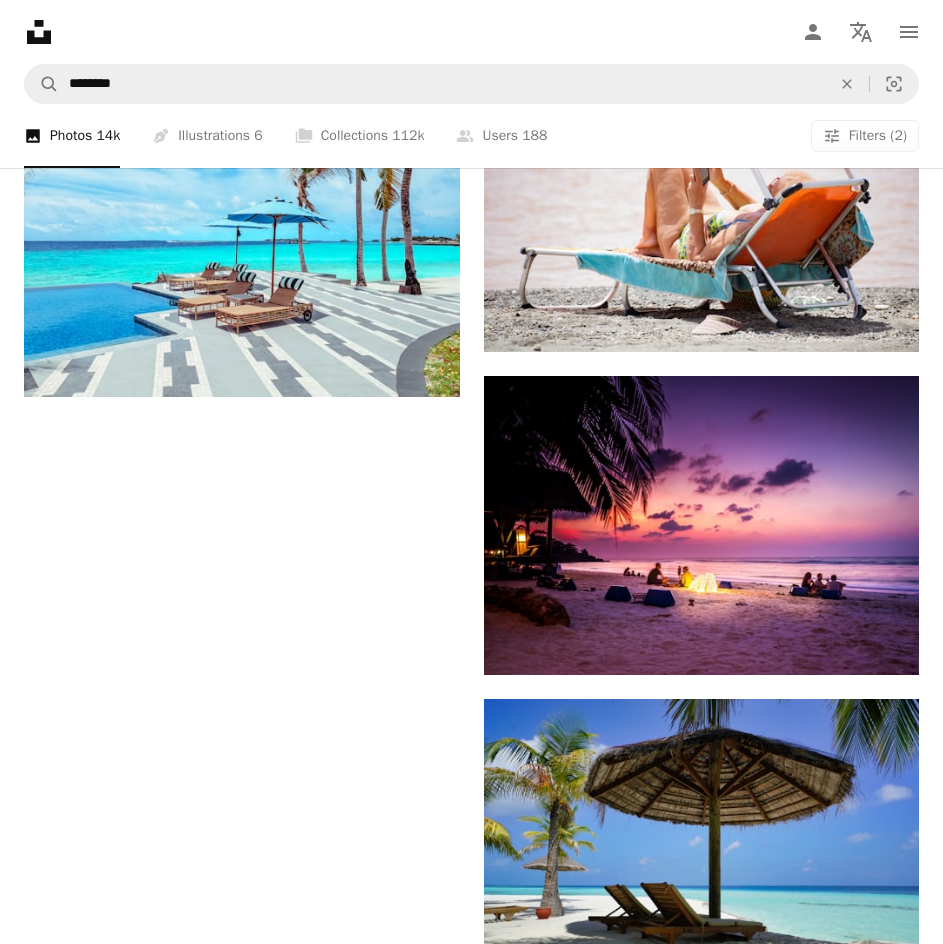 scroll, scrollTop: 3260, scrollLeft: 0, axis: vertical 